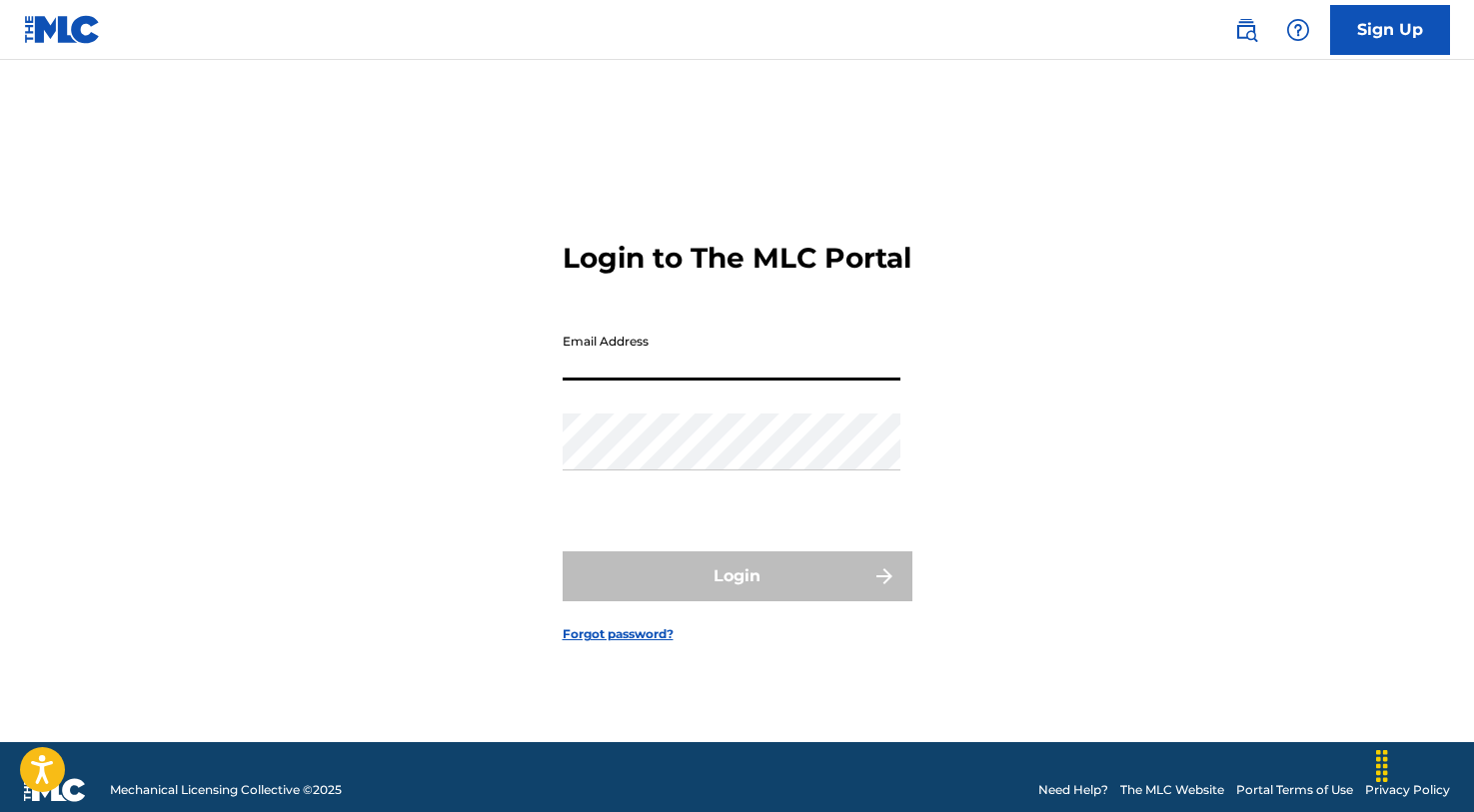 scroll, scrollTop: 0, scrollLeft: 0, axis: both 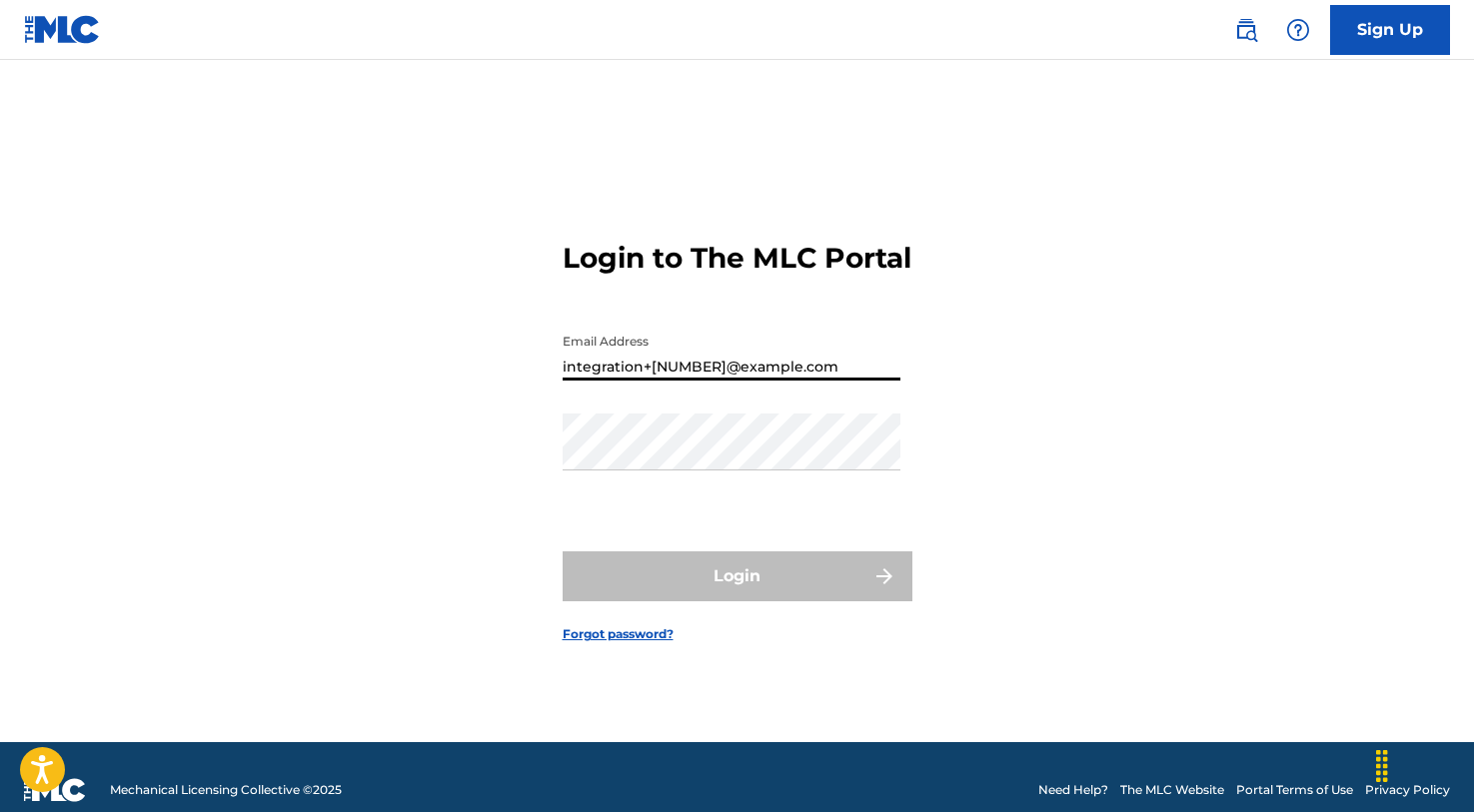 type on "integration+[NUMBER]@example.com" 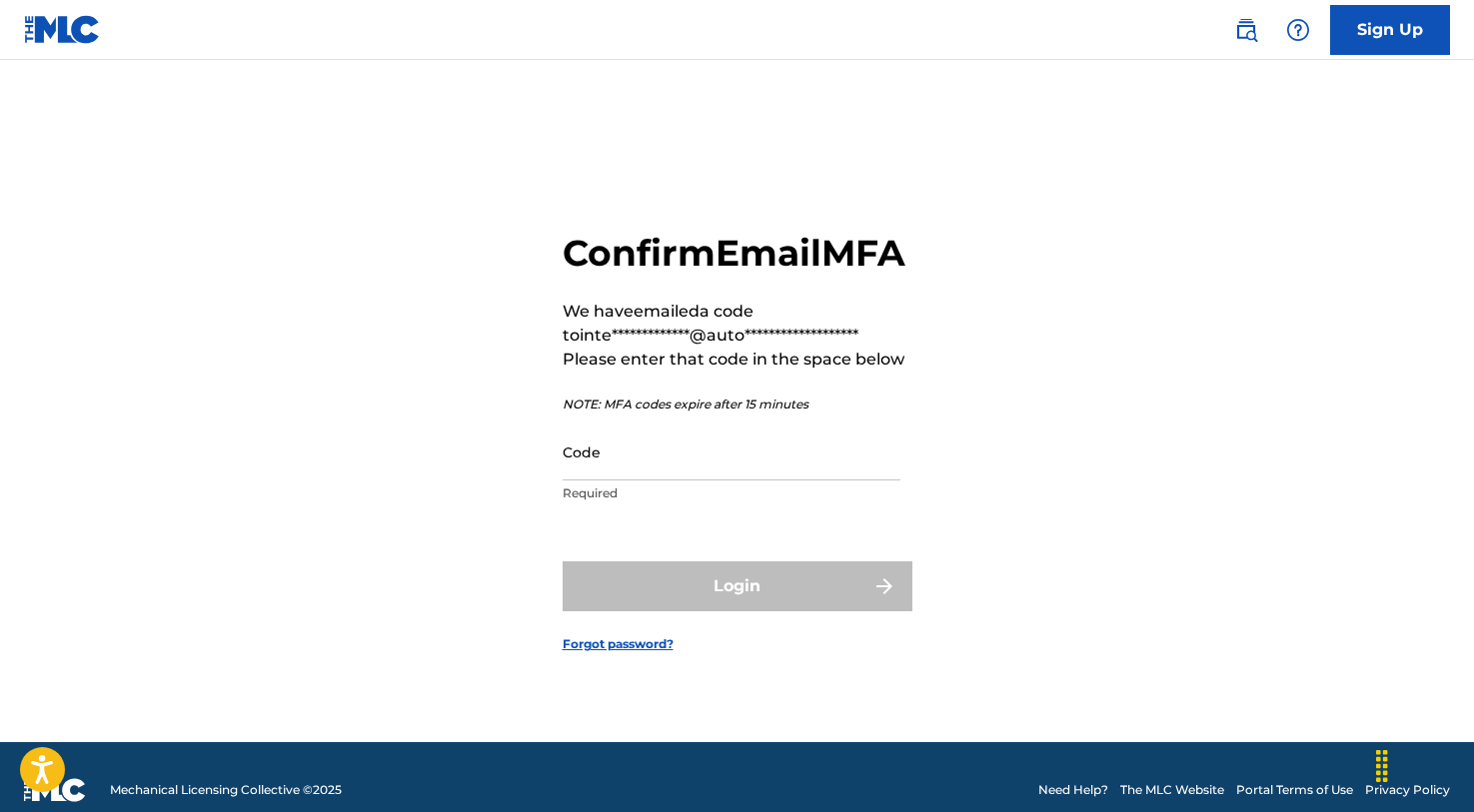 click on "Code Required" at bounding box center (732, 468) 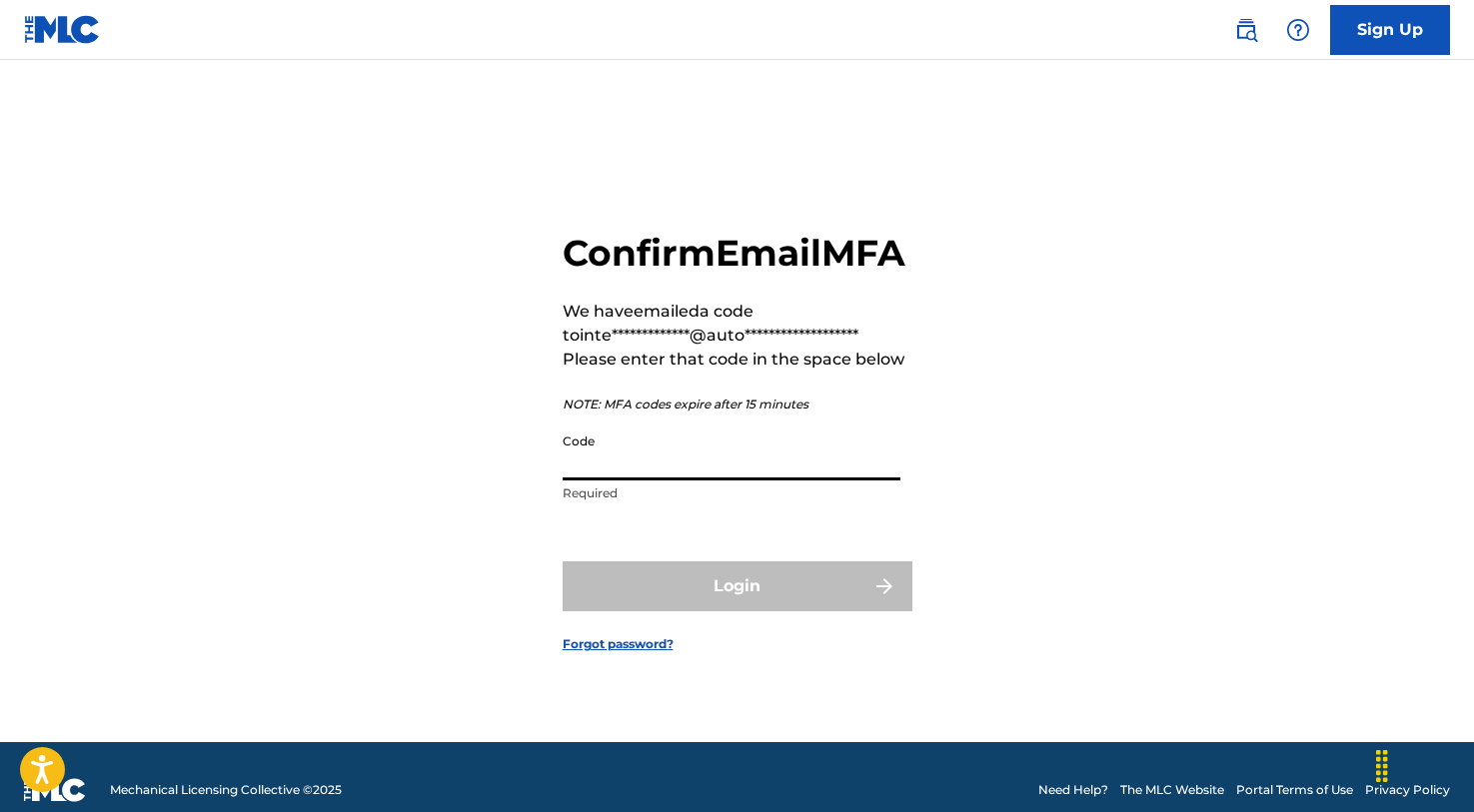 click on "Code" at bounding box center [732, 451] 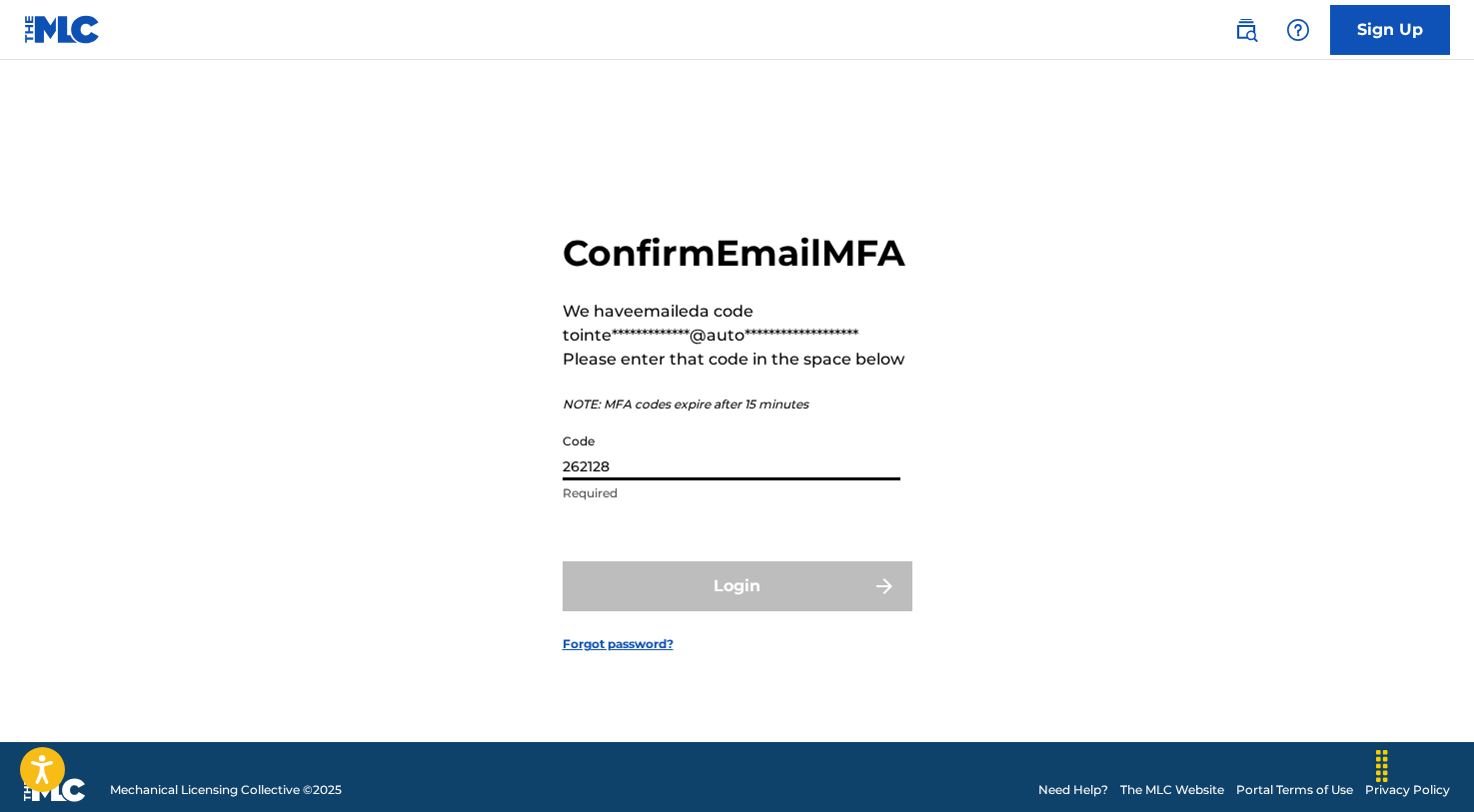 type on "262128" 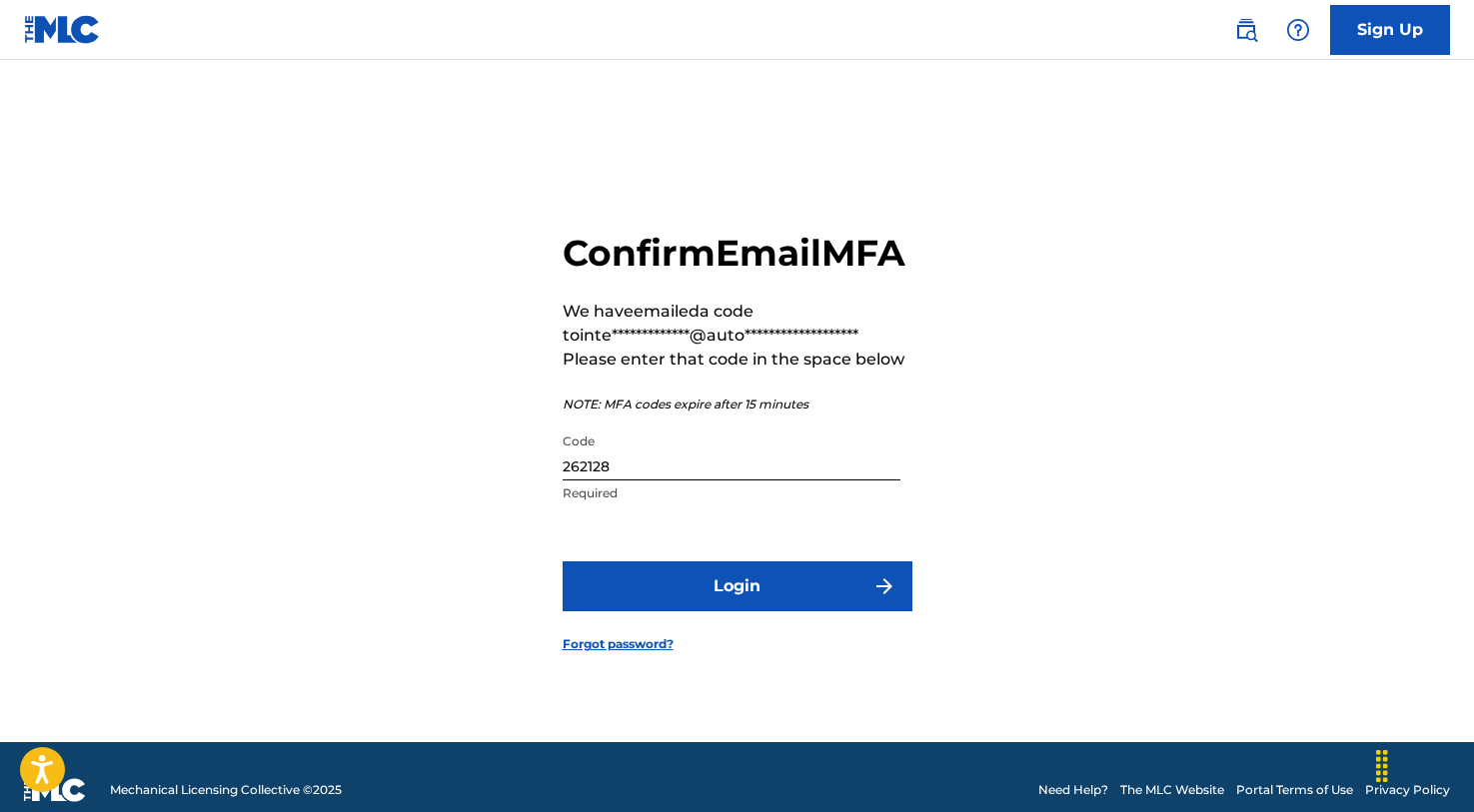 click on "Login" at bounding box center [737, 586] 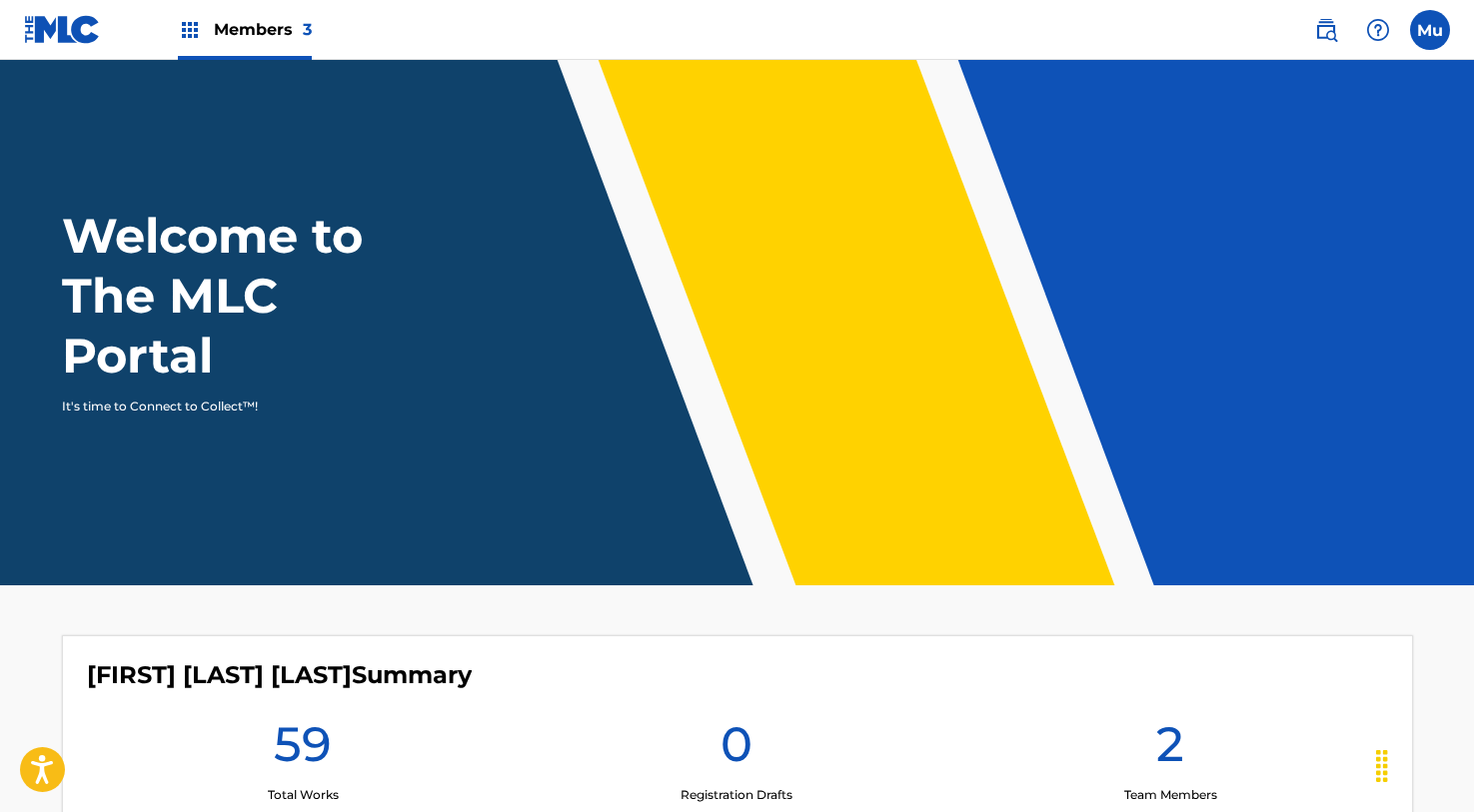 scroll, scrollTop: 0, scrollLeft: 0, axis: both 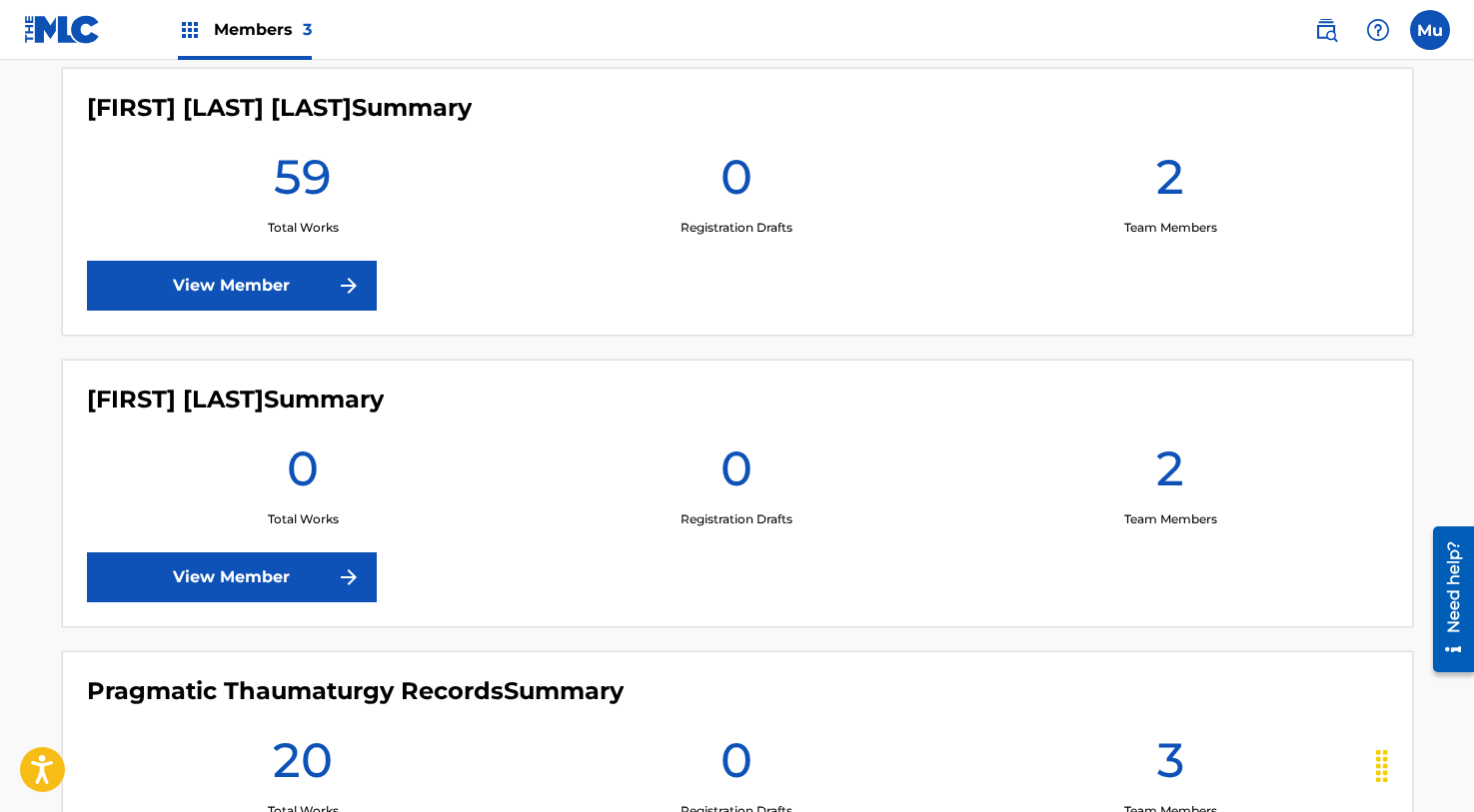 click on "View Member" at bounding box center (232, 286) 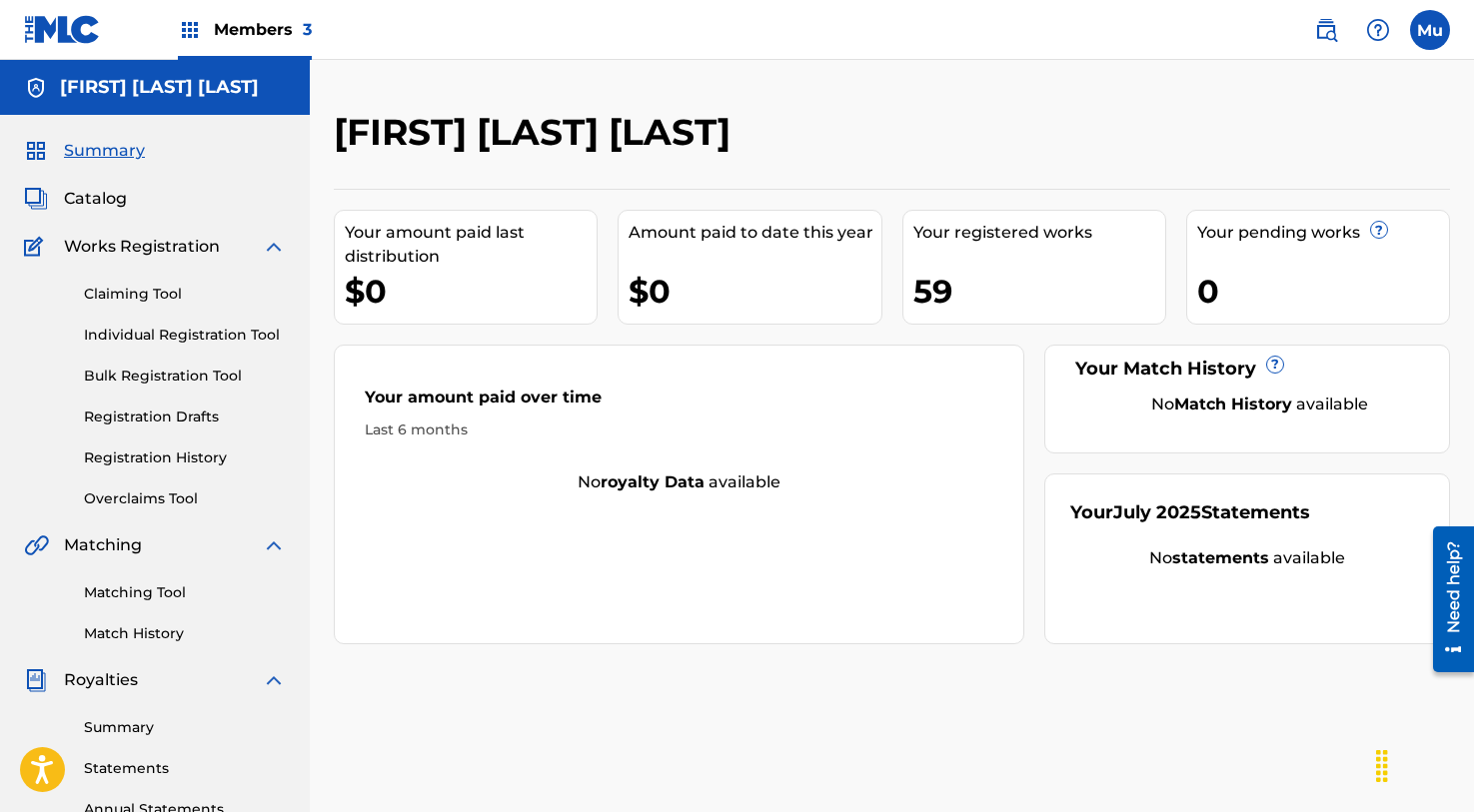 click on "Bulk Registration Tool" at bounding box center (185, 376) 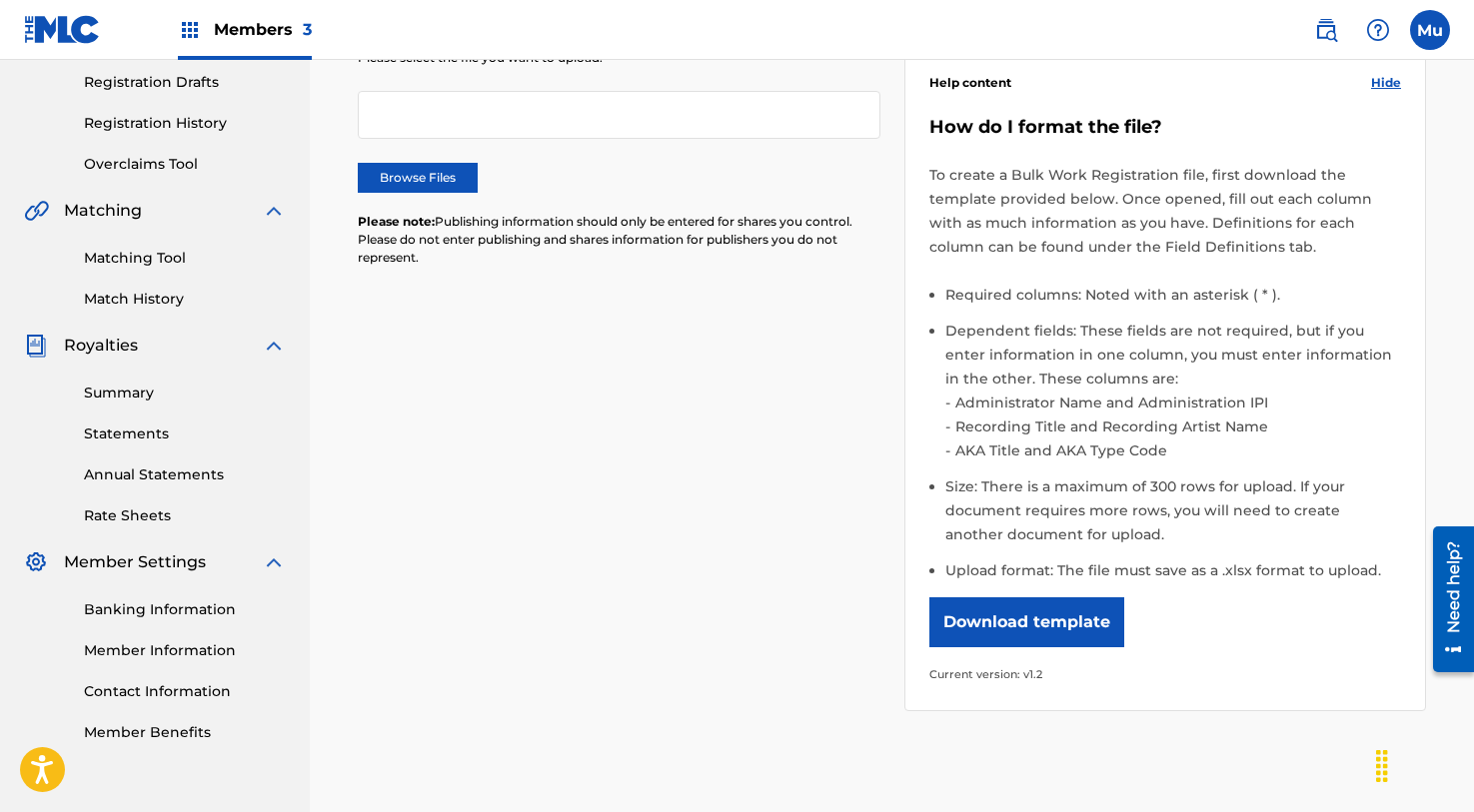 scroll, scrollTop: 430, scrollLeft: 0, axis: vertical 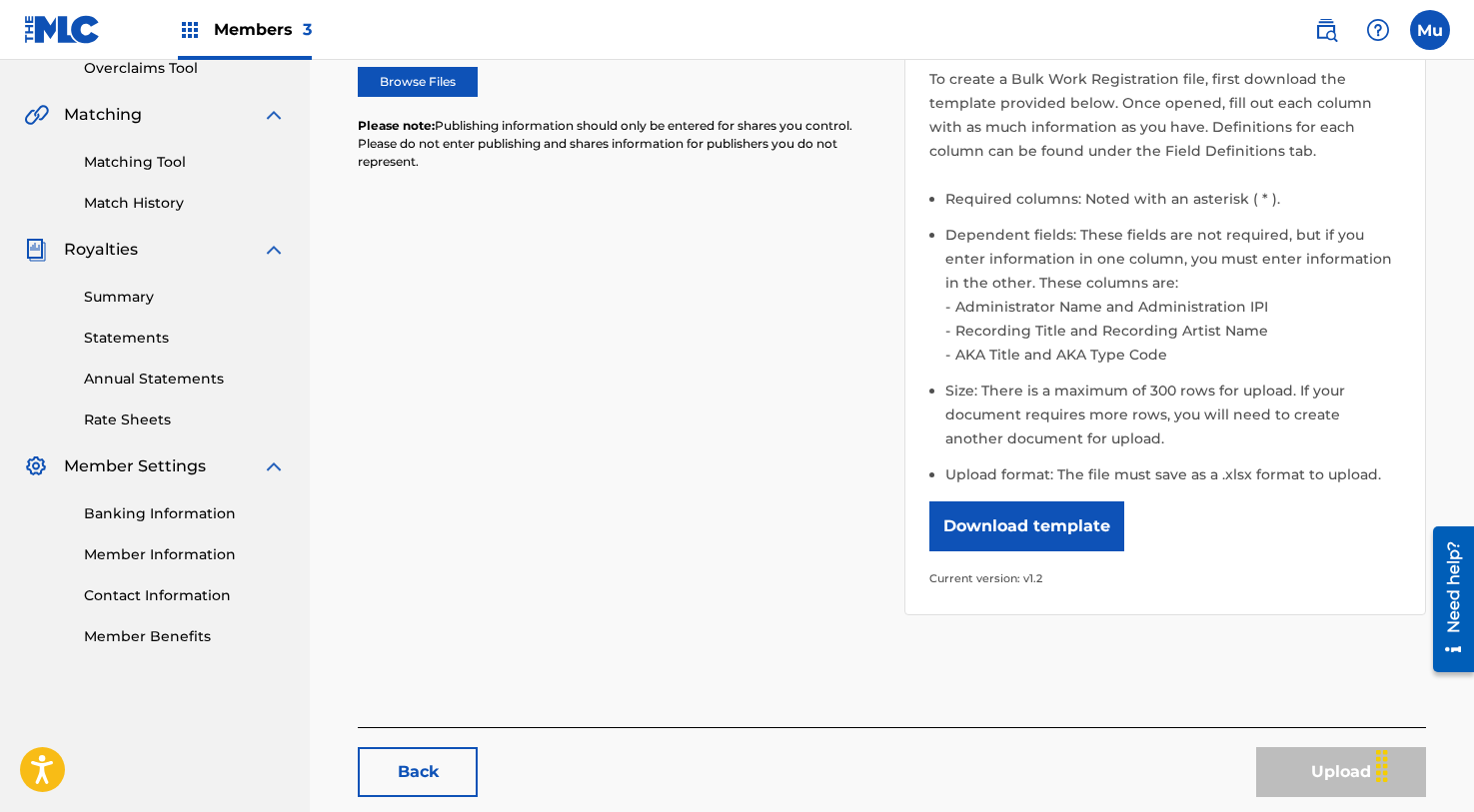 click on "Download template" at bounding box center (1026, 526) 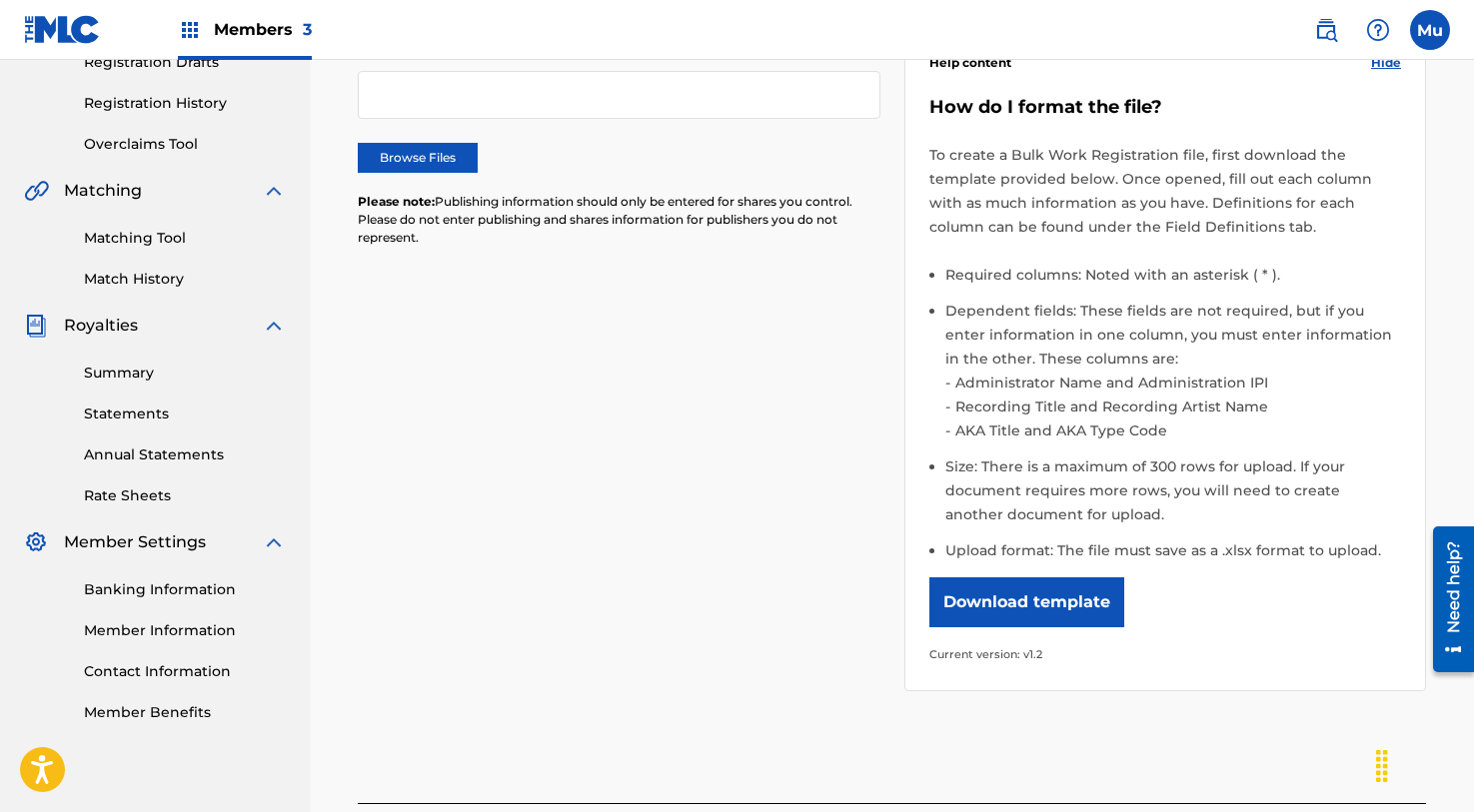scroll, scrollTop: 333, scrollLeft: 0, axis: vertical 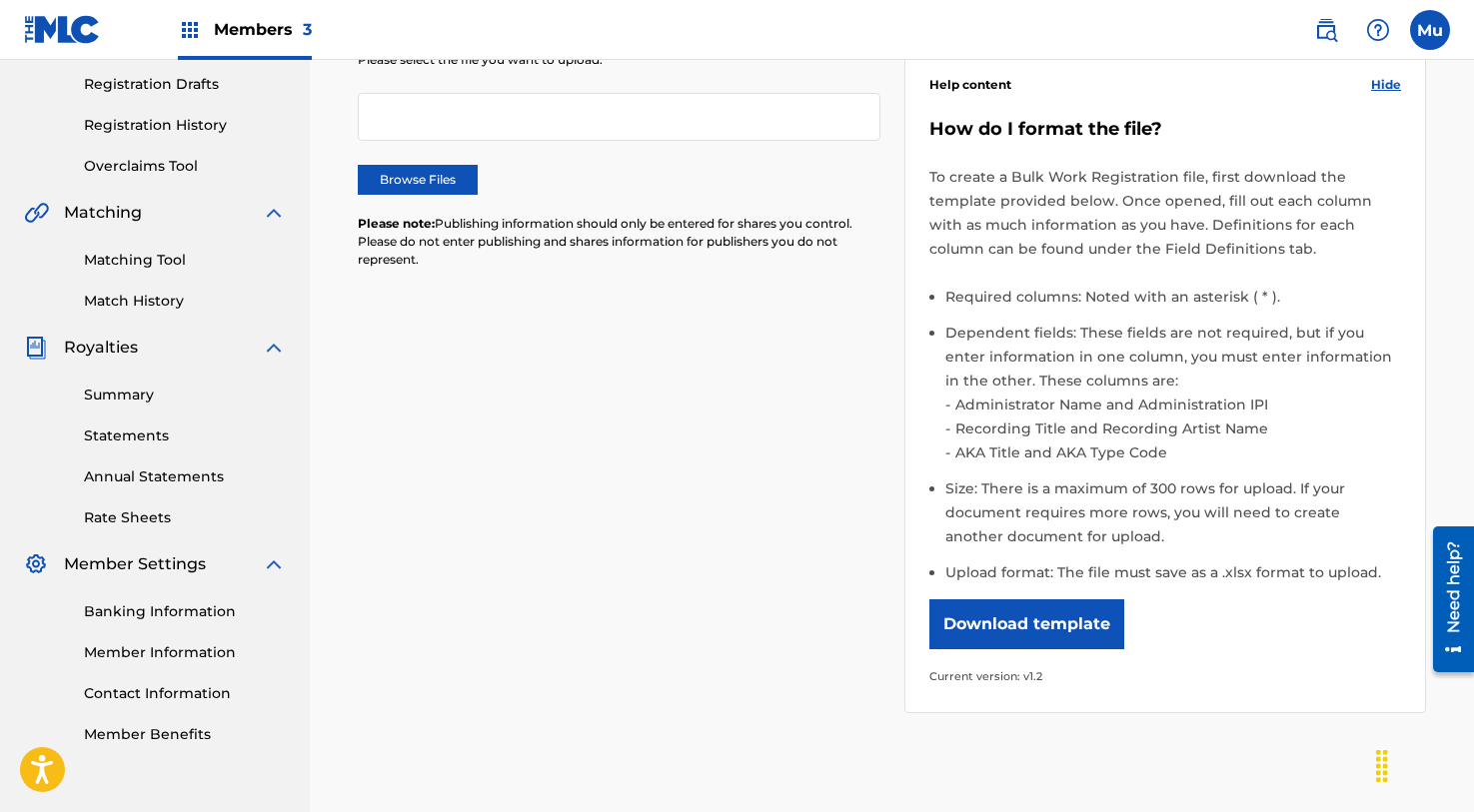 click on "Member Information" at bounding box center [185, 652] 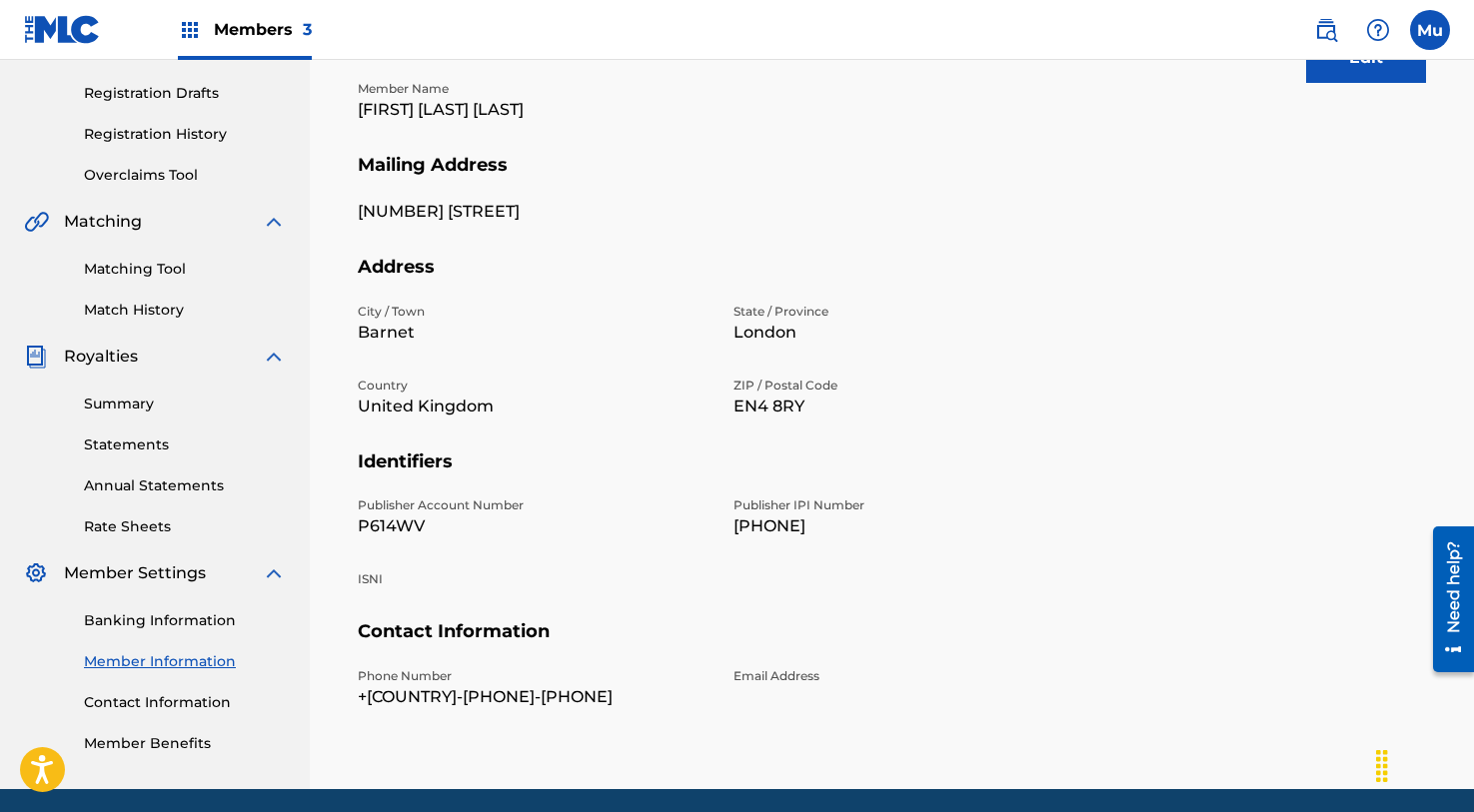 scroll, scrollTop: 325, scrollLeft: 0, axis: vertical 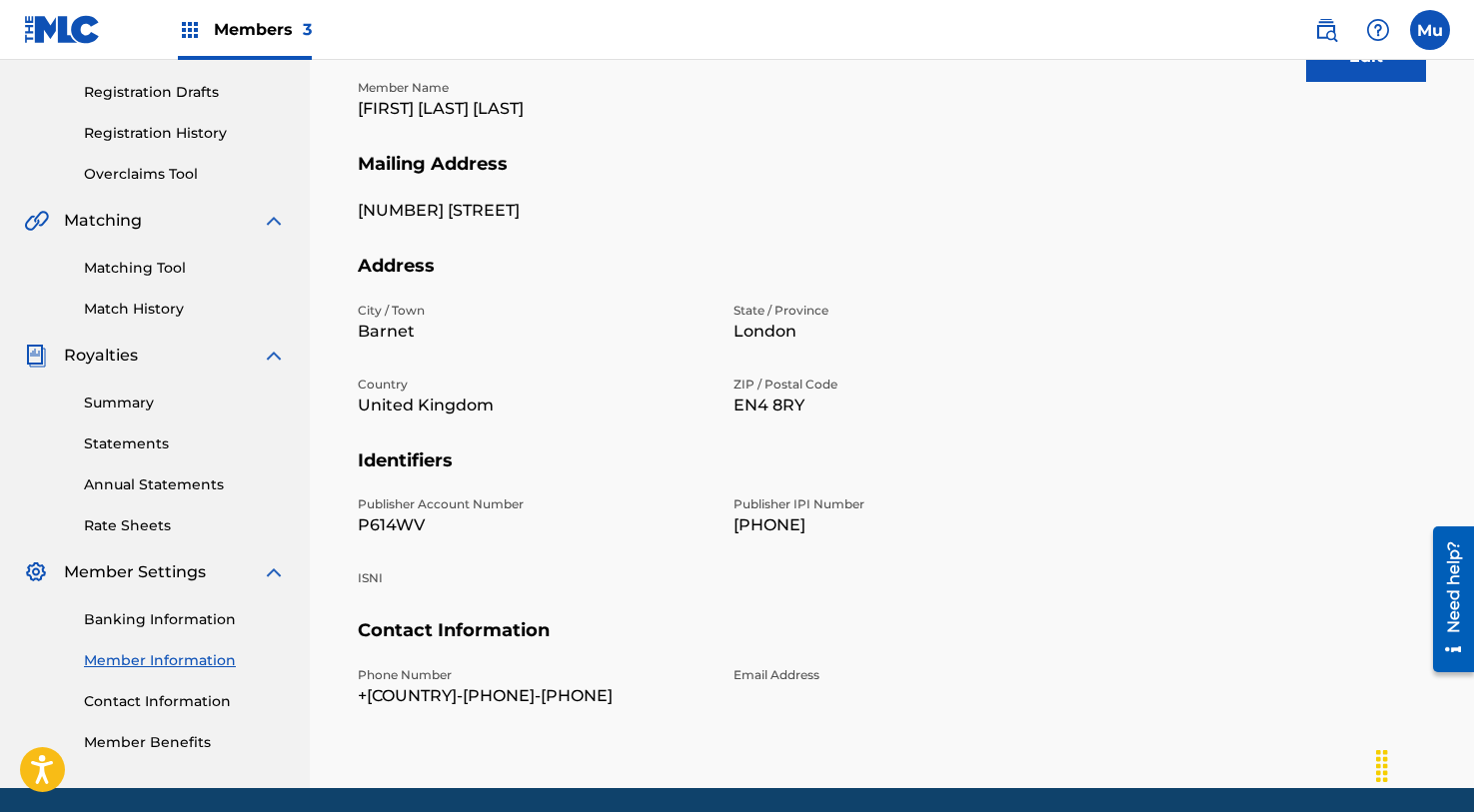 click on "P614WV" at bounding box center (534, 525) 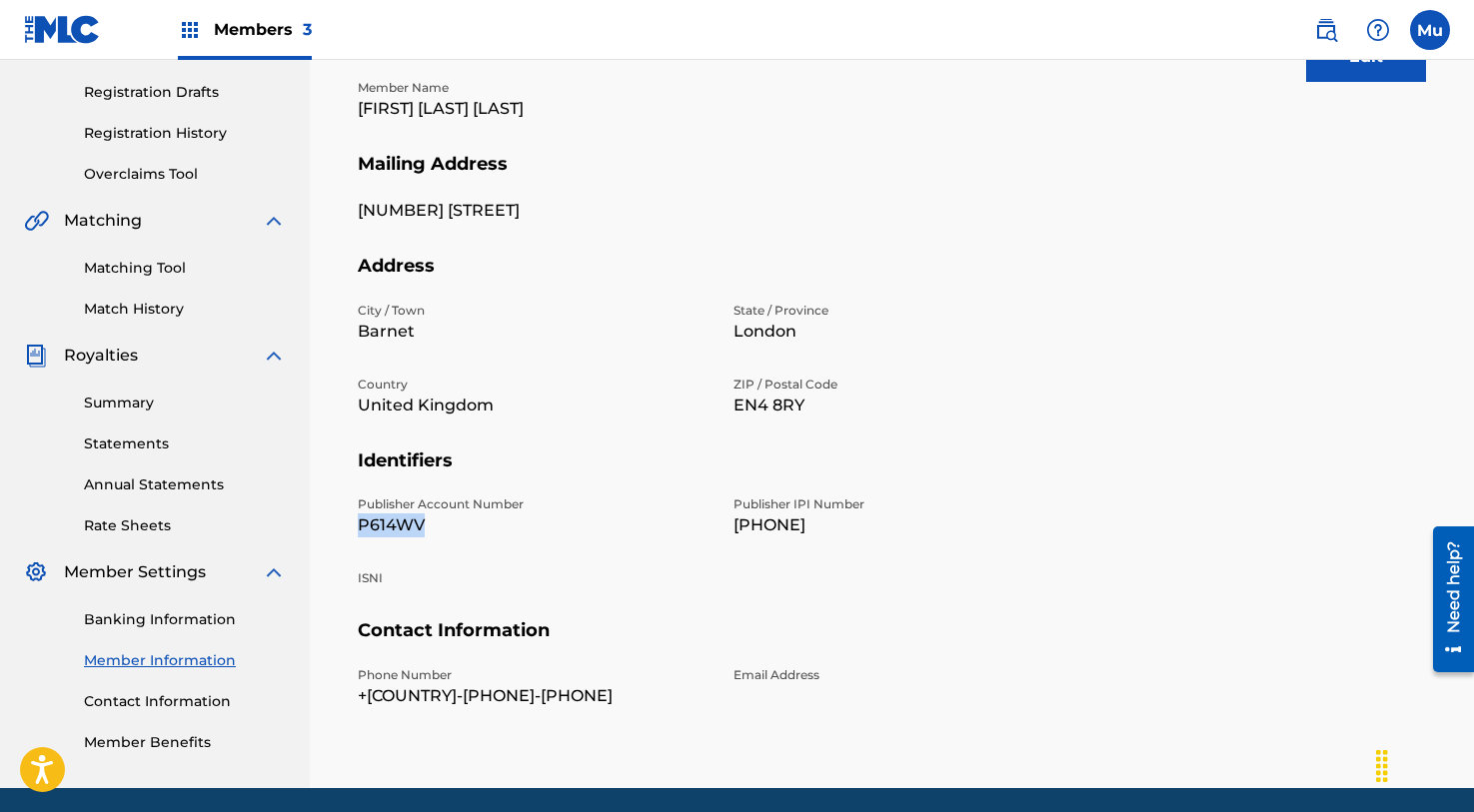 click on "P614WV" at bounding box center [534, 525] 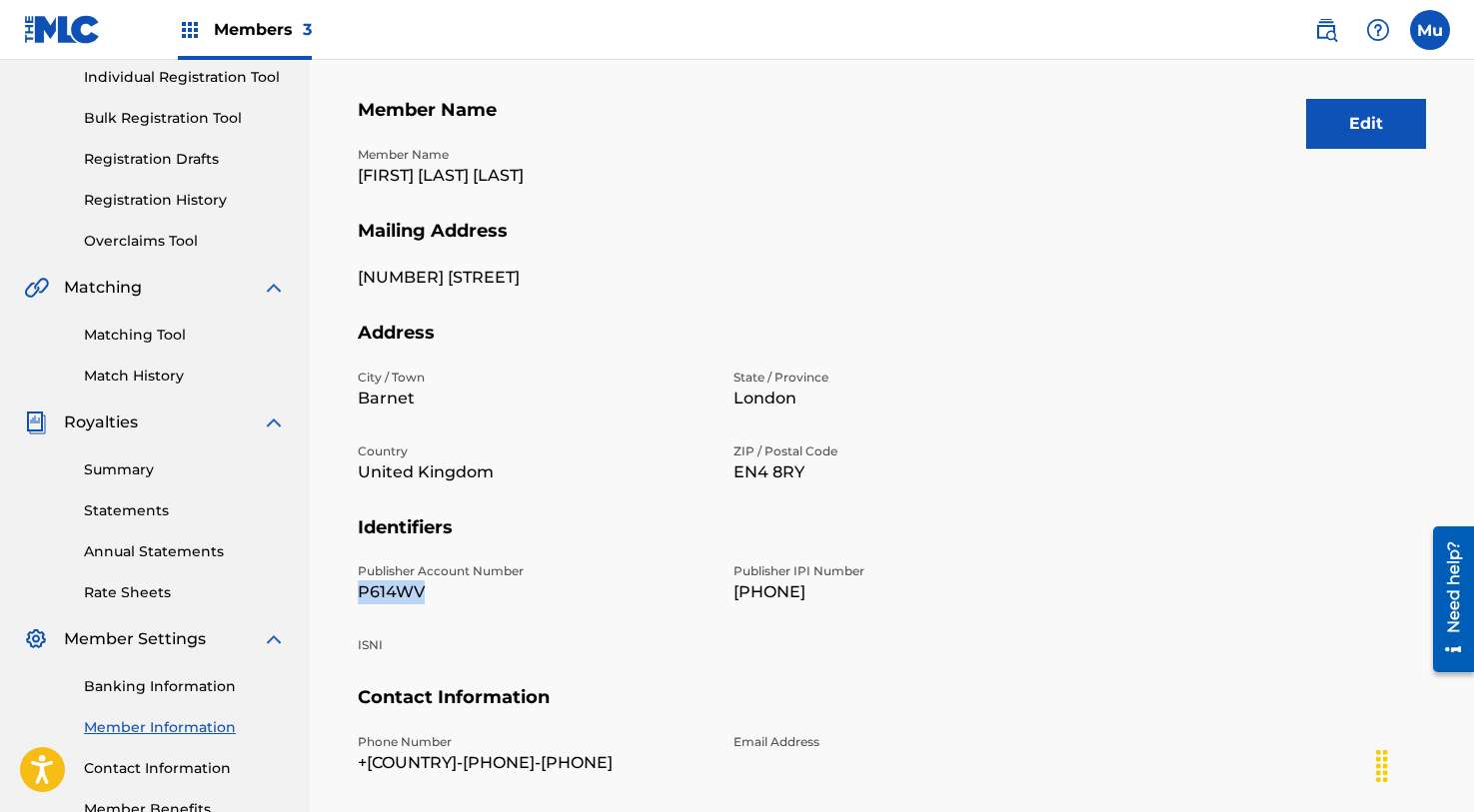 scroll, scrollTop: 227, scrollLeft: 0, axis: vertical 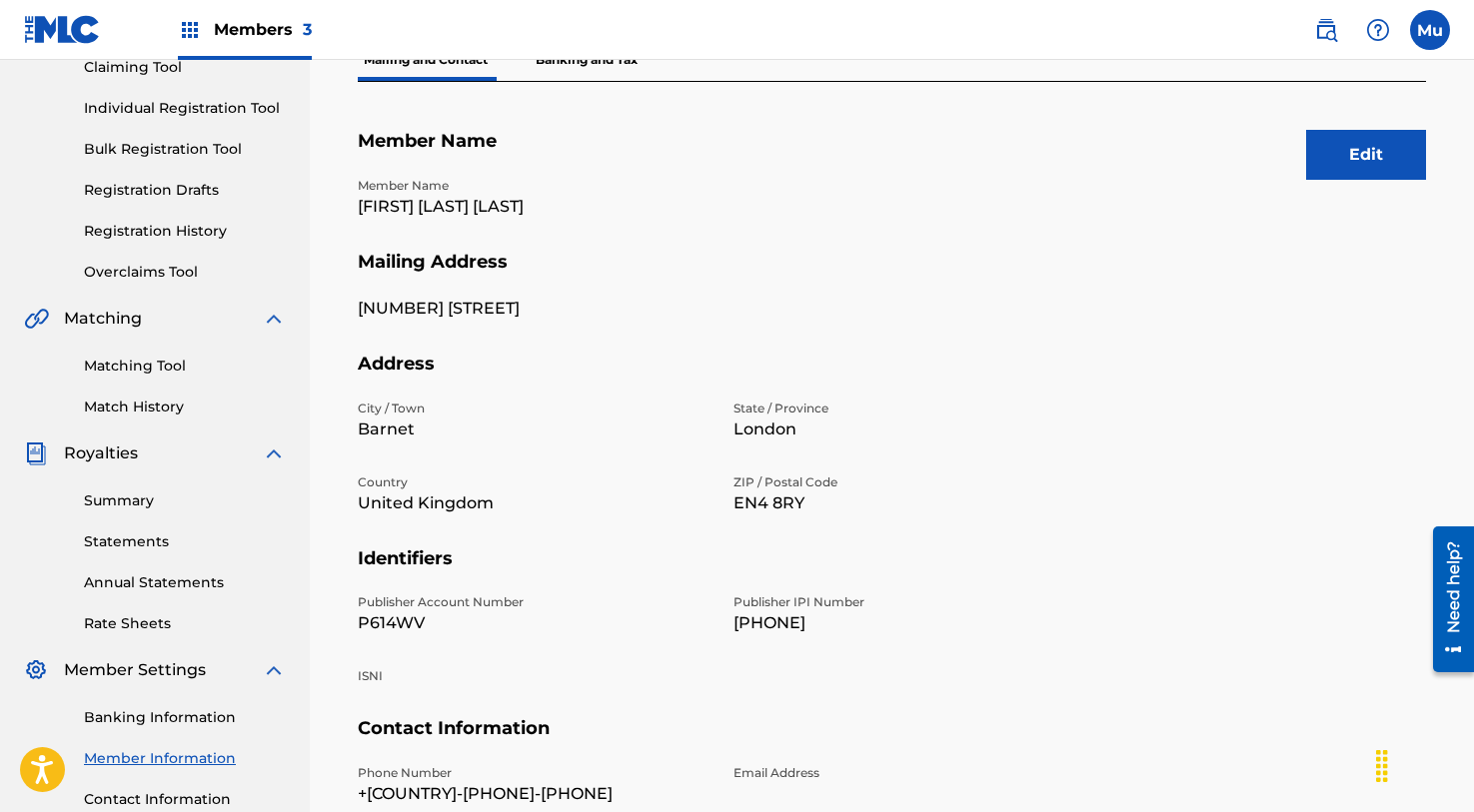 click on "[FIRST] [LAST] [LAST]" at bounding box center (534, 207) 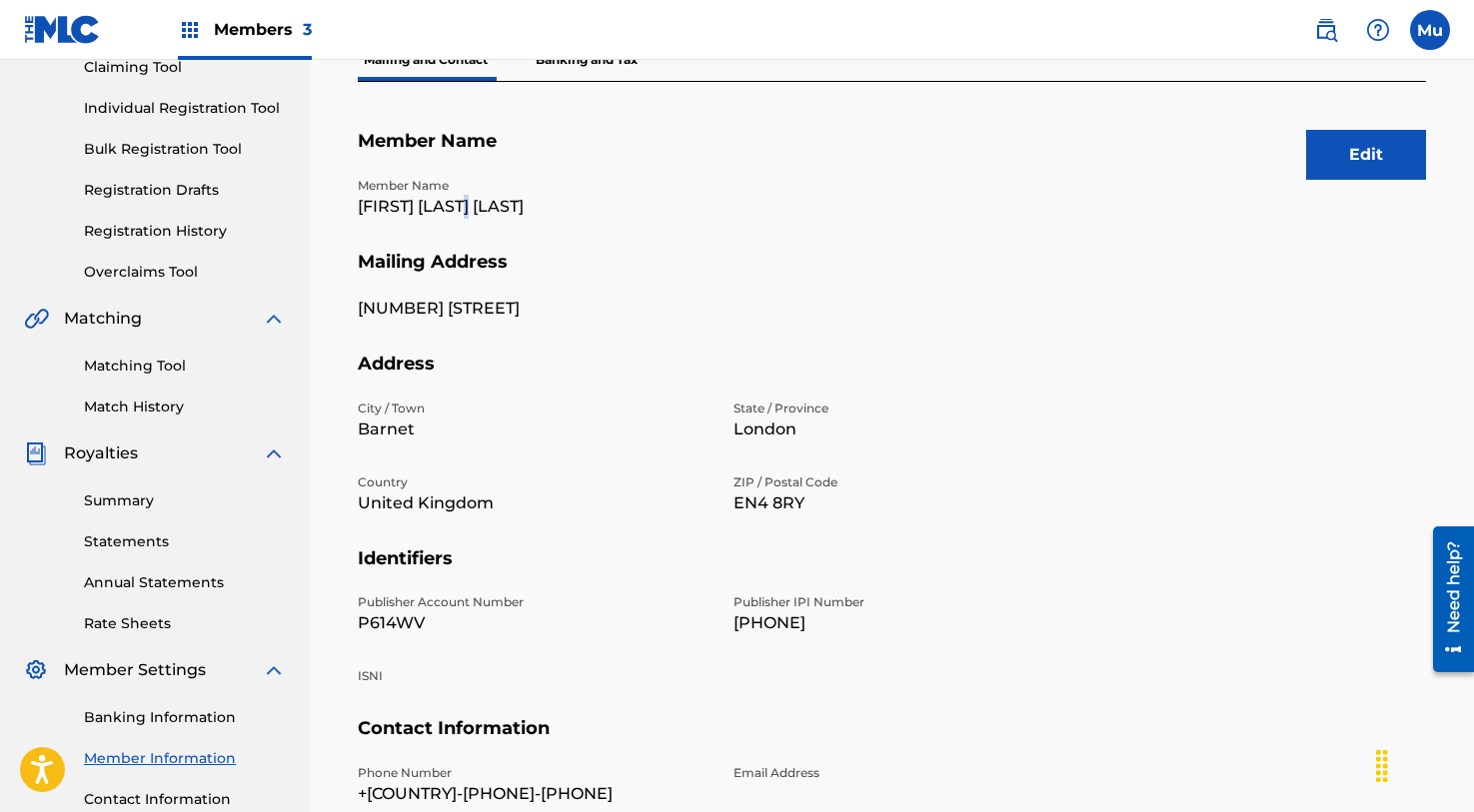 click on "[FIRST] [LAST] [LAST]" at bounding box center [534, 207] 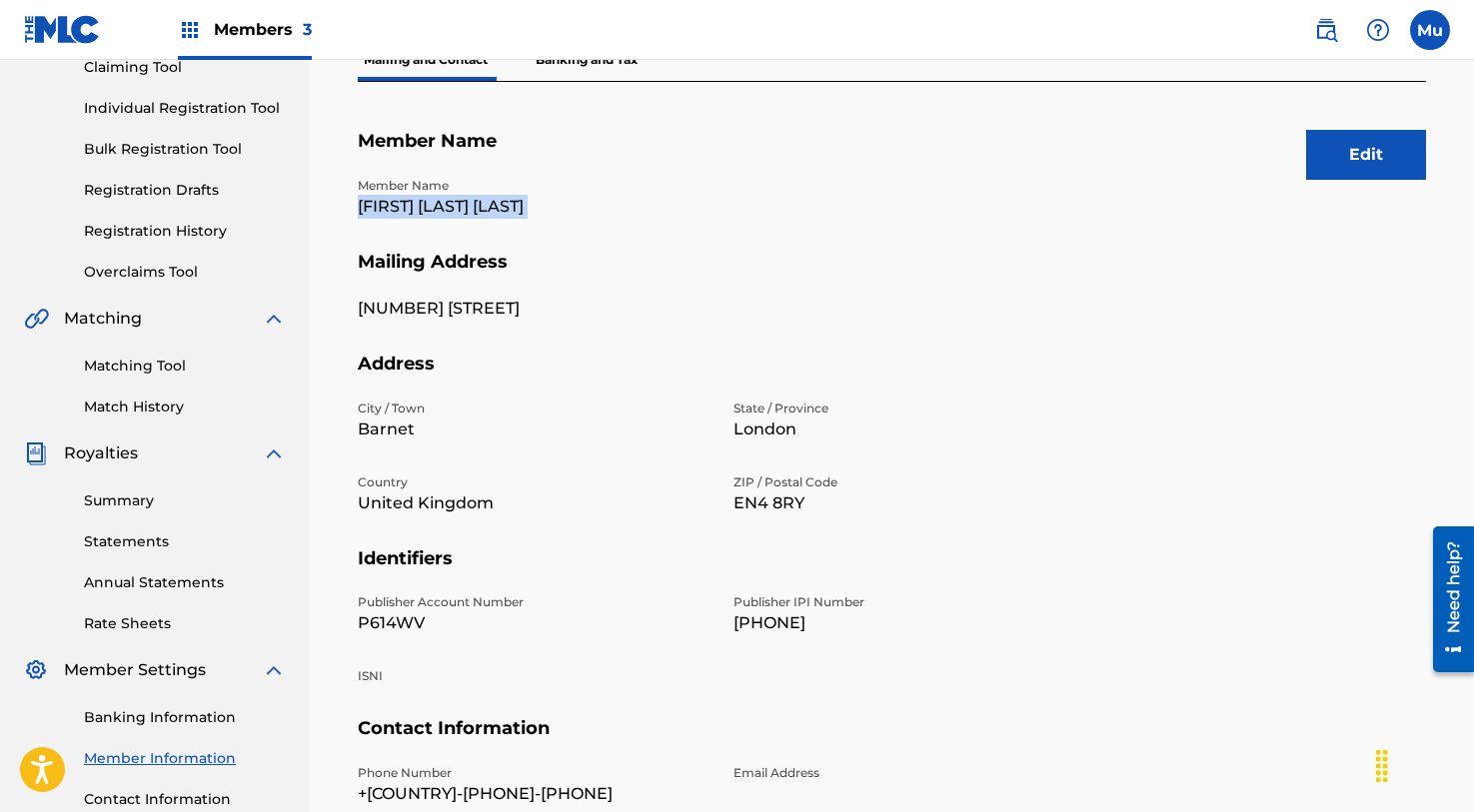 click on "[FIRST] [LAST] [LAST]" at bounding box center [534, 207] 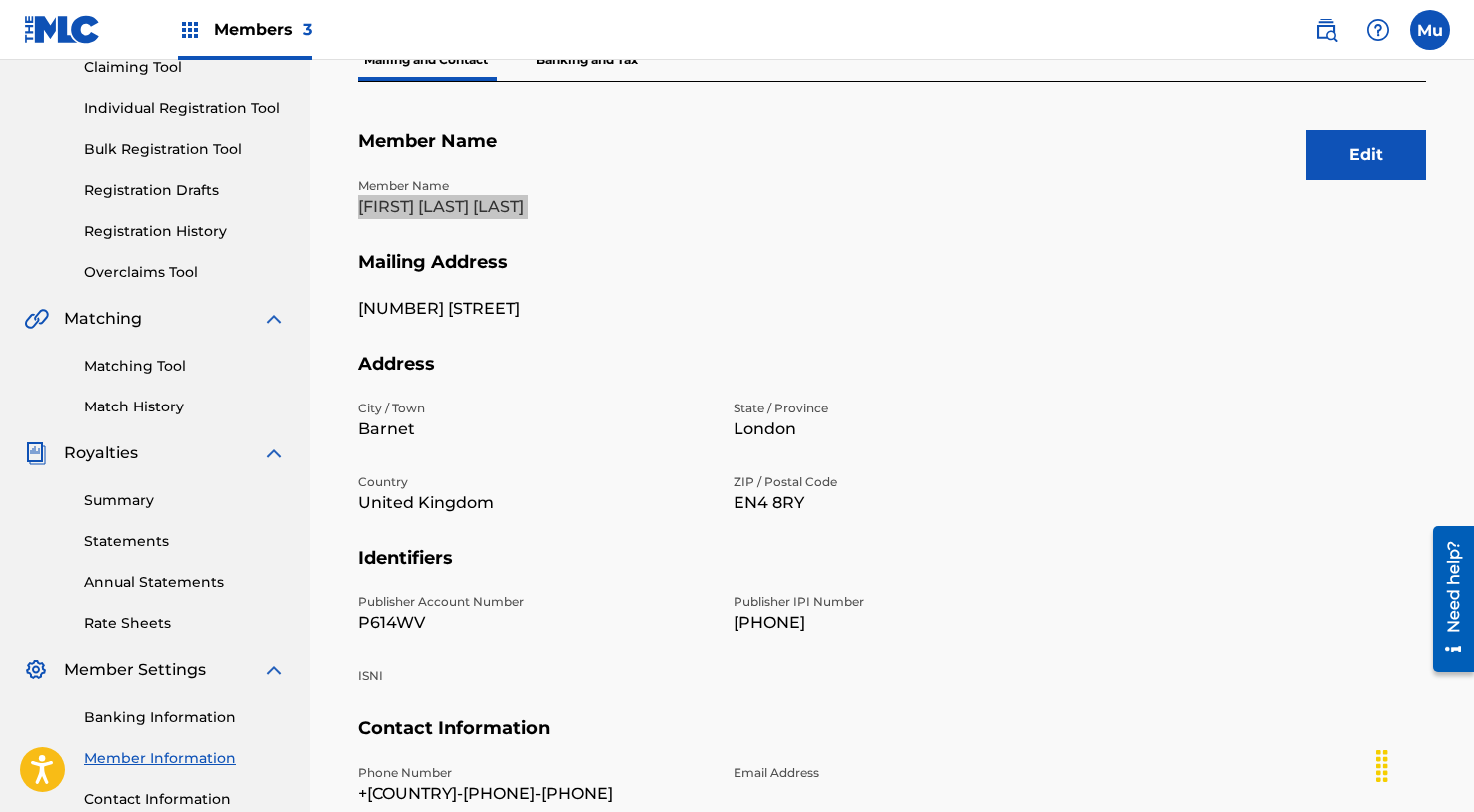 scroll, scrollTop: 48, scrollLeft: 0, axis: vertical 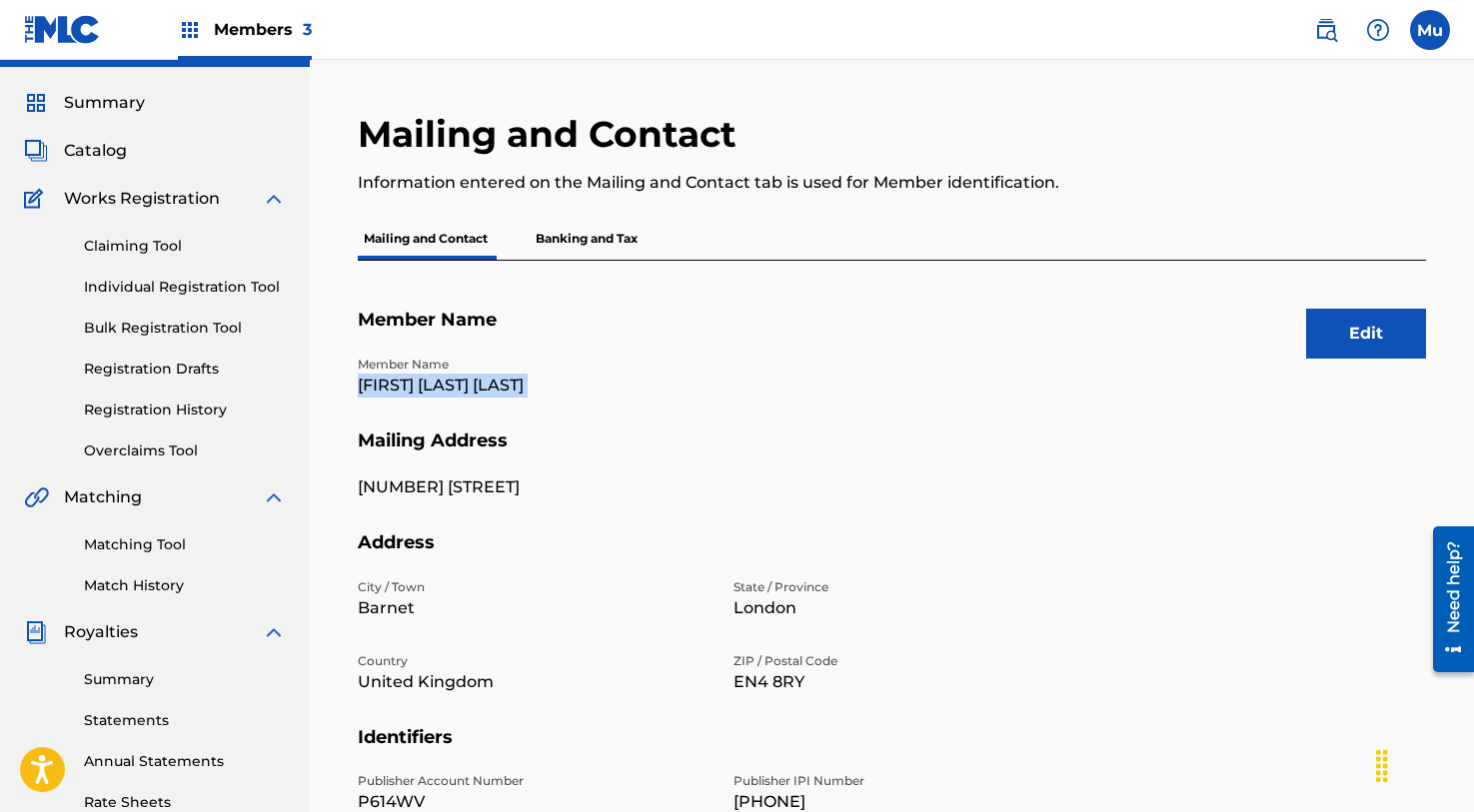 click on "Bulk Registration Tool" at bounding box center (185, 328) 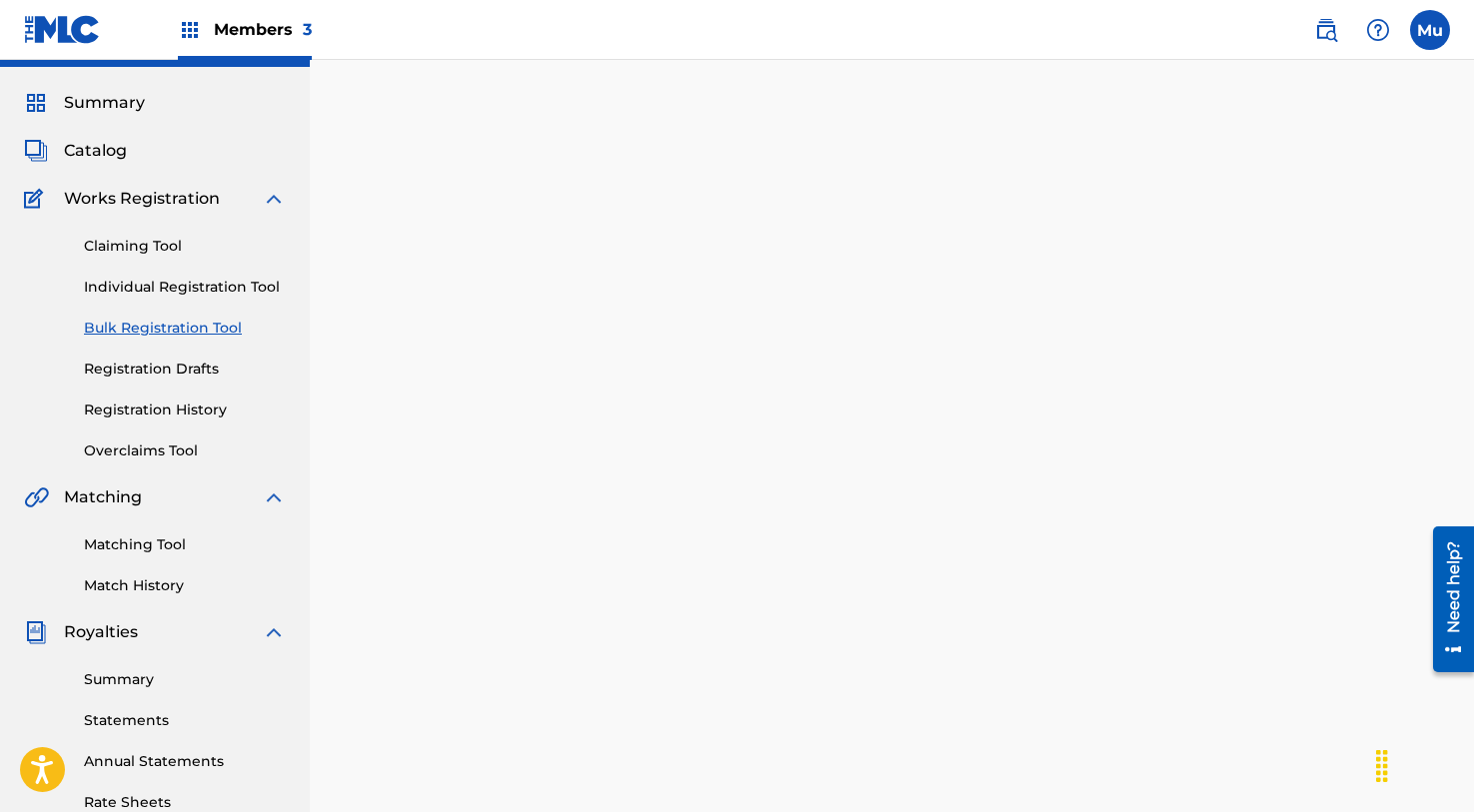 scroll, scrollTop: 0, scrollLeft: 0, axis: both 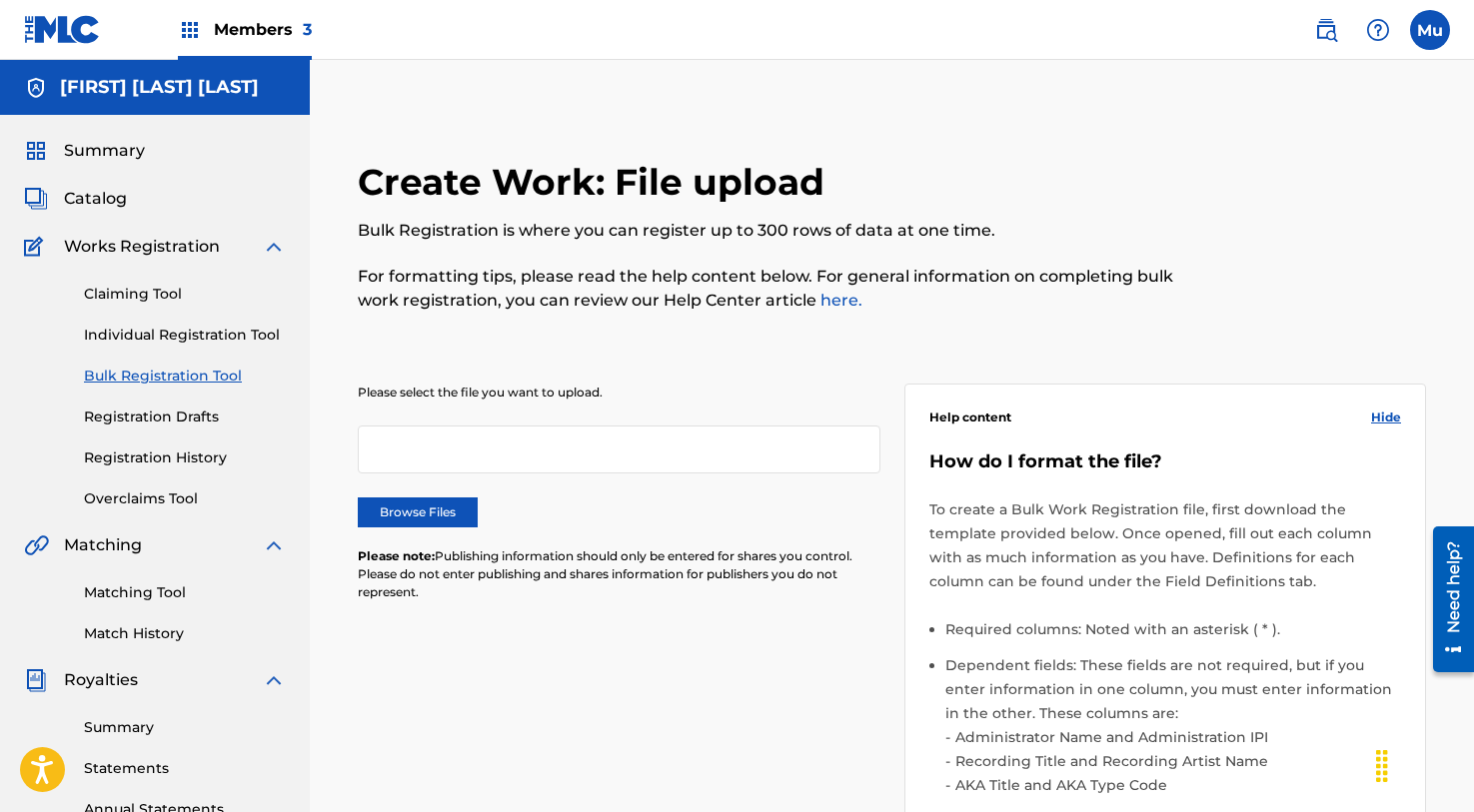 click on "Browse Files" at bounding box center [418, 512] 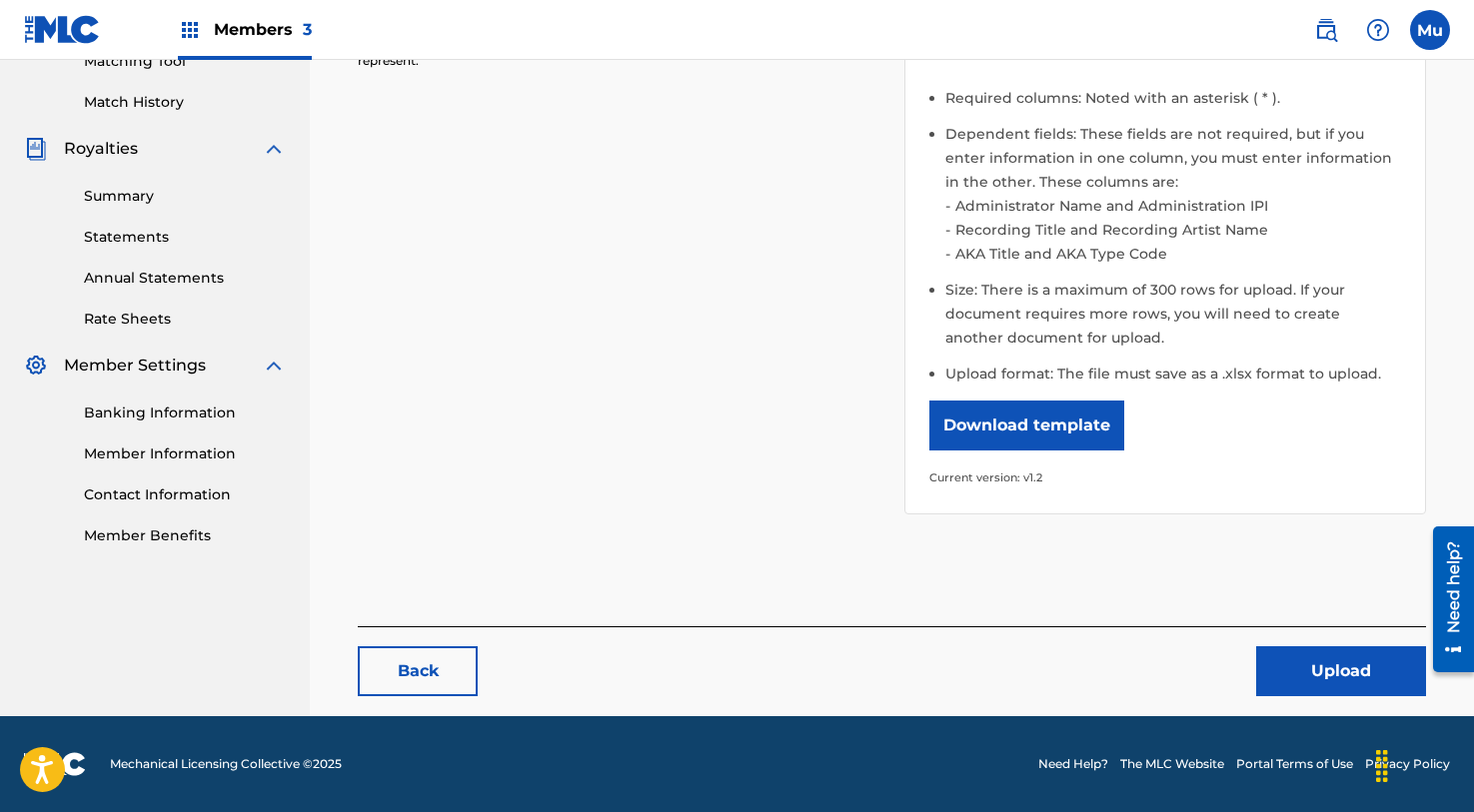 scroll, scrollTop: 530, scrollLeft: 0, axis: vertical 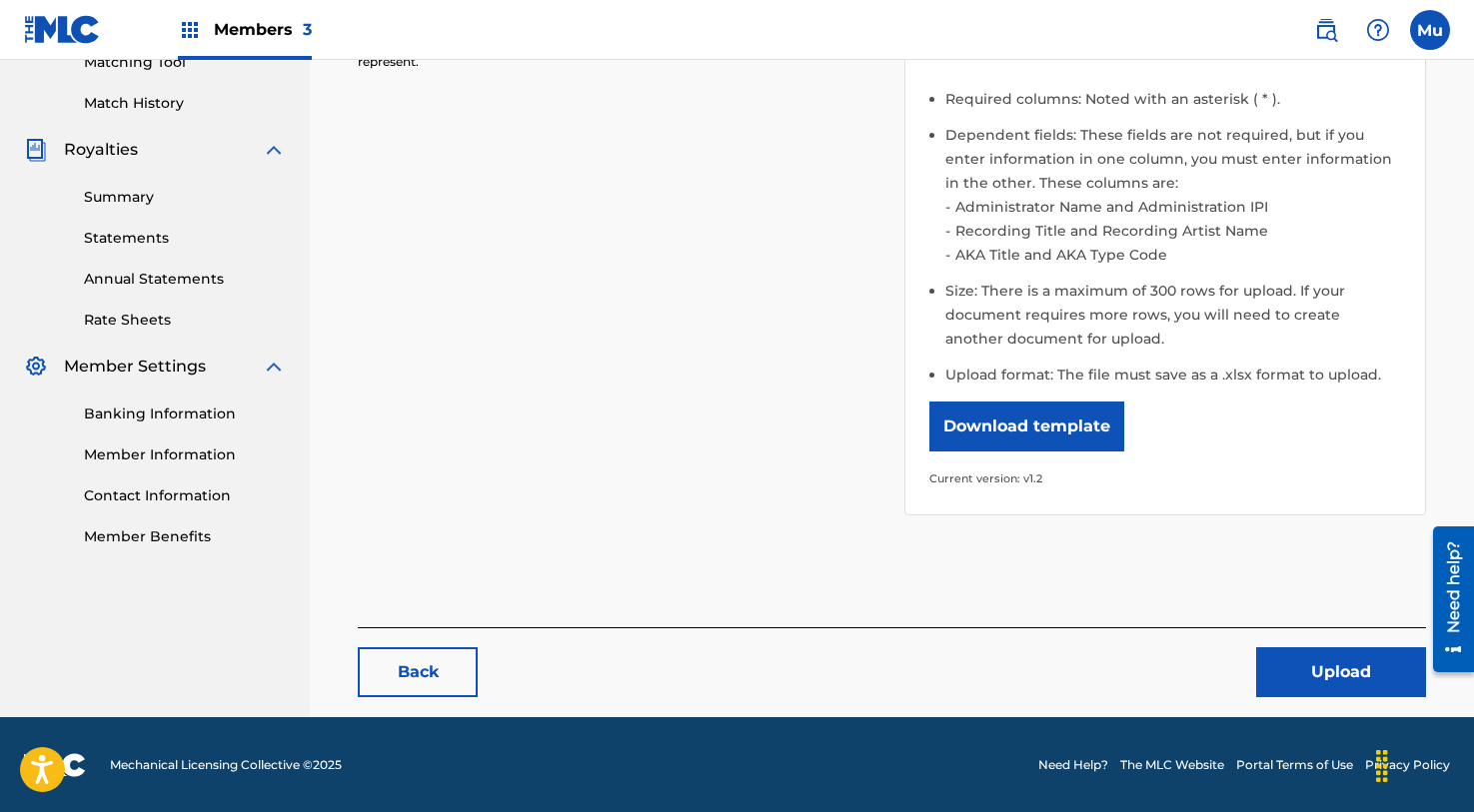 click on "Upload" at bounding box center [1341, 672] 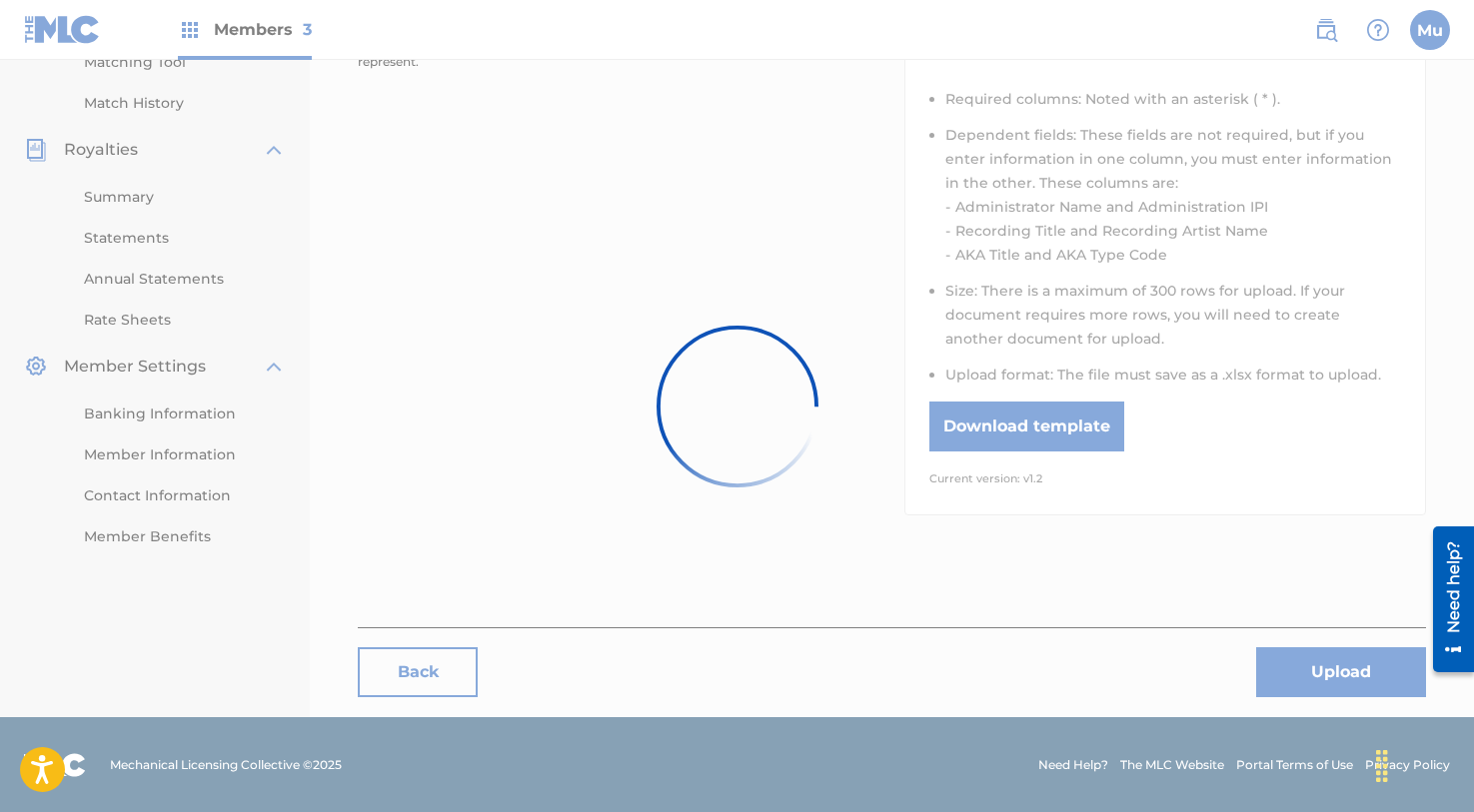 scroll, scrollTop: 0, scrollLeft: 0, axis: both 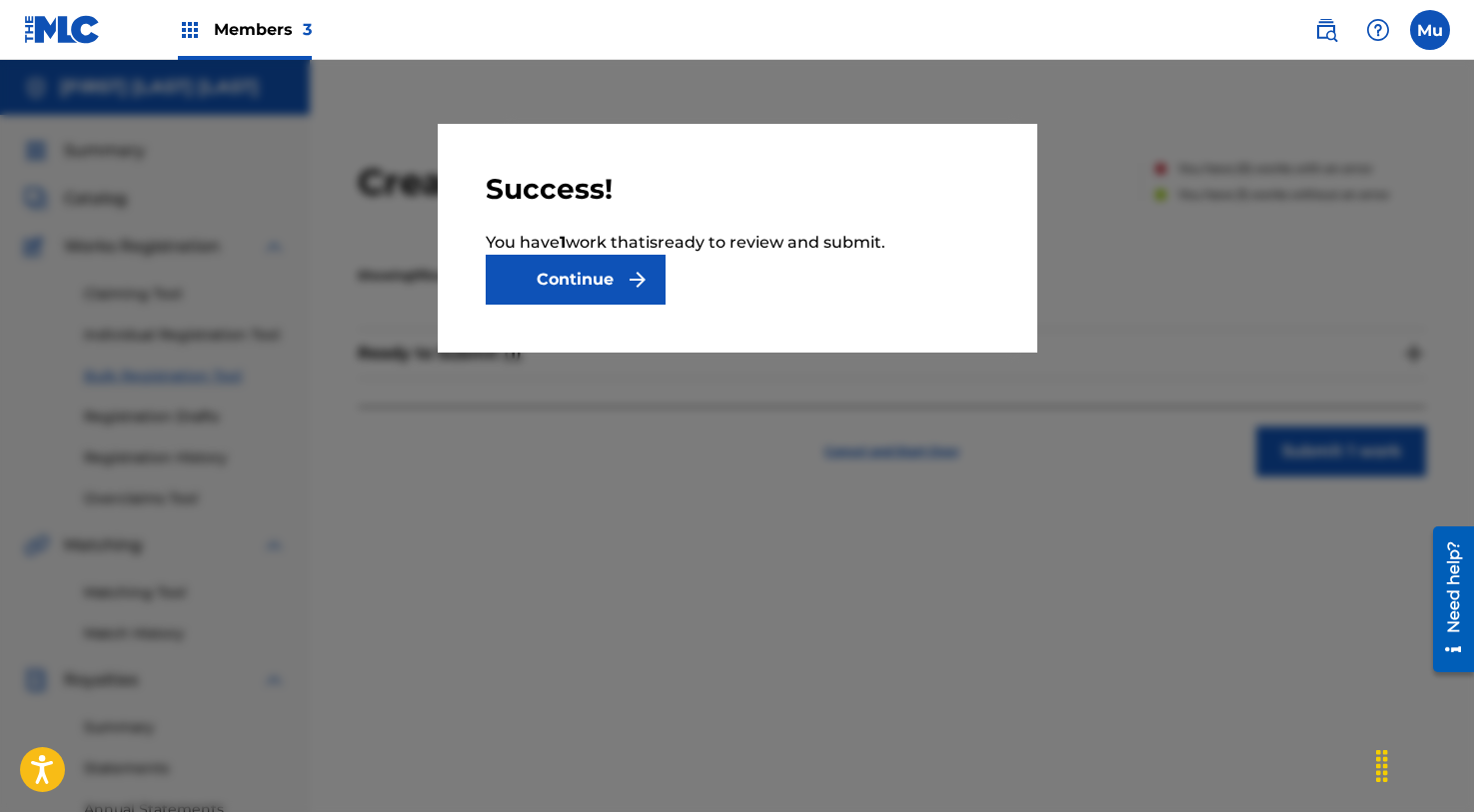 click on "Continue" at bounding box center [576, 280] 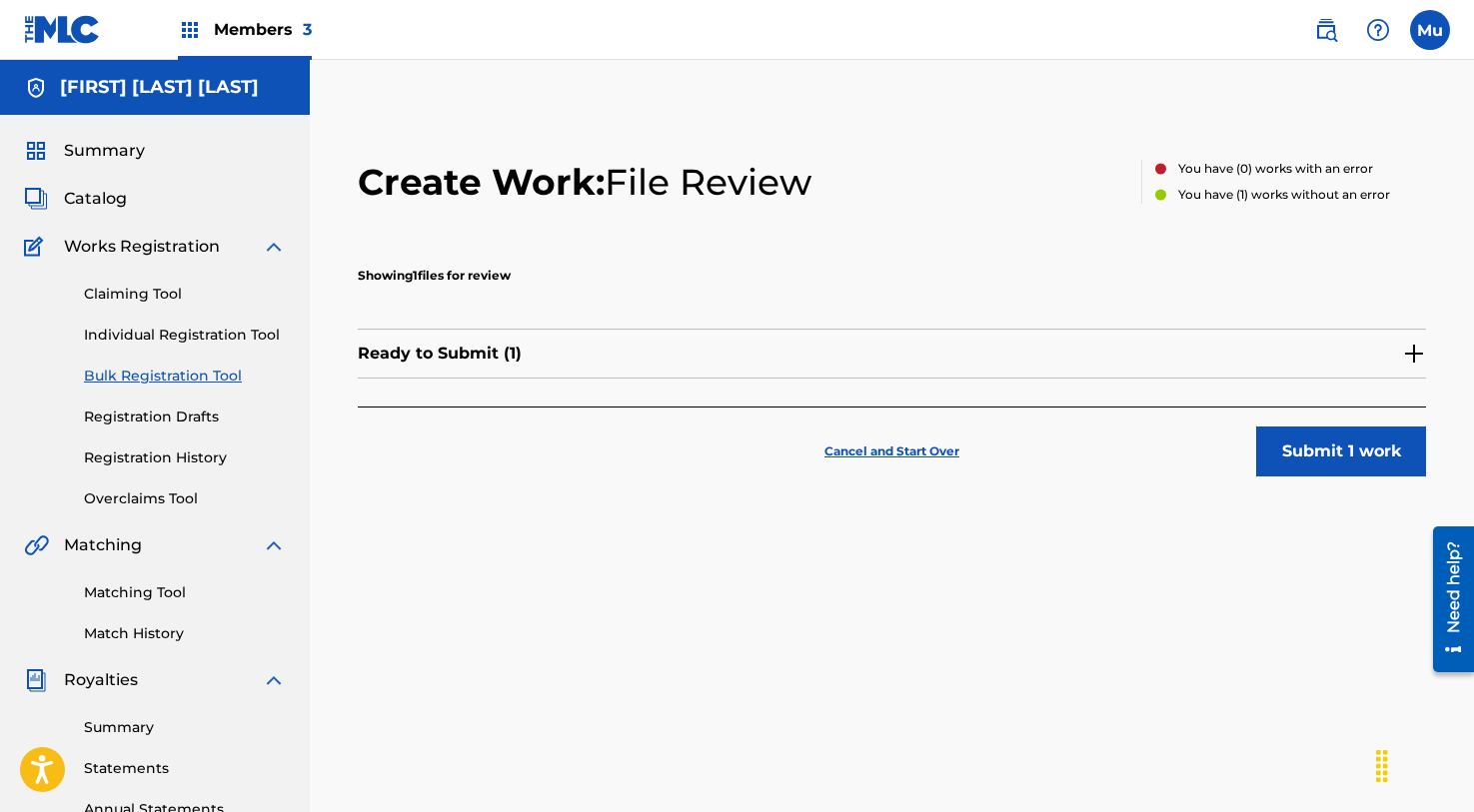 click on "Submit 1 work" at bounding box center [1341, 451] 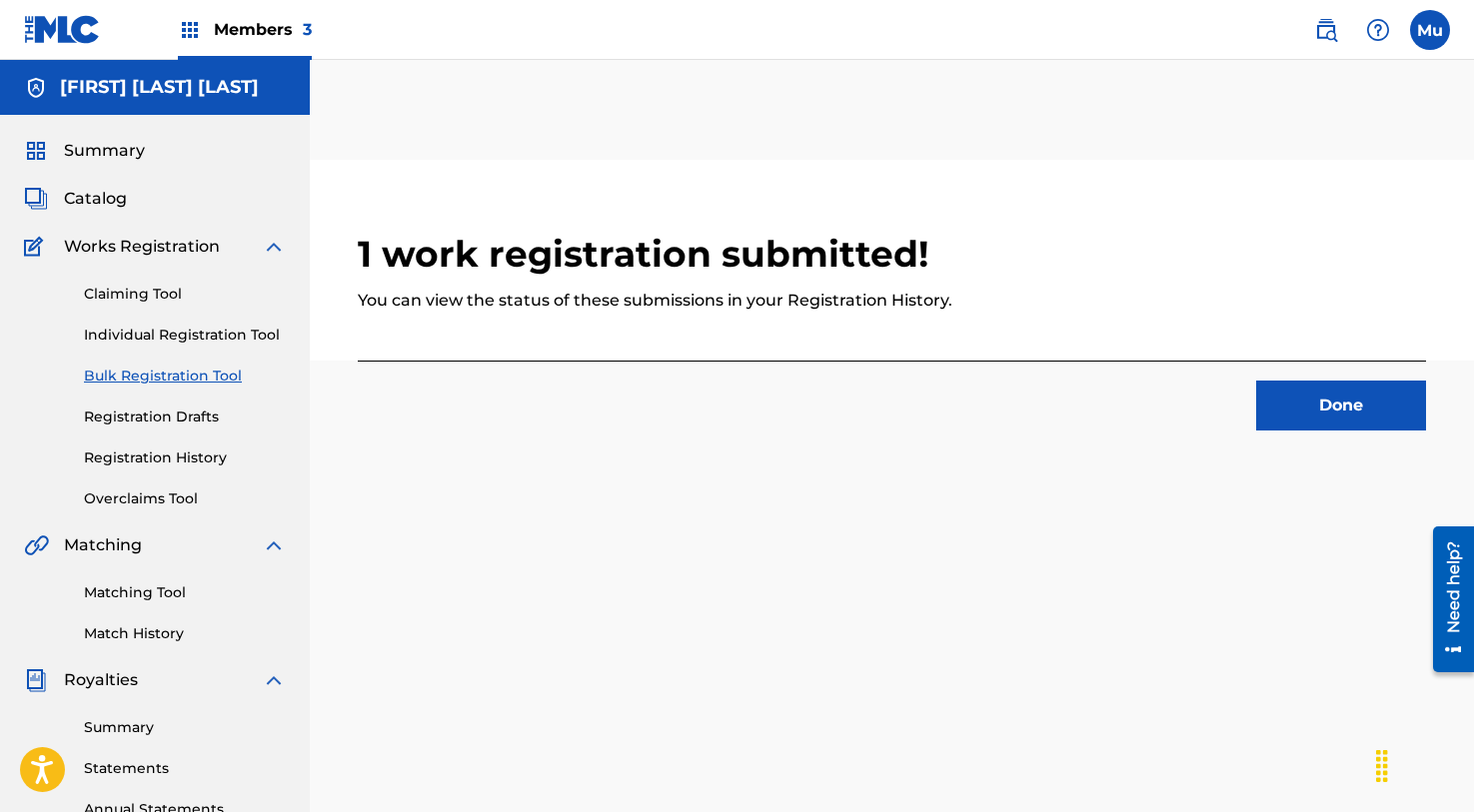 click on "Done" at bounding box center (1341, 406) 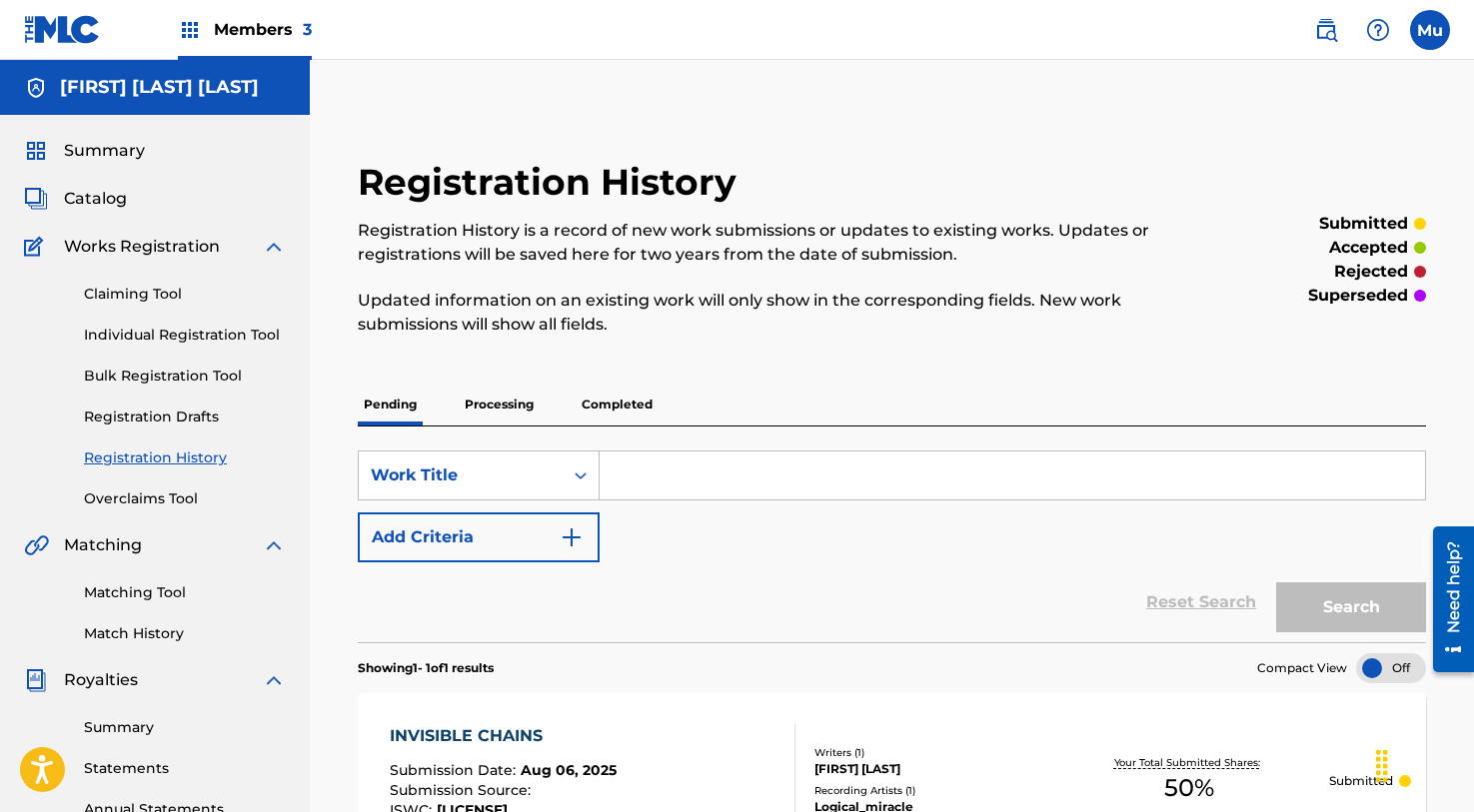 scroll, scrollTop: 0, scrollLeft: 0, axis: both 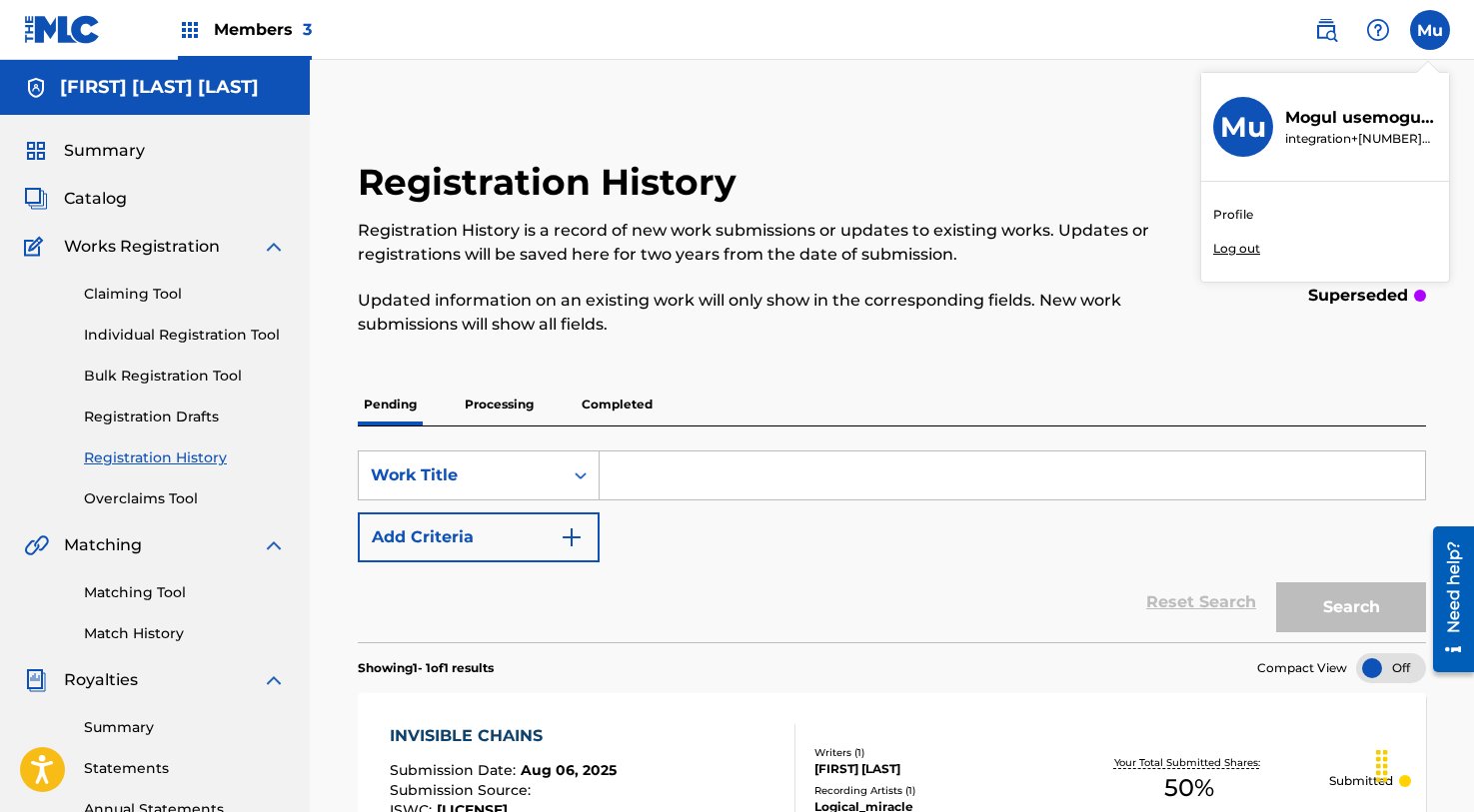 click on "Log out" at bounding box center [1236, 249] 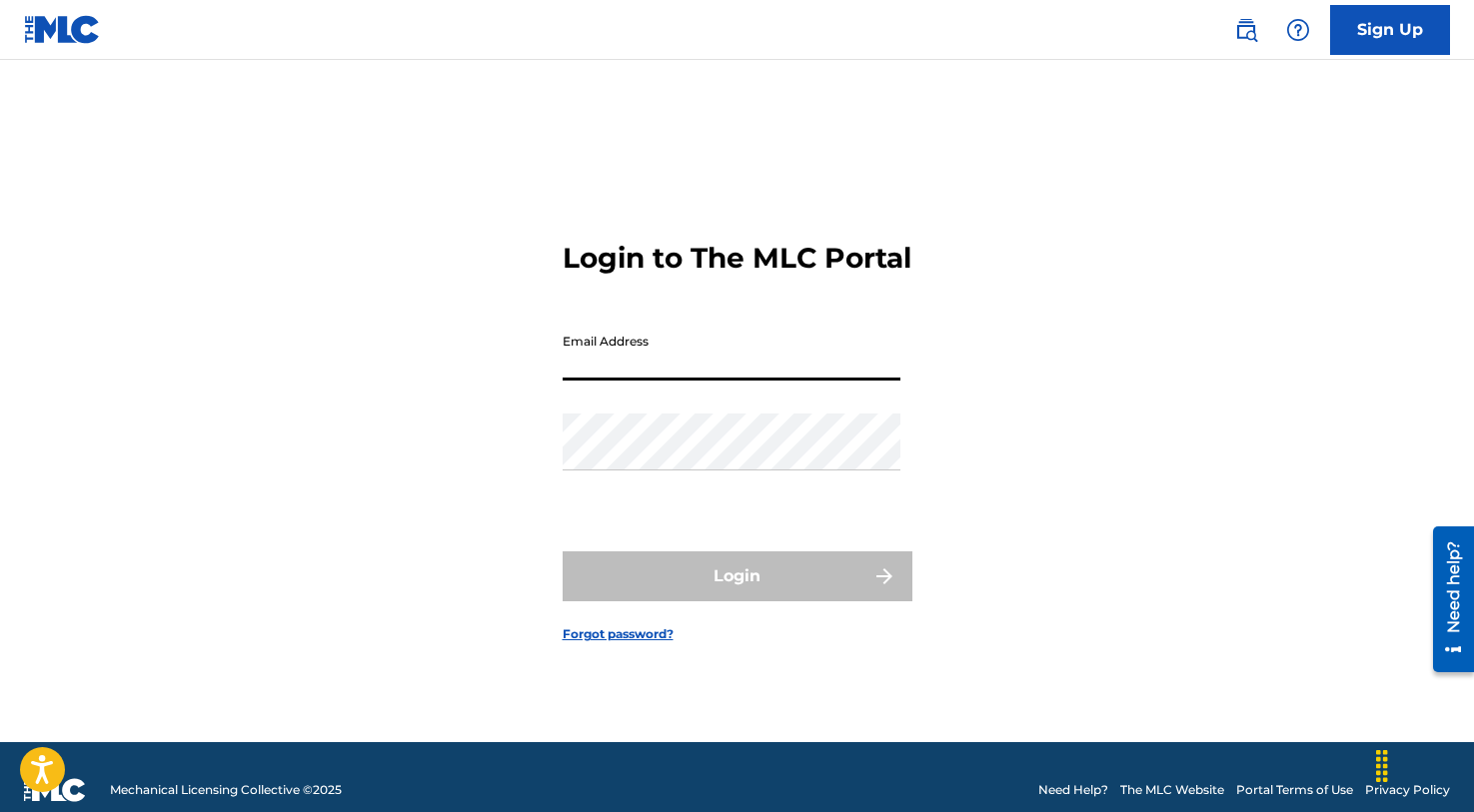 paste on "integration+[NUMBER]@example.com" 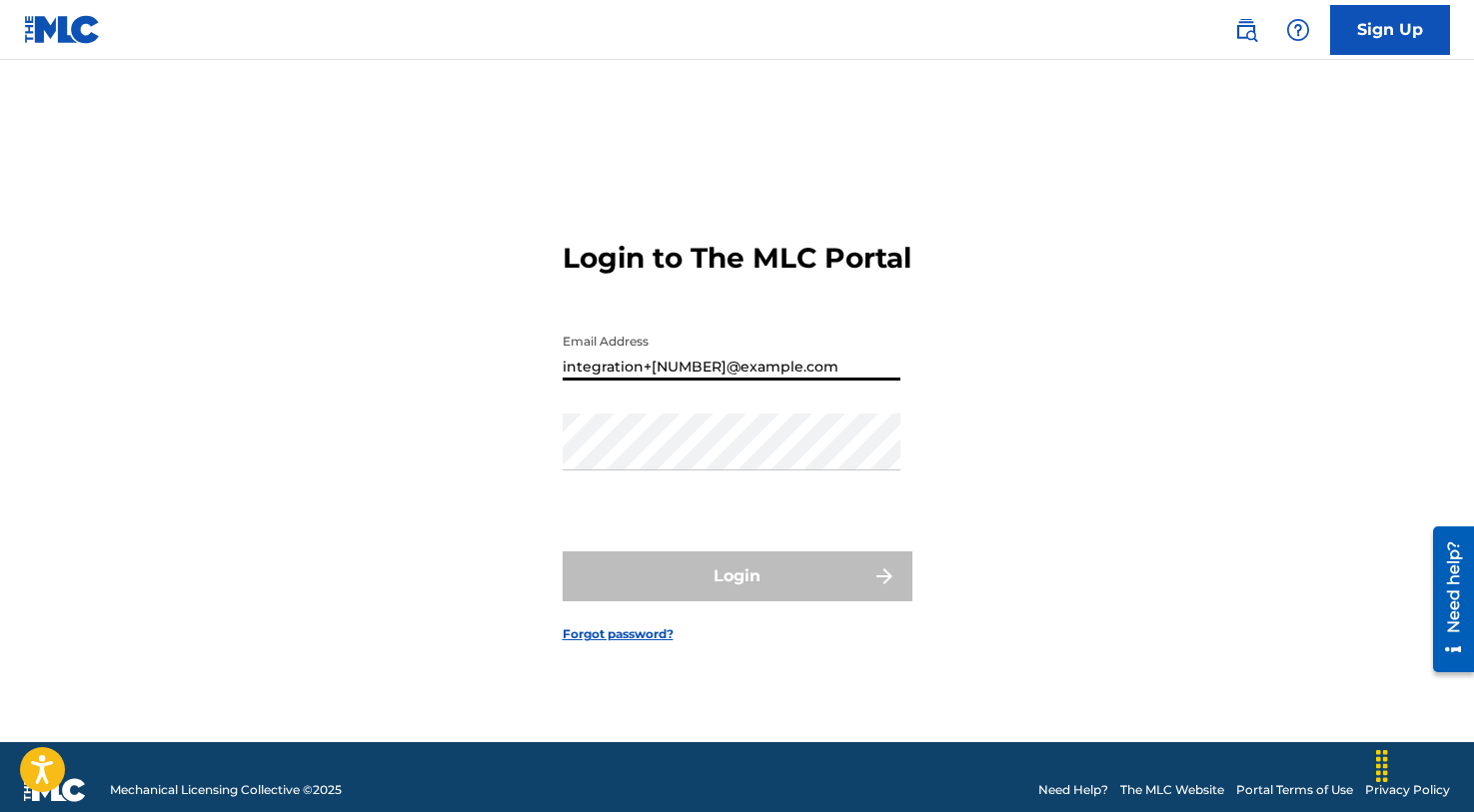 type on "integration+[NUMBER]@example.com" 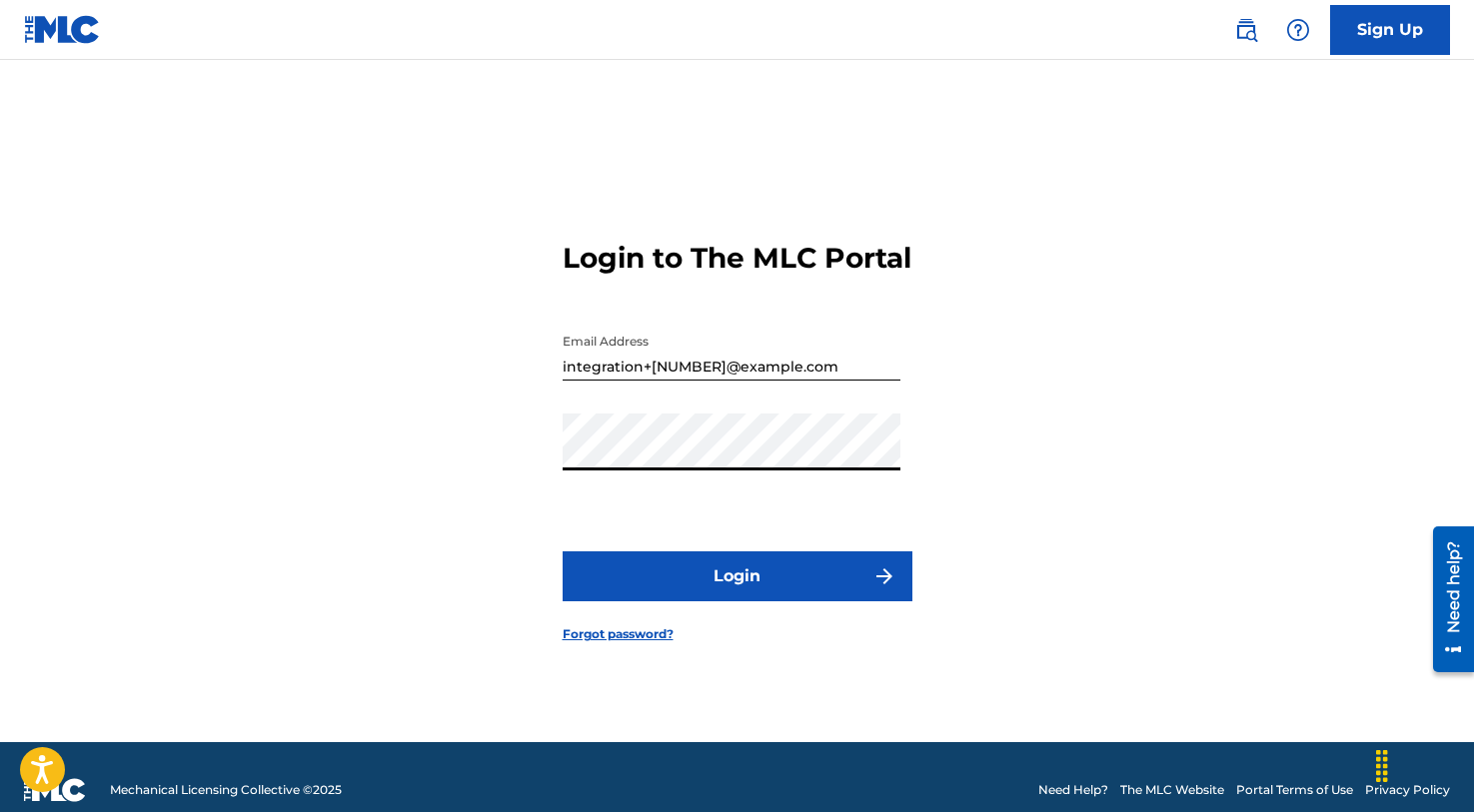 click on "Login" at bounding box center [737, 576] 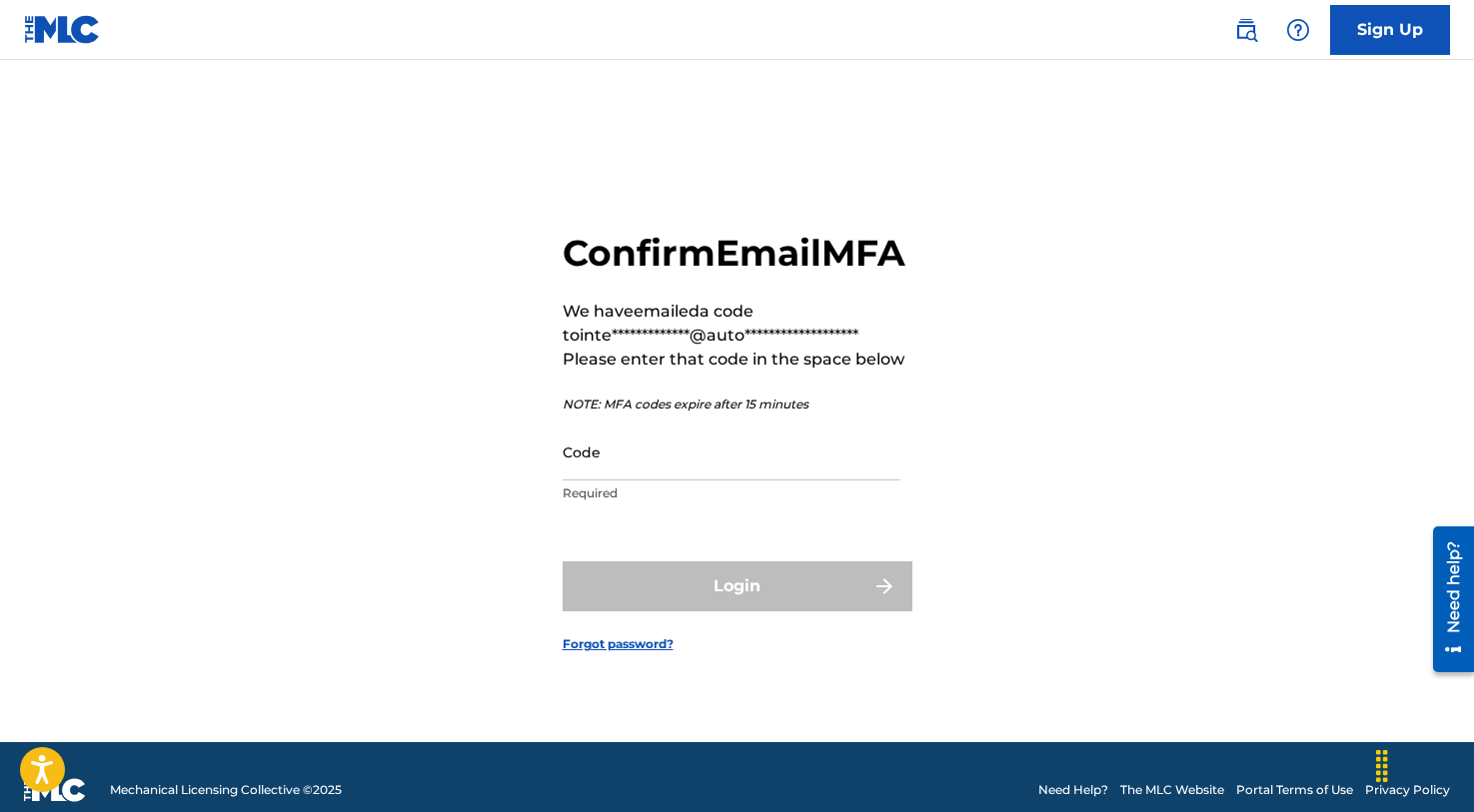 click on "Code" at bounding box center (732, 451) 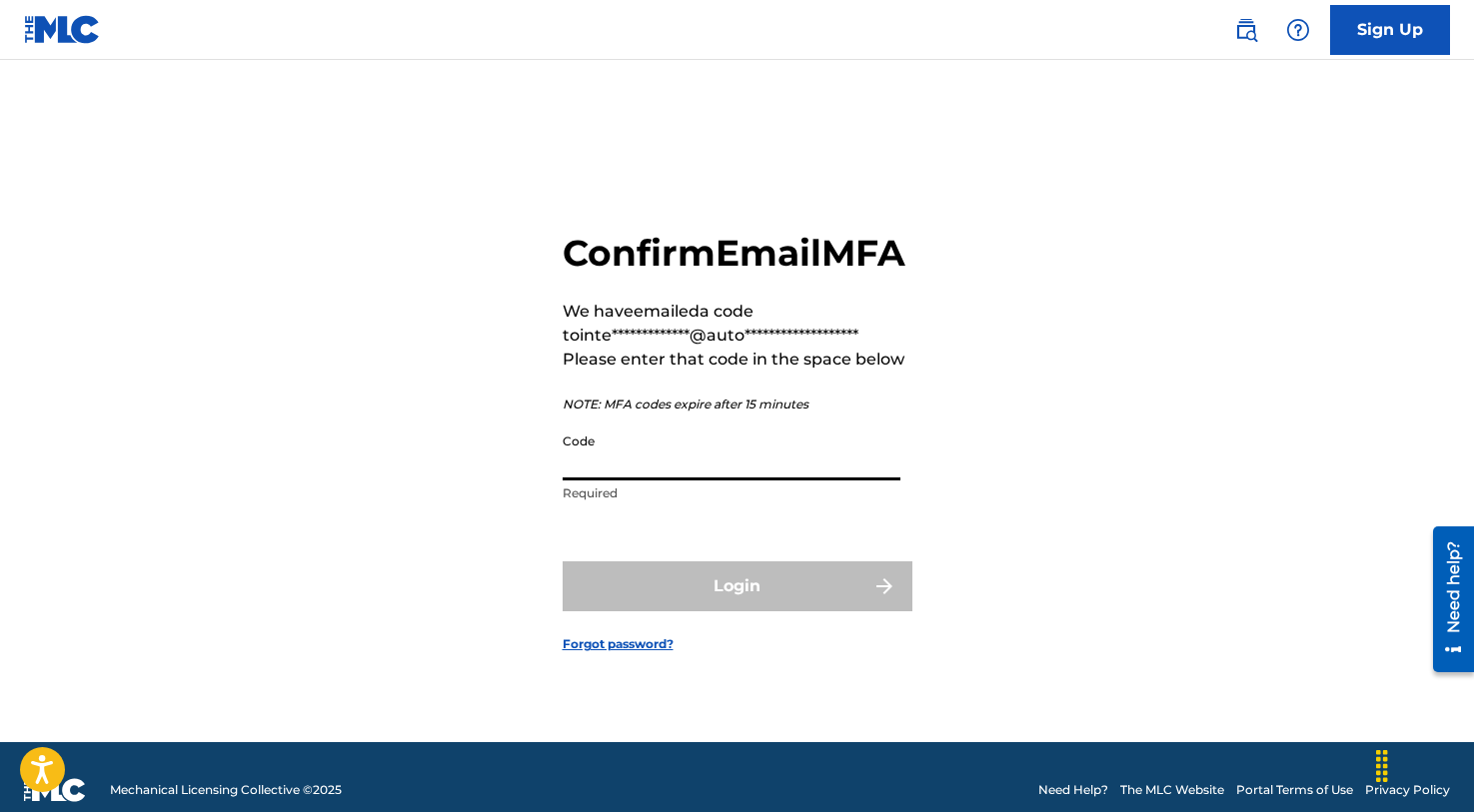 paste on "773686" 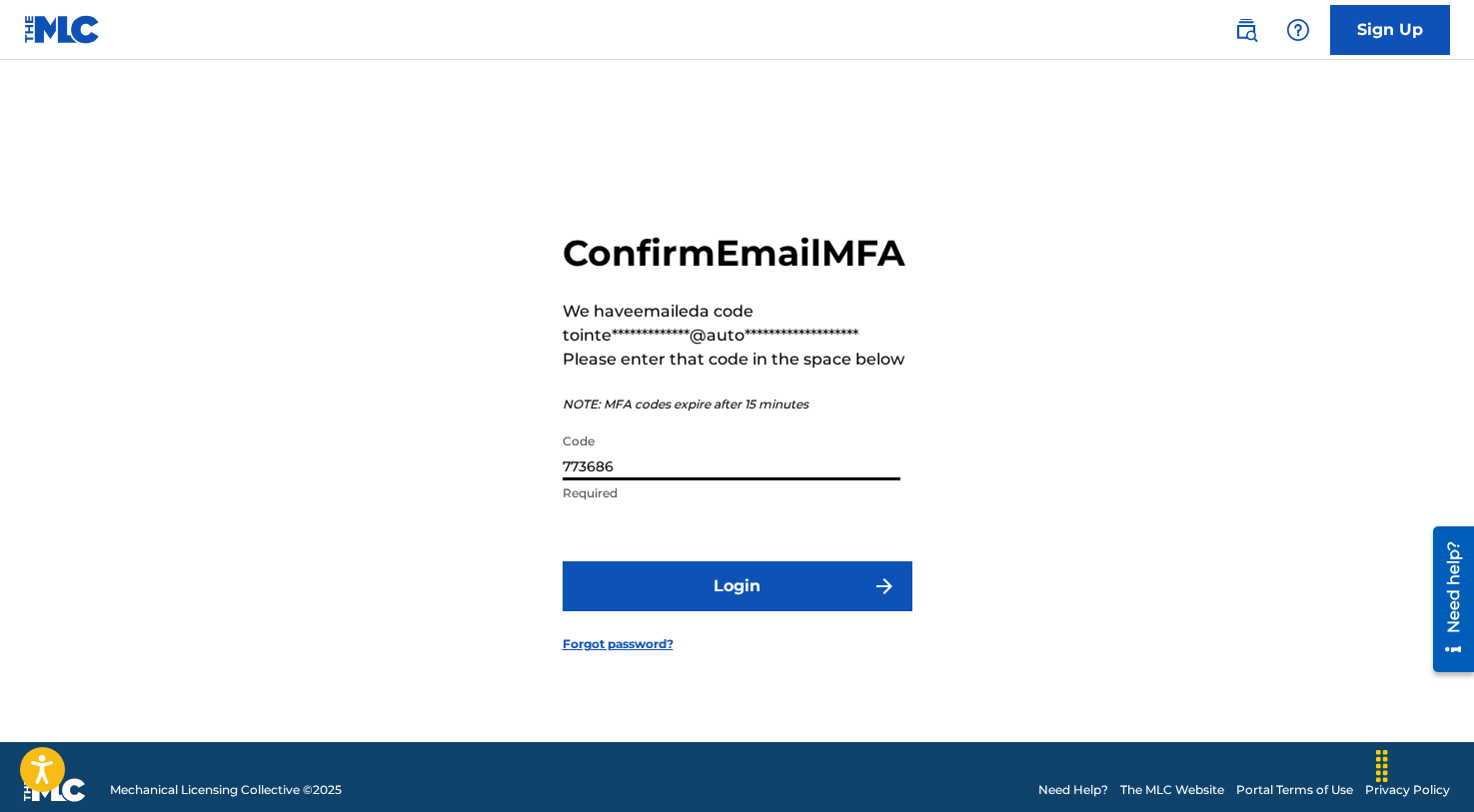 type on "773686" 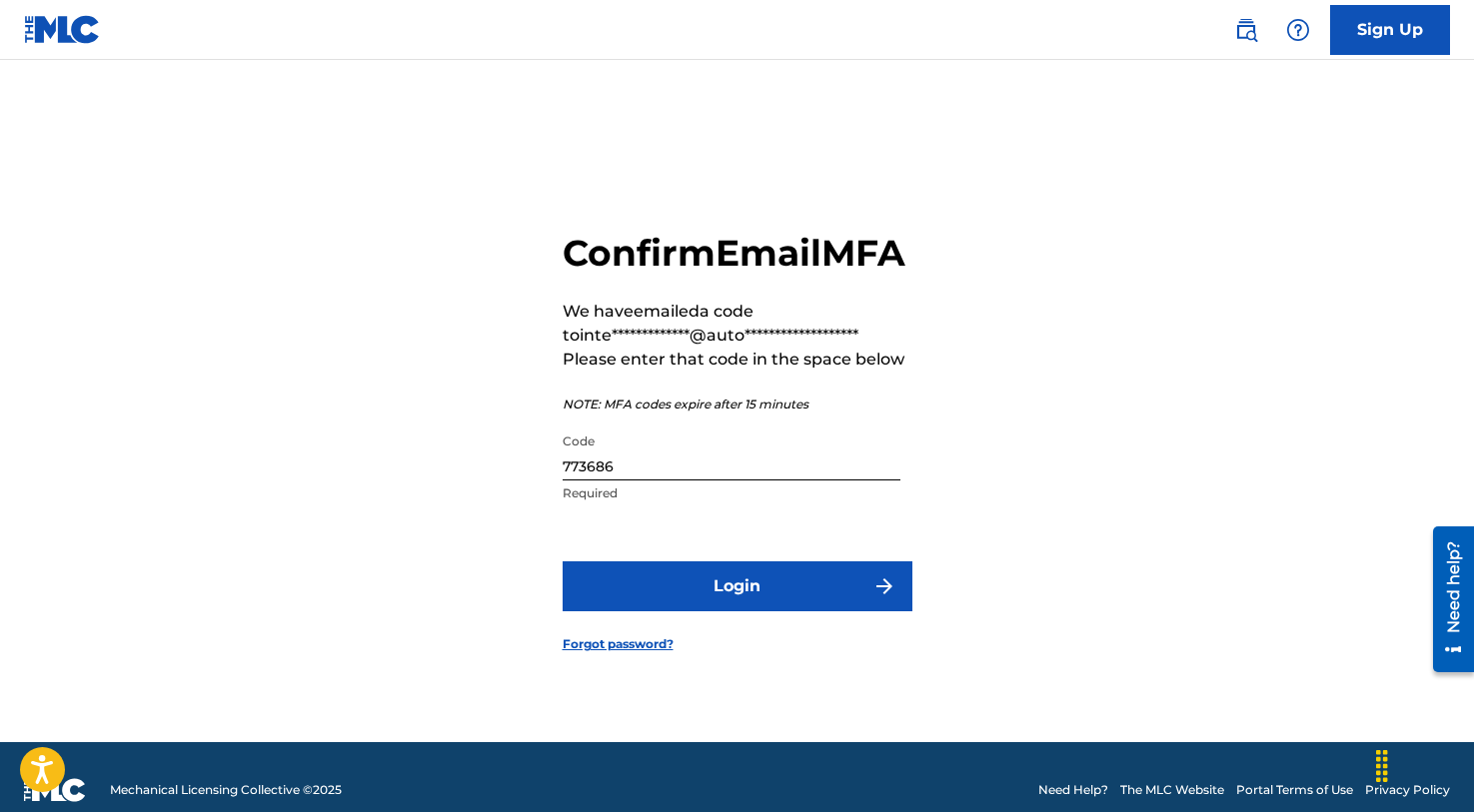 click on "Login" at bounding box center [737, 586] 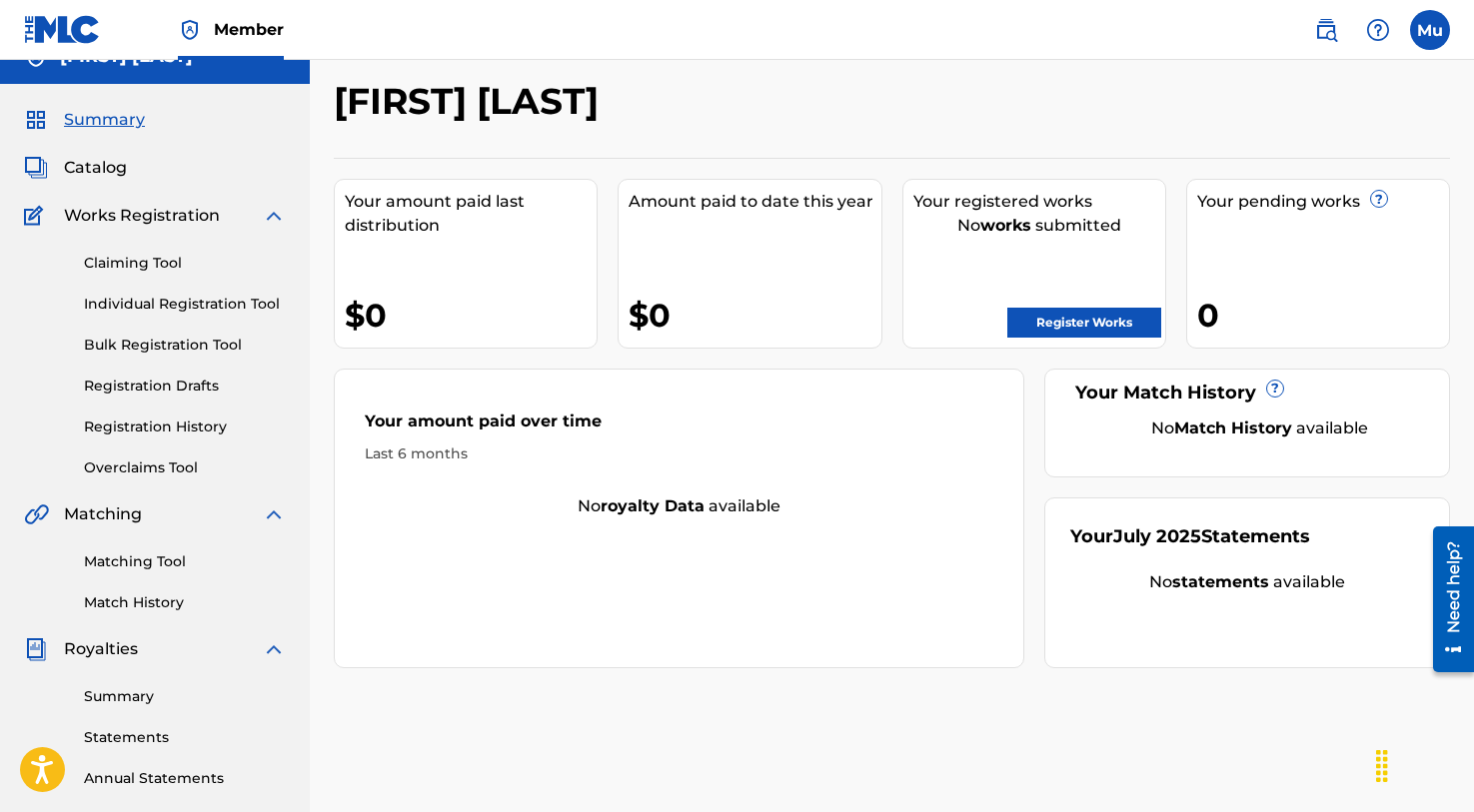 scroll, scrollTop: 43, scrollLeft: 0, axis: vertical 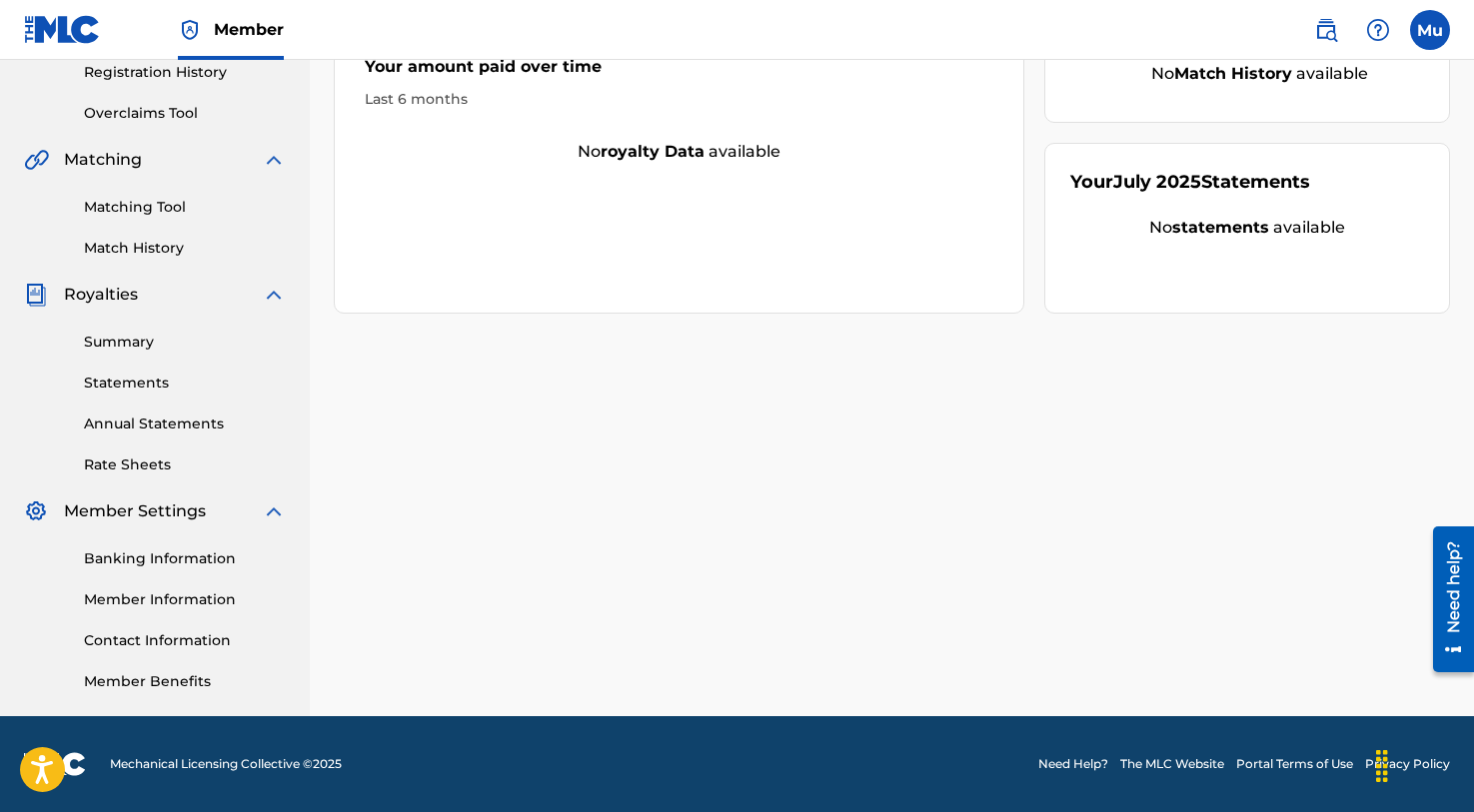 click on "Member Information" at bounding box center [185, 599] 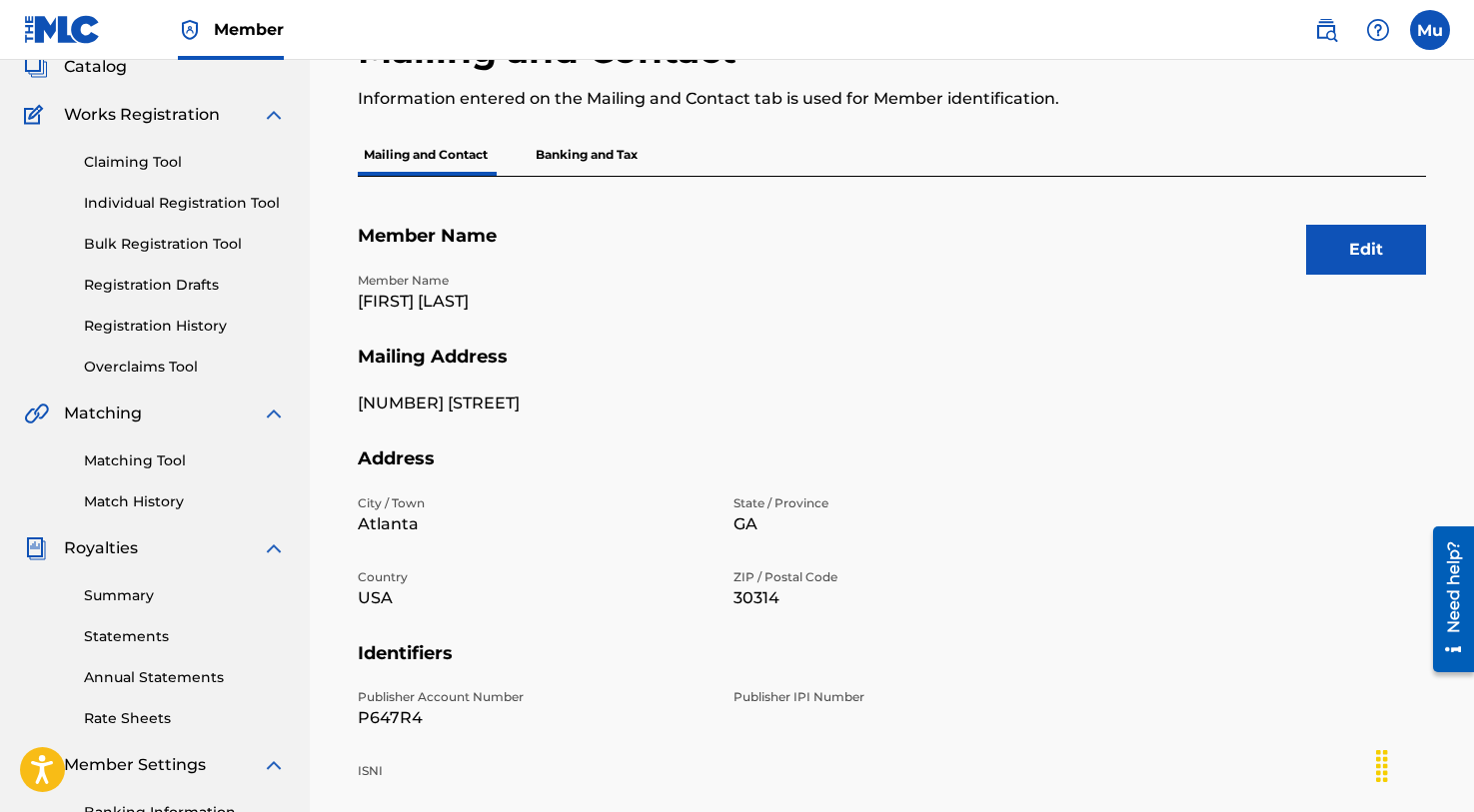 scroll, scrollTop: 289, scrollLeft: 0, axis: vertical 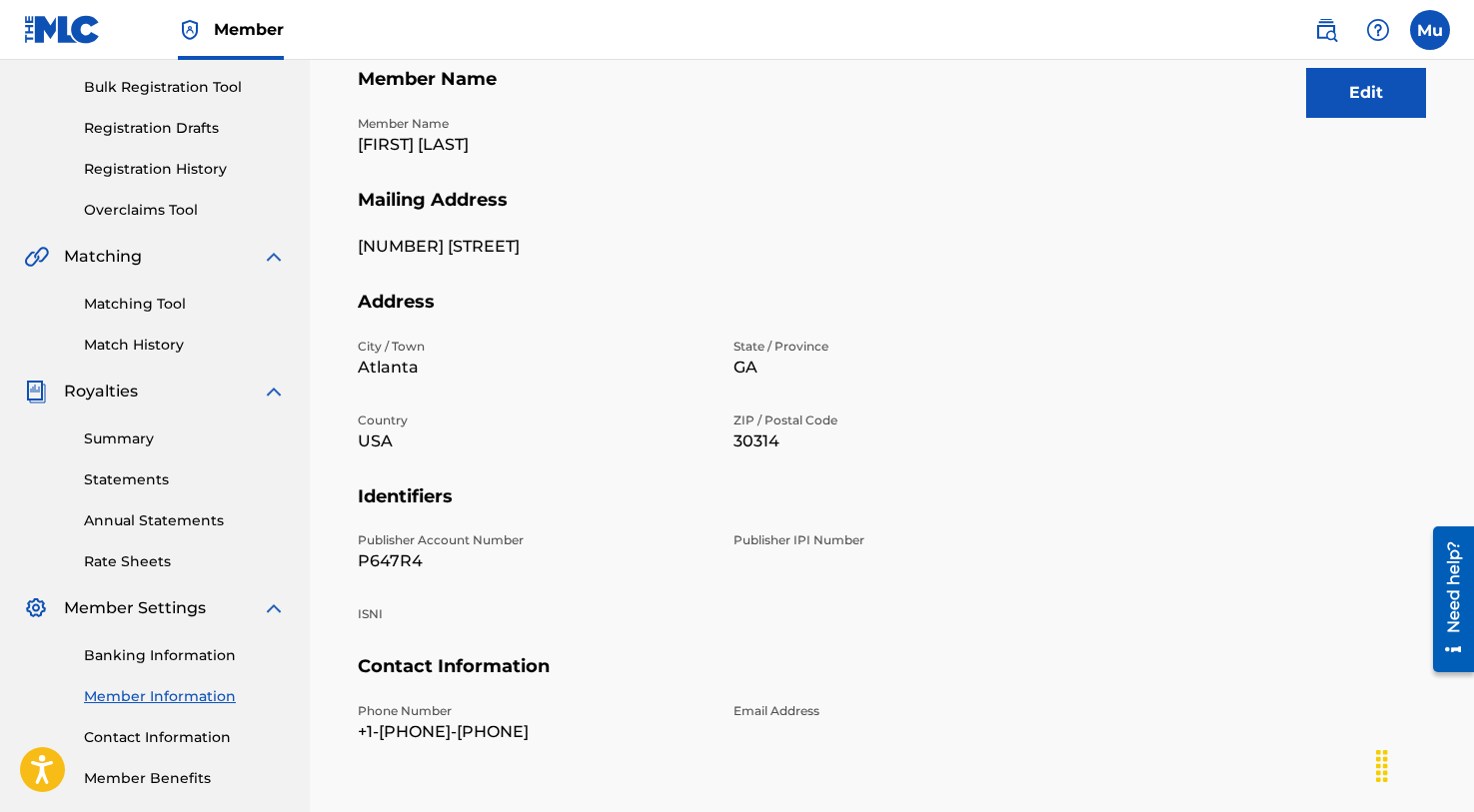 click on "P647R4" at bounding box center [534, 561] 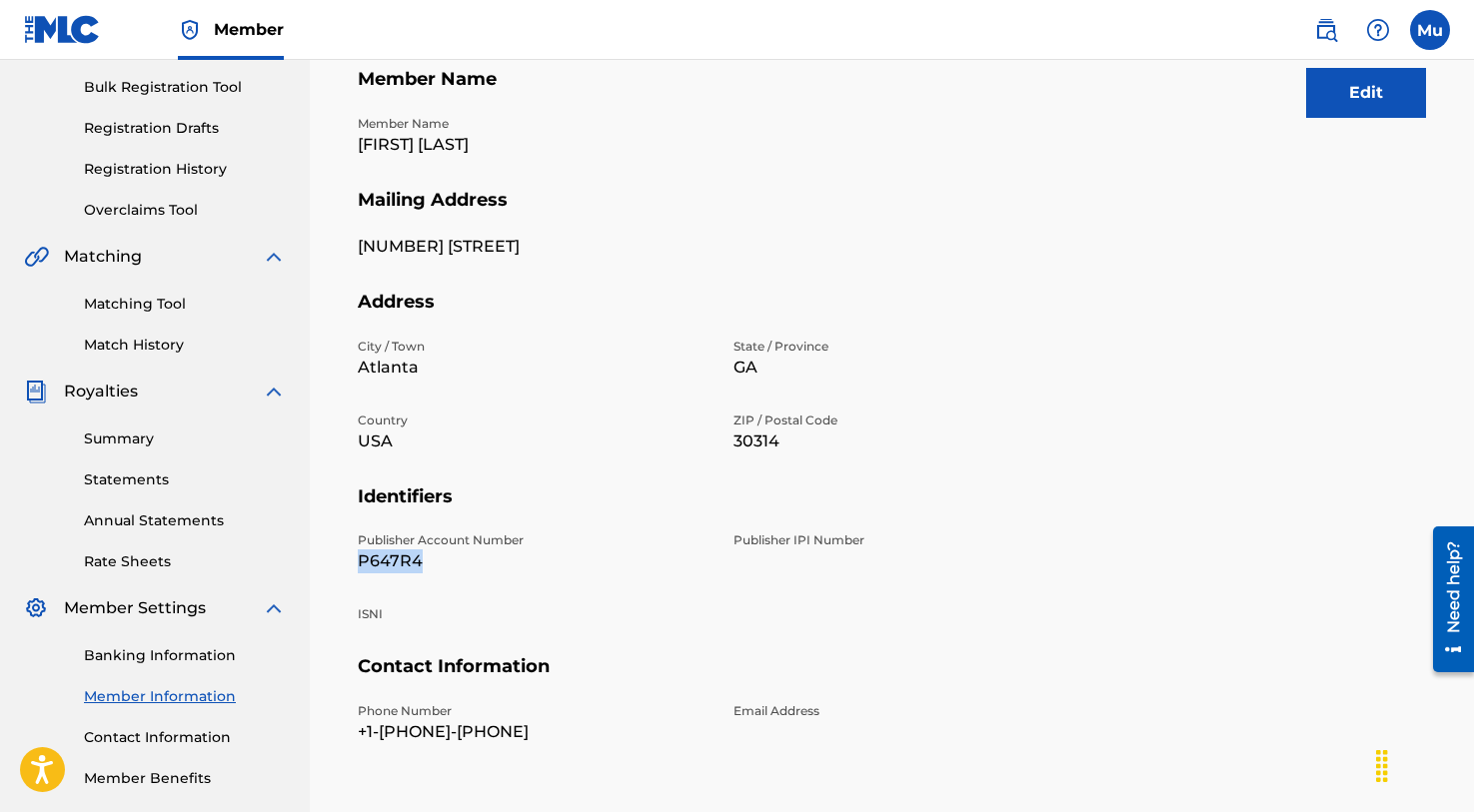 click on "P647R4" at bounding box center (534, 561) 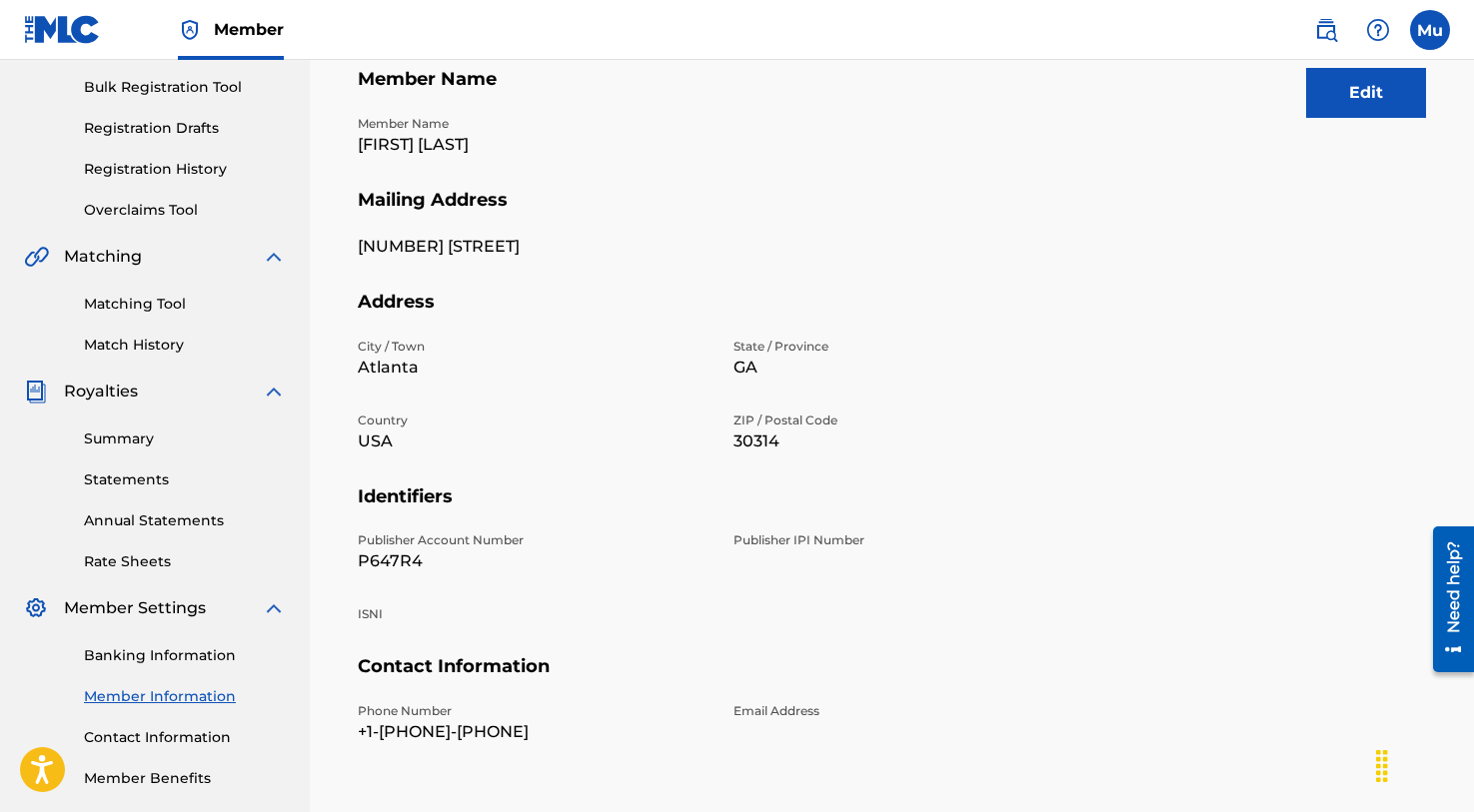 click on "[FIRST] [LAST]" at bounding box center [534, 145] 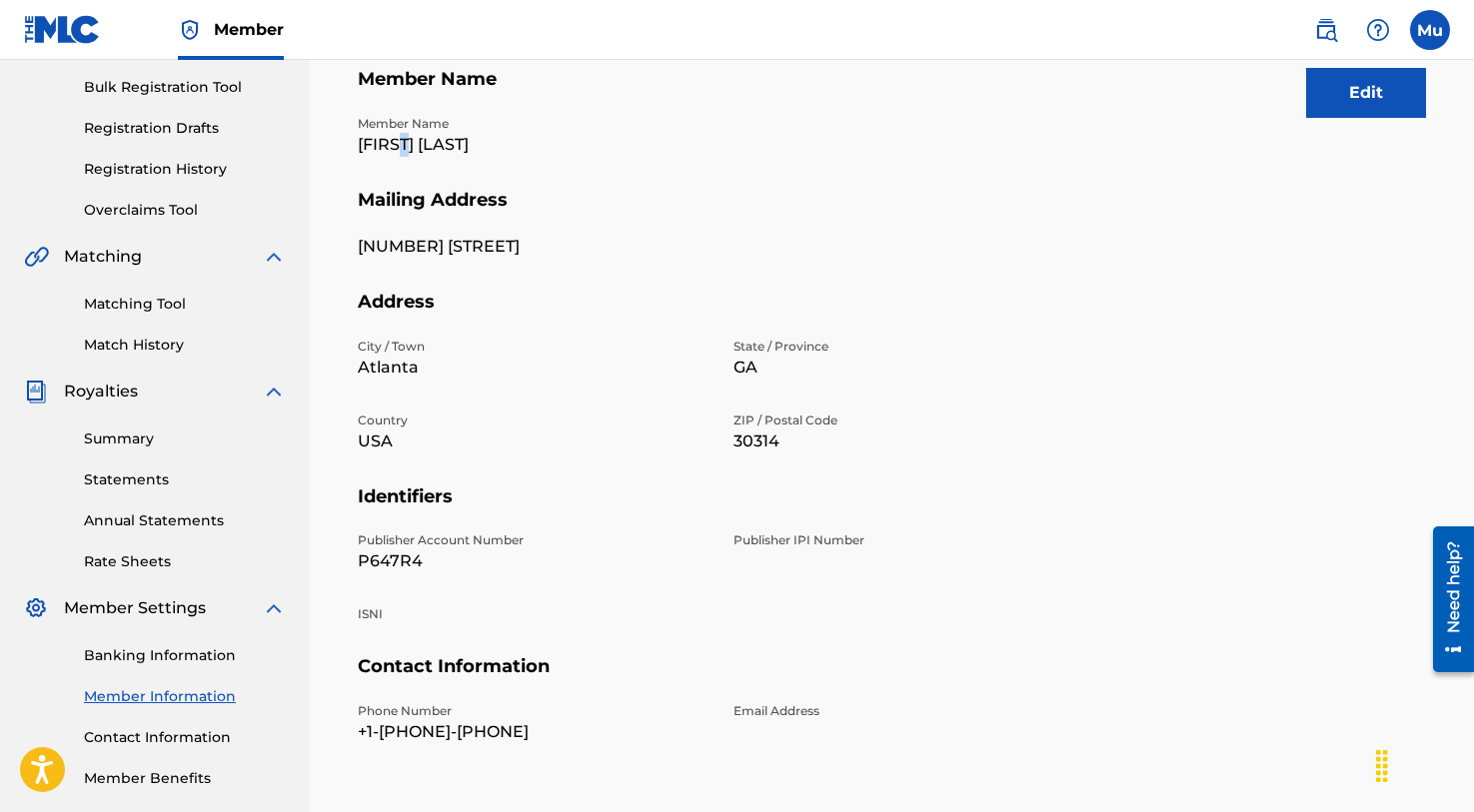 click on "[FIRST] [LAST]" at bounding box center [534, 145] 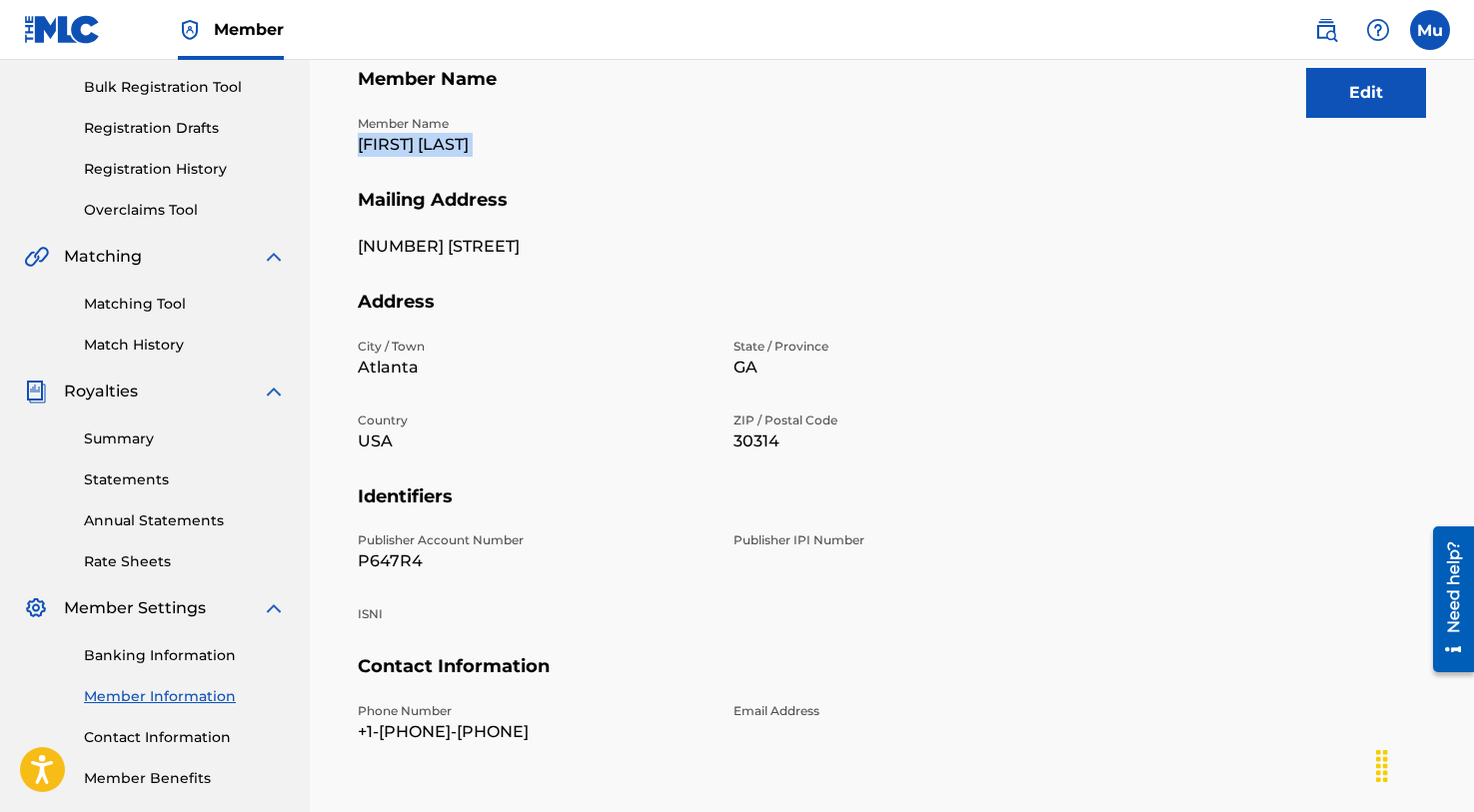click on "[FIRST] [LAST]" at bounding box center [534, 145] 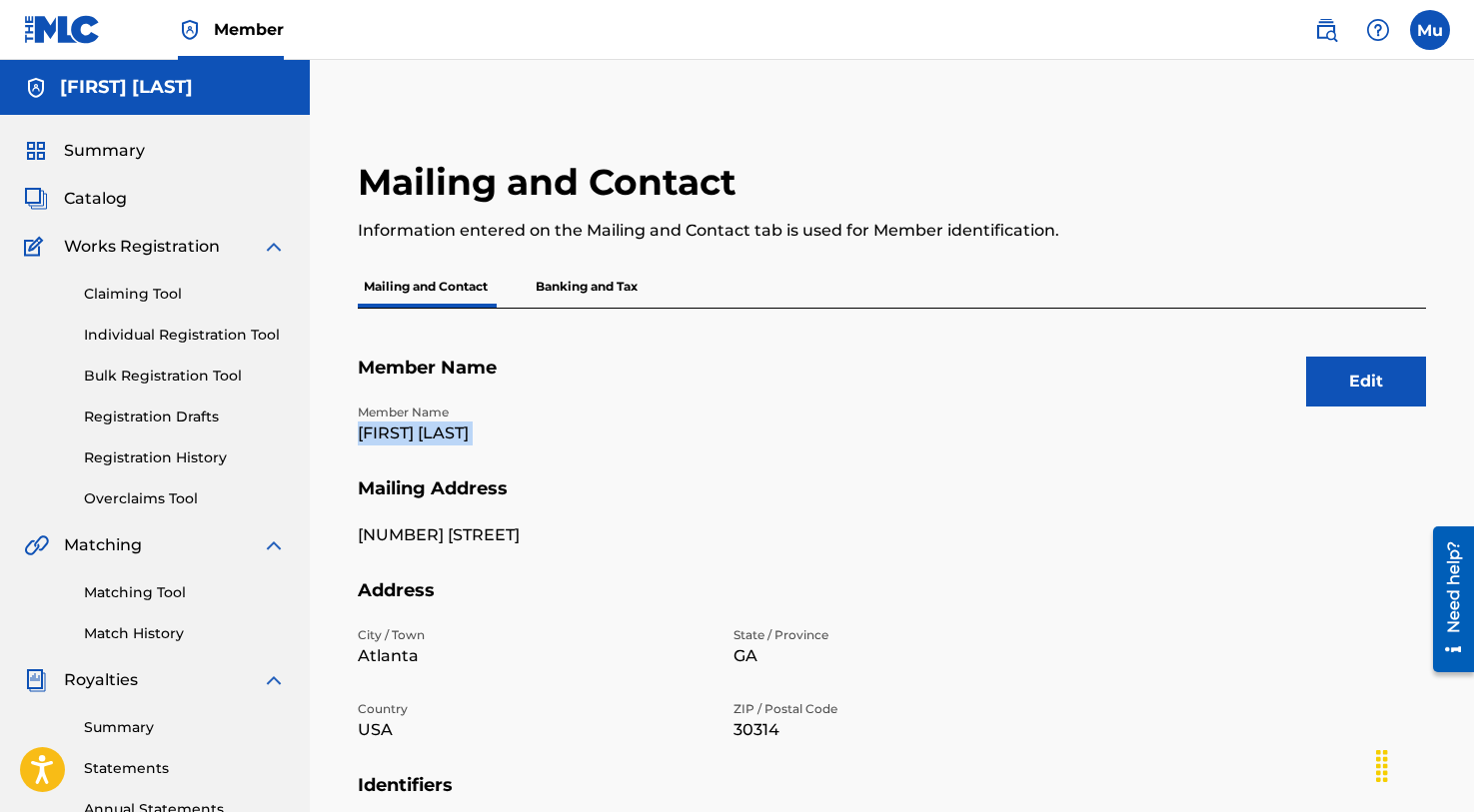 scroll, scrollTop: 0, scrollLeft: 0, axis: both 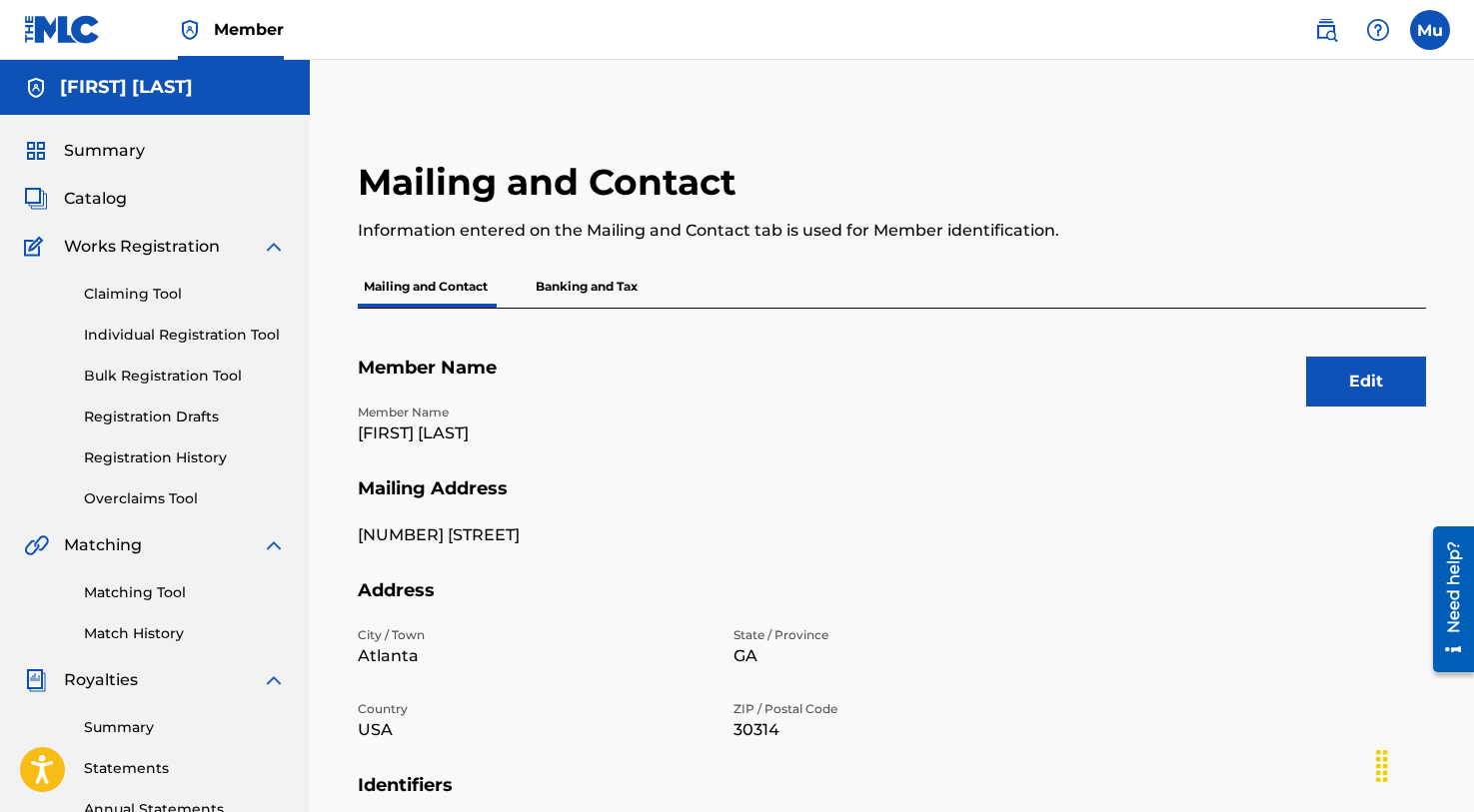 click on "Claiming Tool Individual Registration Tool Bulk Registration Tool Registration Drafts Registration History Overclaims Tool" at bounding box center [155, 384] 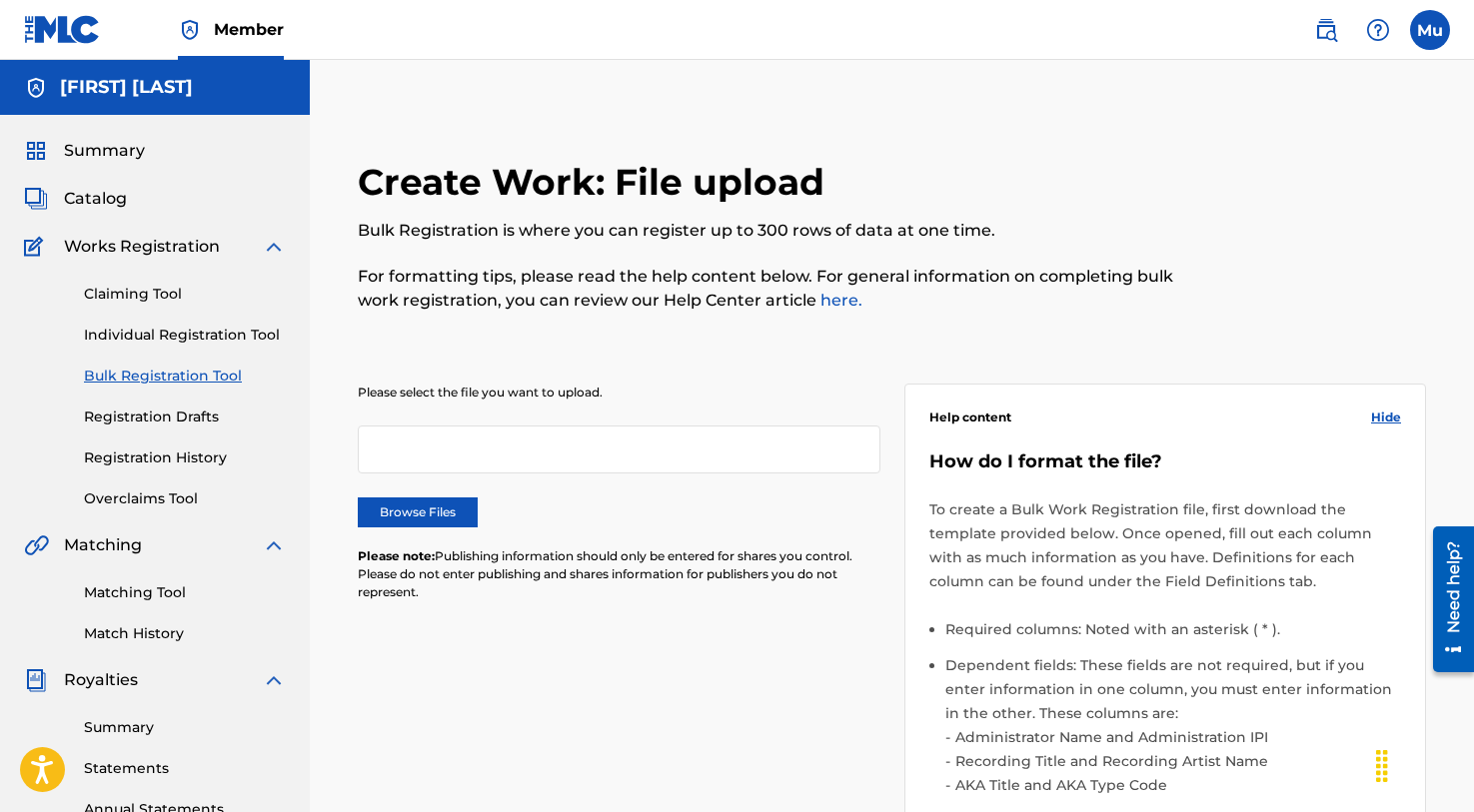 click on "Please select the file you want to upload. Browse Files Please note:  Publishing information should only be entered for shares you control. Please do not enter publishing and shares information for publishers you do not represent." at bounding box center [619, 504] 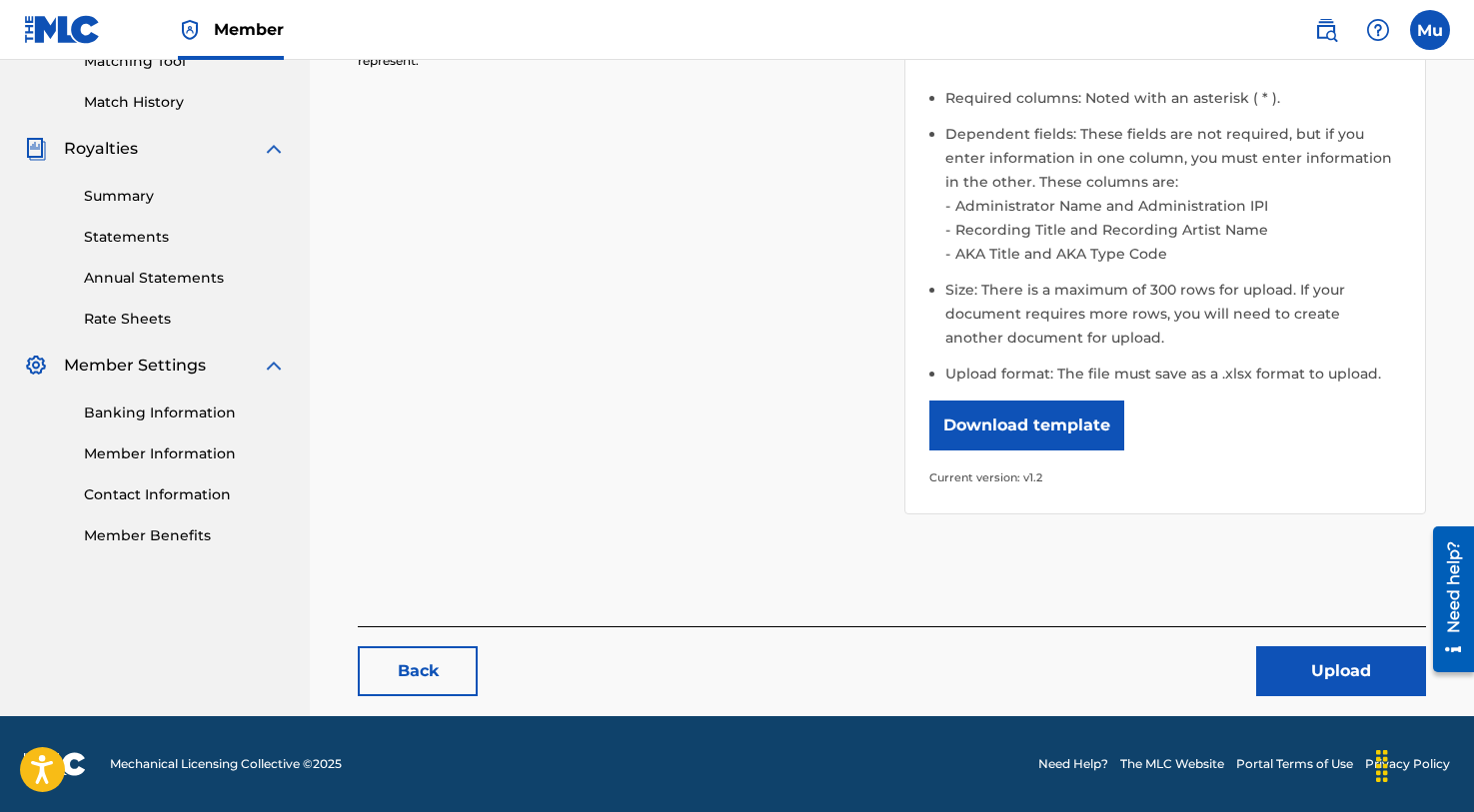 scroll, scrollTop: 530, scrollLeft: 0, axis: vertical 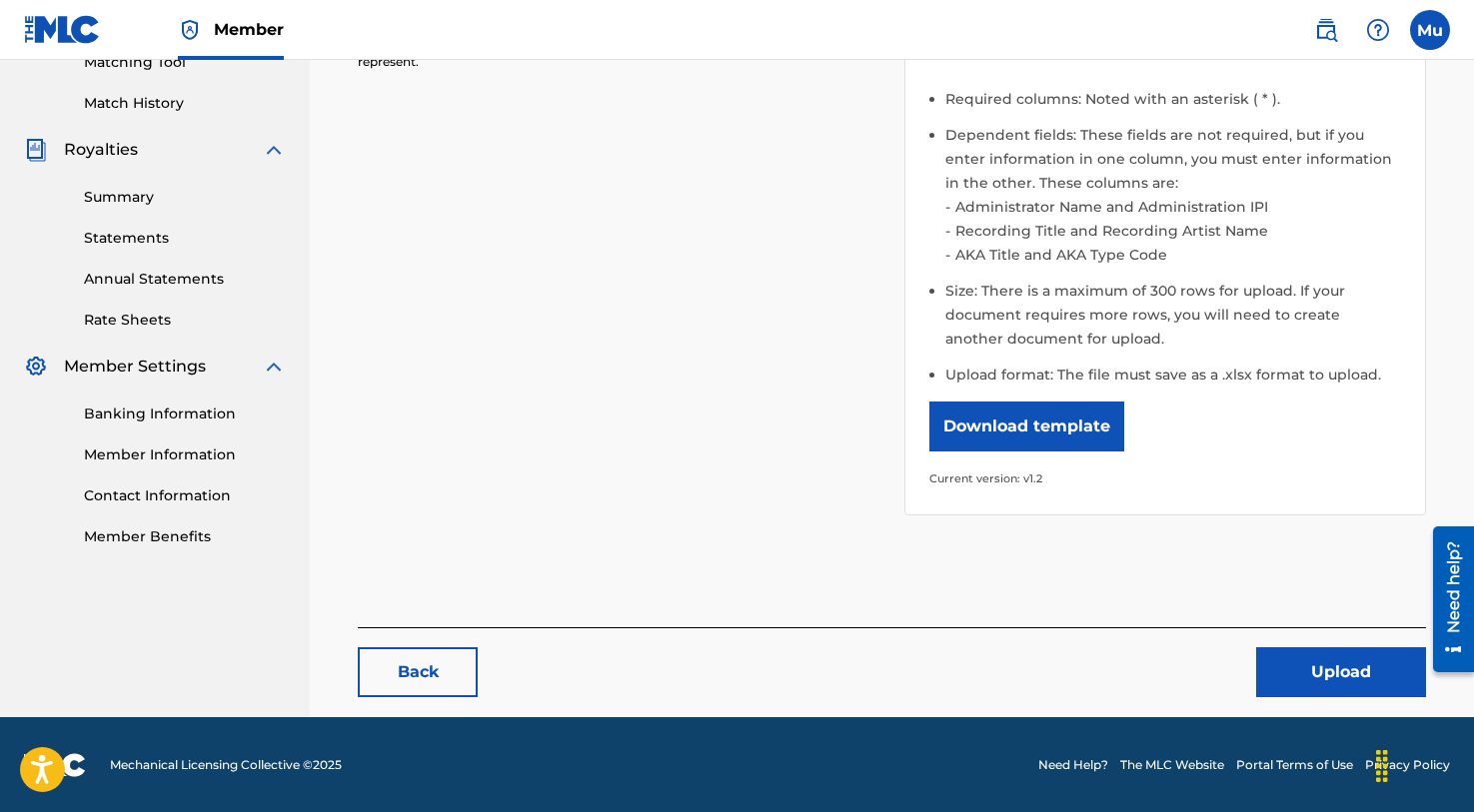 click on "Upload" at bounding box center (1341, 672) 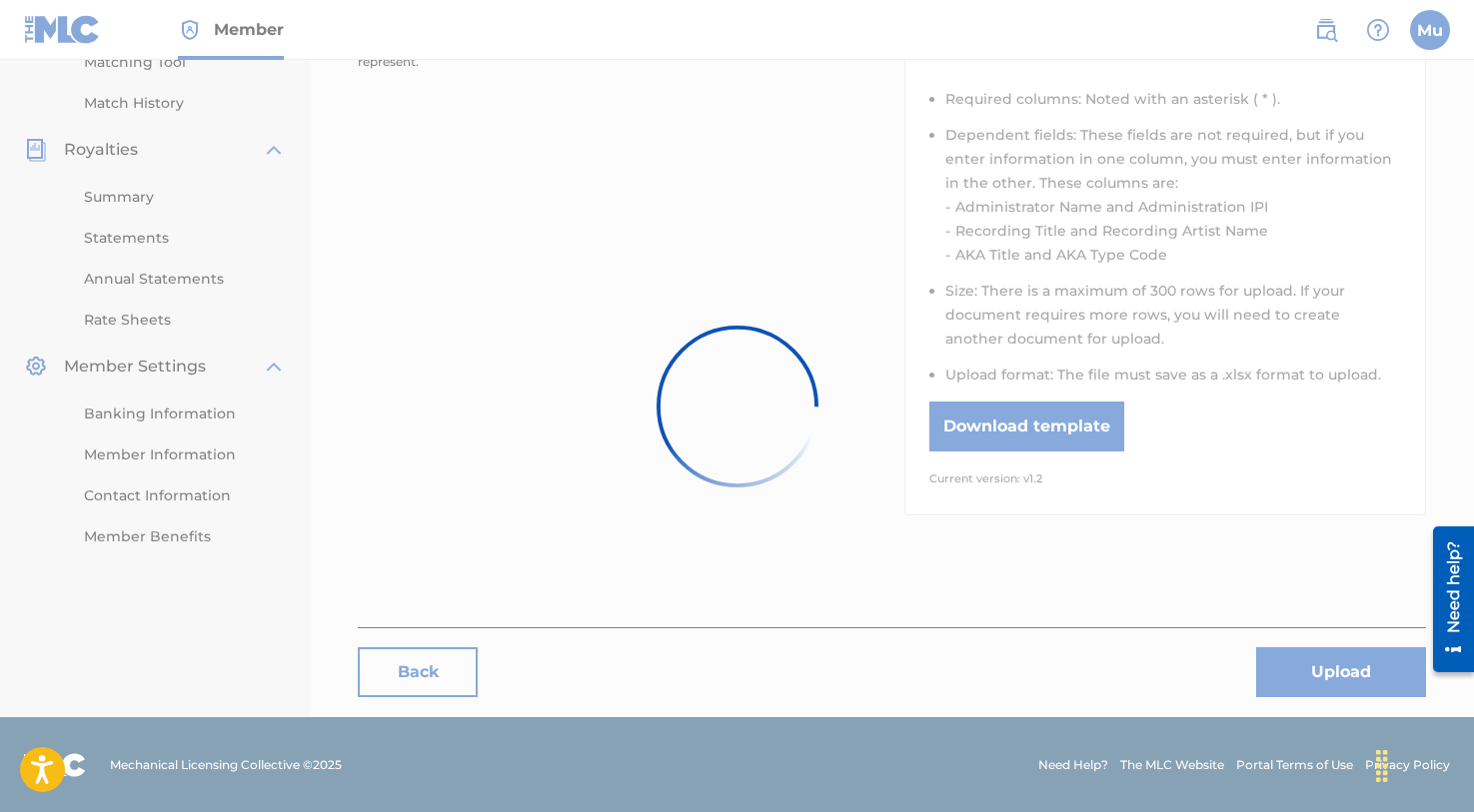 scroll, scrollTop: 0, scrollLeft: 0, axis: both 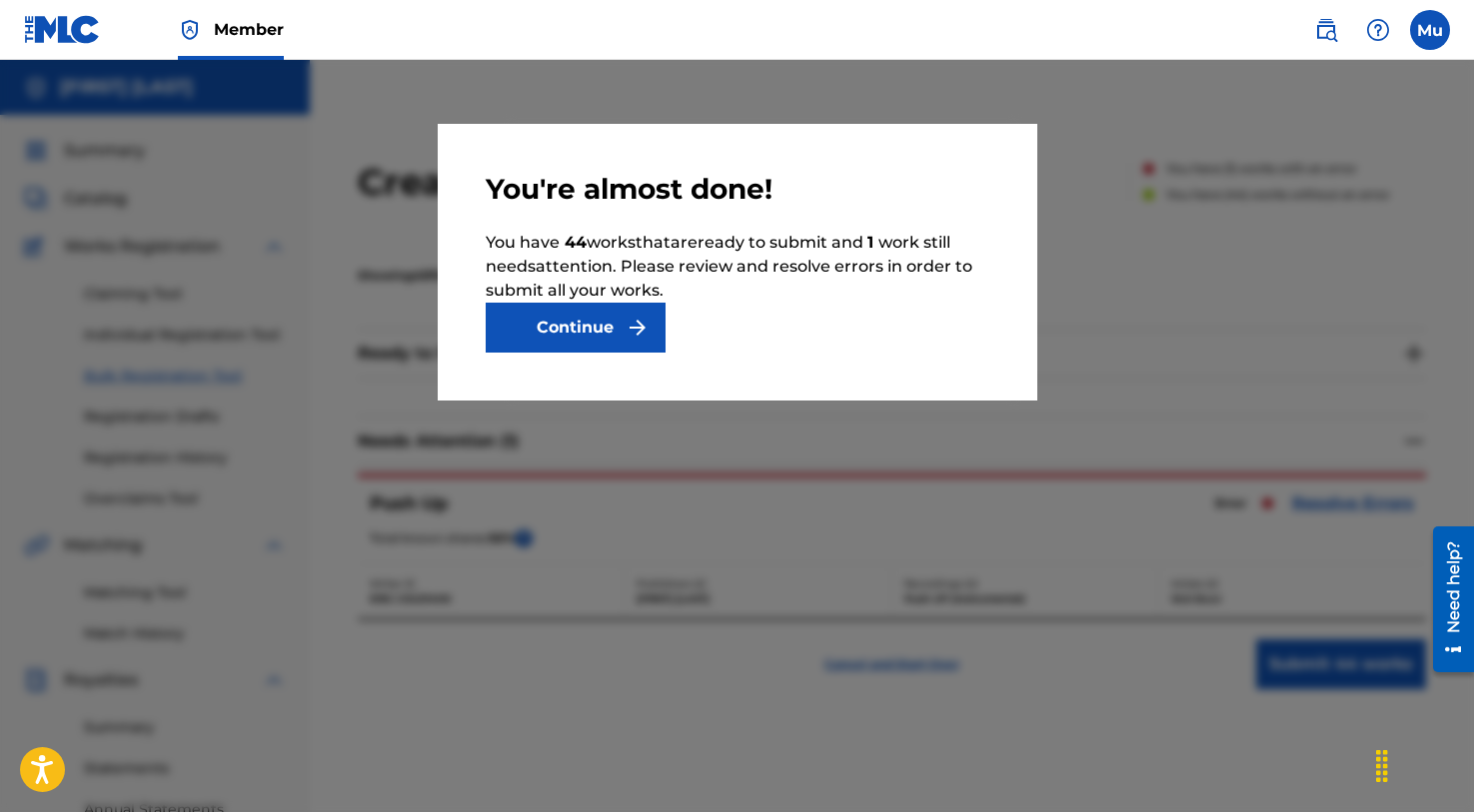 click at bounding box center (638, 328) 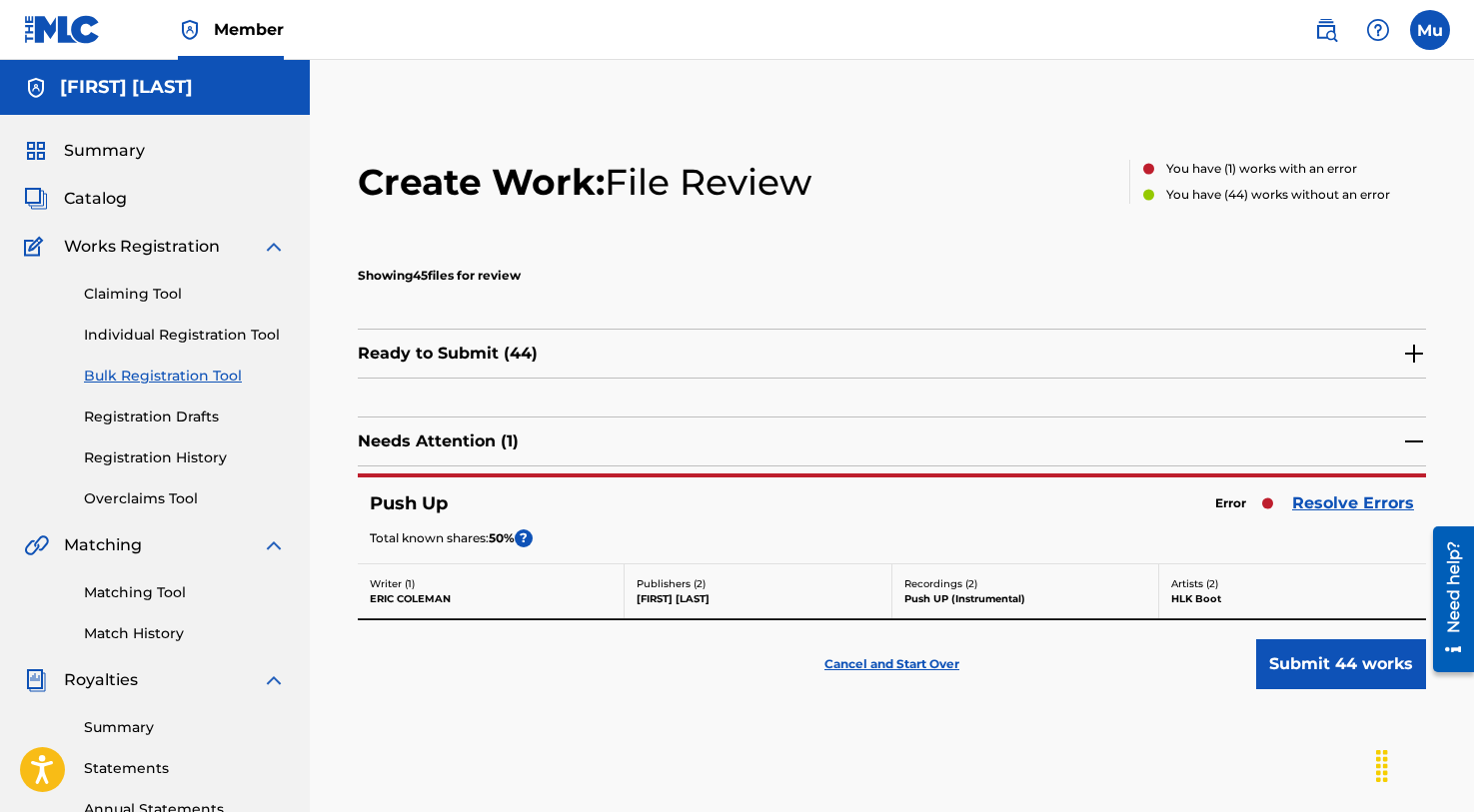 click on "Create Work:  File Review You have ( 1 ) works with an error You have ( 44 ) works without an error Showing  45  files for review Ready to Submit (  44  ) Needs Attention (  1  ) Push Up Error Resolve Errors Total known shares:  50 %  ? Writer ( 1 ) ERIC   [LAST] Publishers ( 2 ) [FIRST] [LAST] Recordings ( 2 ) Push UP (Instrumental) Artists ( 2 ) HLK Boot Cancel and Start Over Submit 44 works" at bounding box center [891, 434] 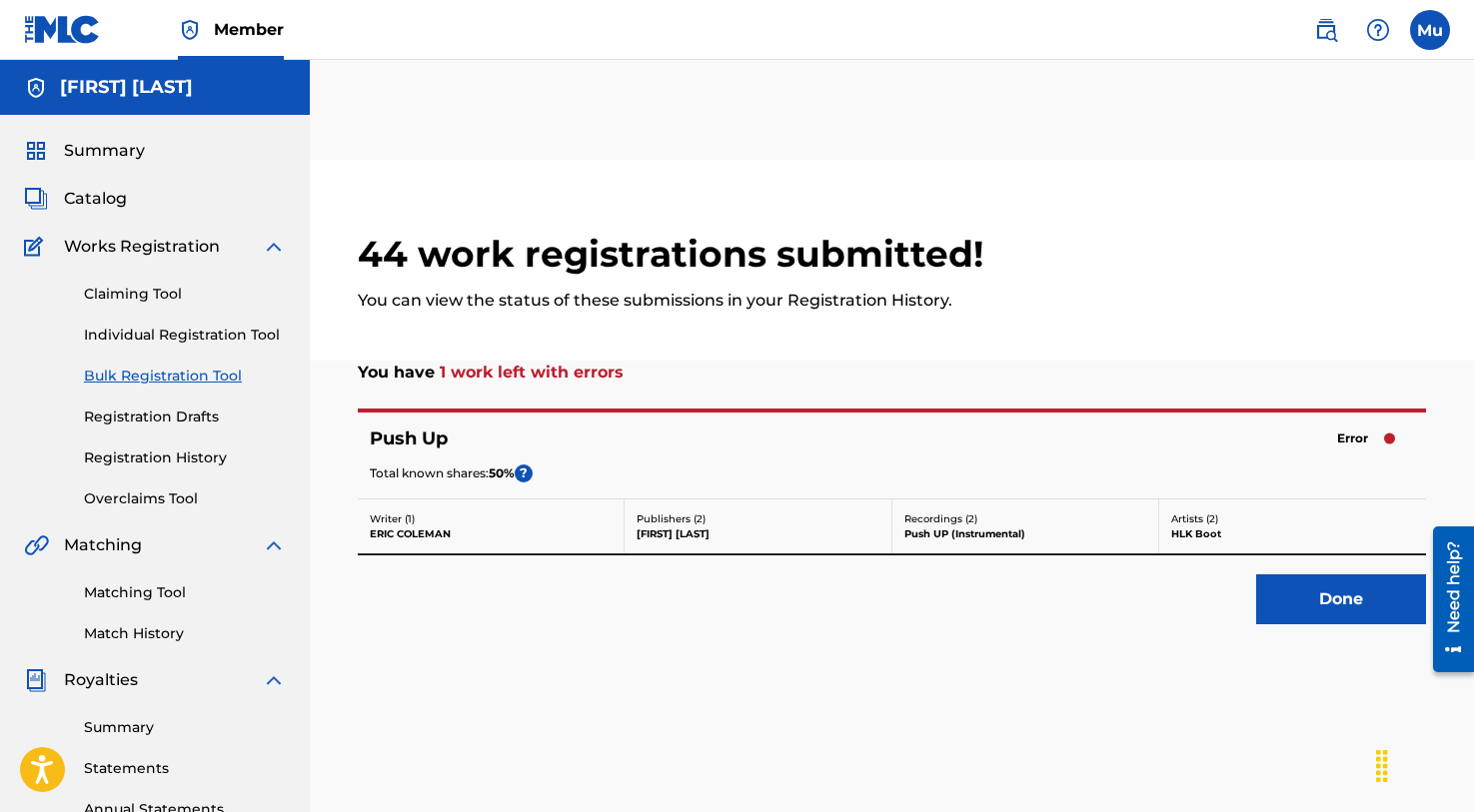 click on "Done" at bounding box center [1341, 599] 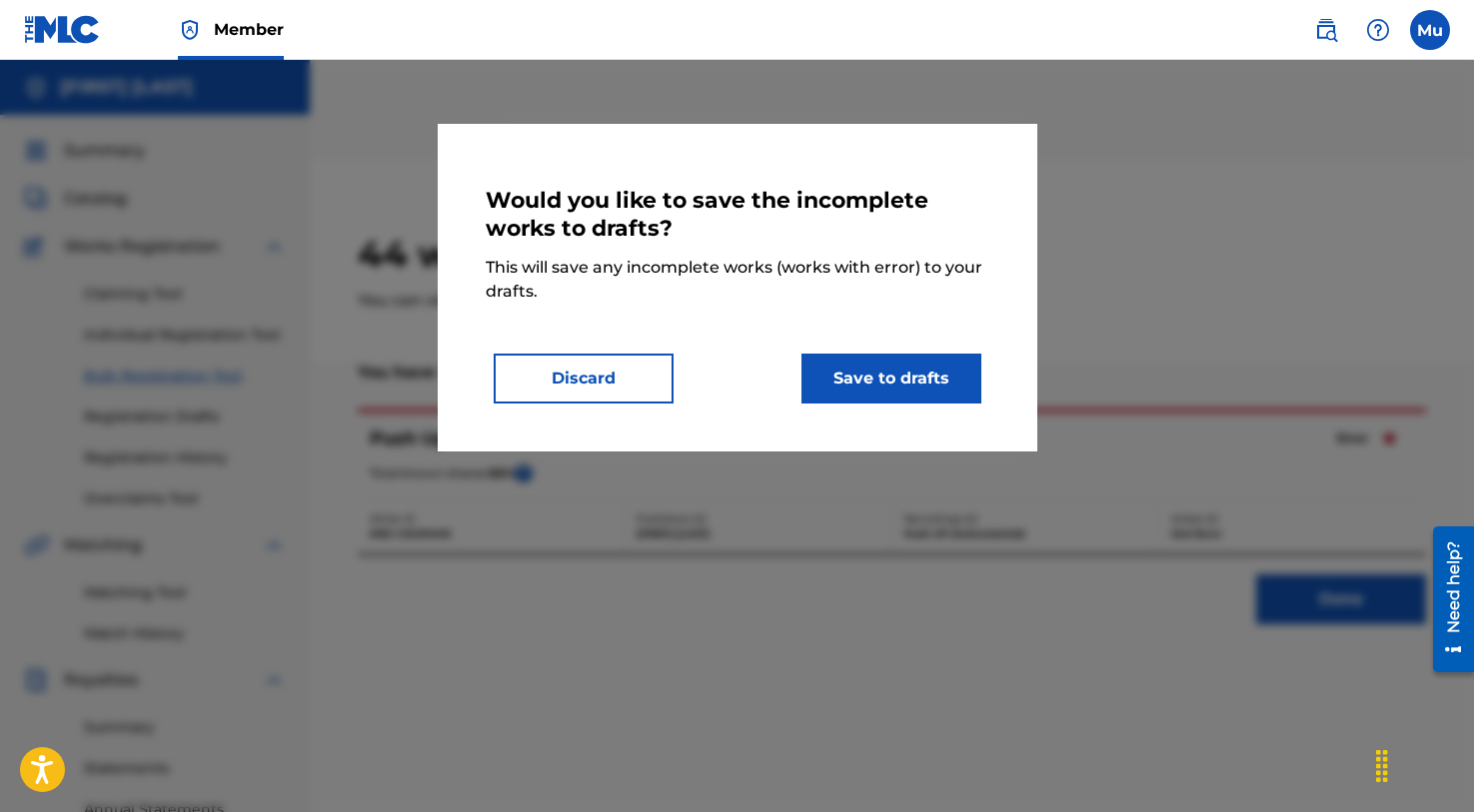 click on "Discard" at bounding box center [584, 379] 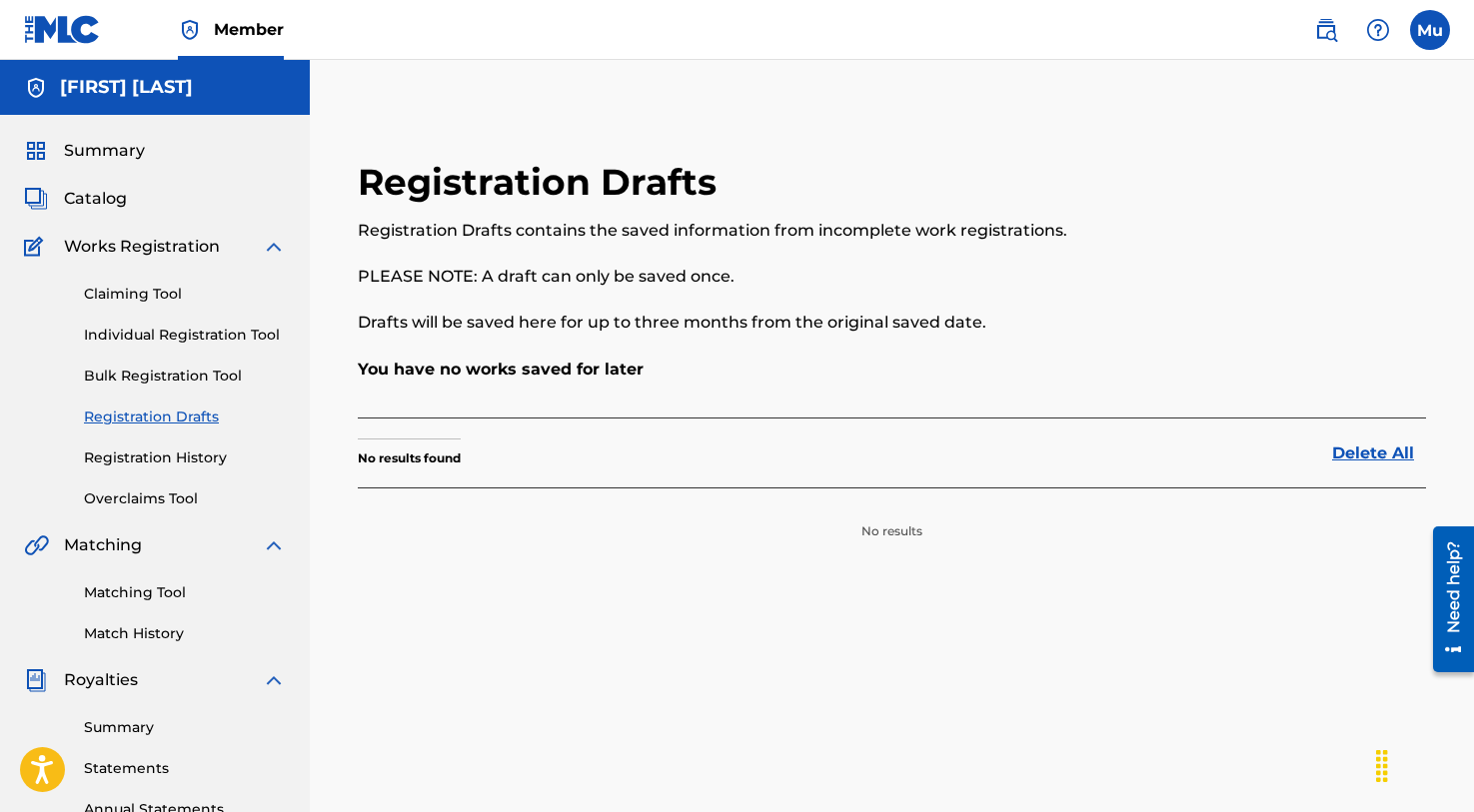 scroll, scrollTop: 0, scrollLeft: 0, axis: both 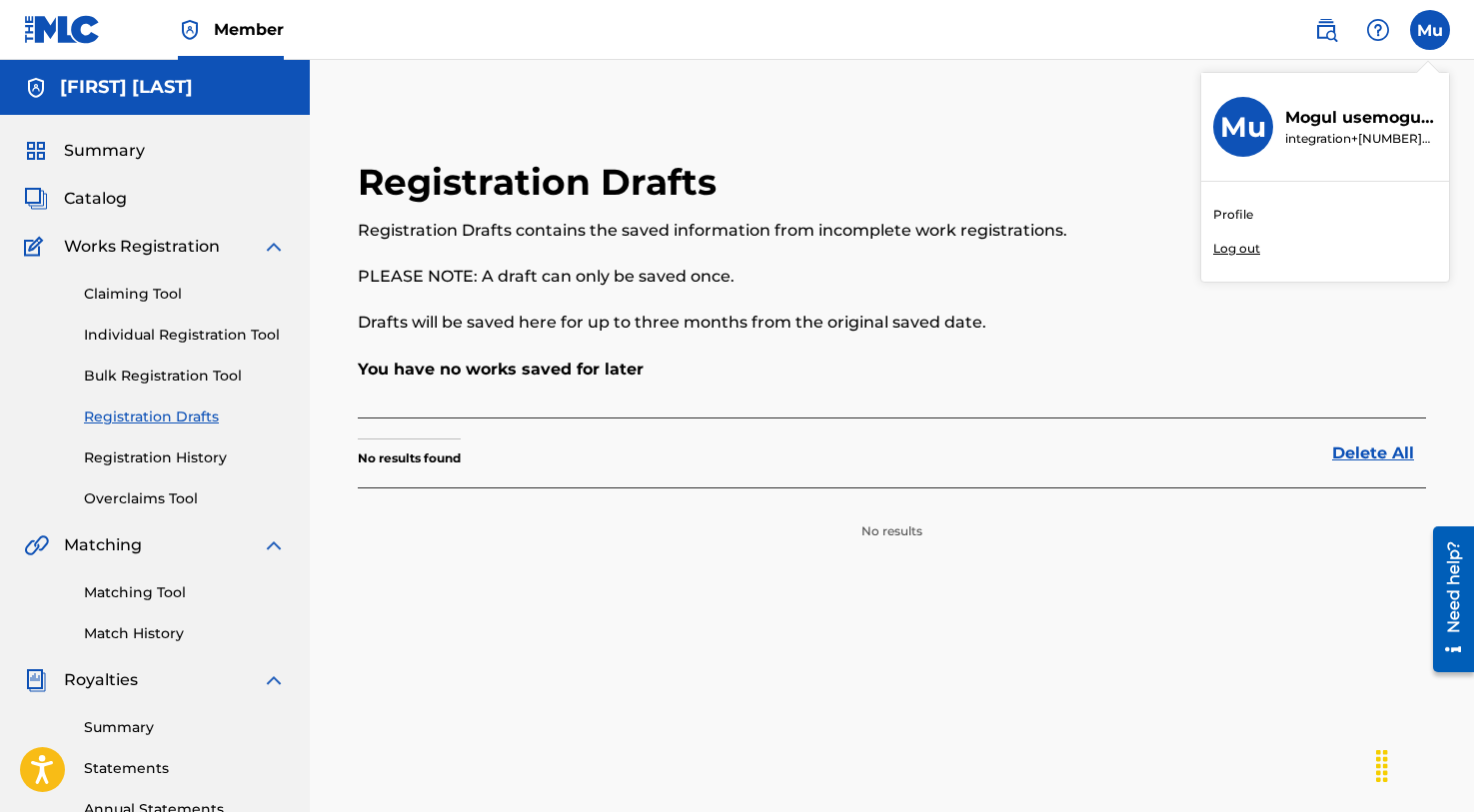 click on "Log out" at bounding box center (1236, 249) 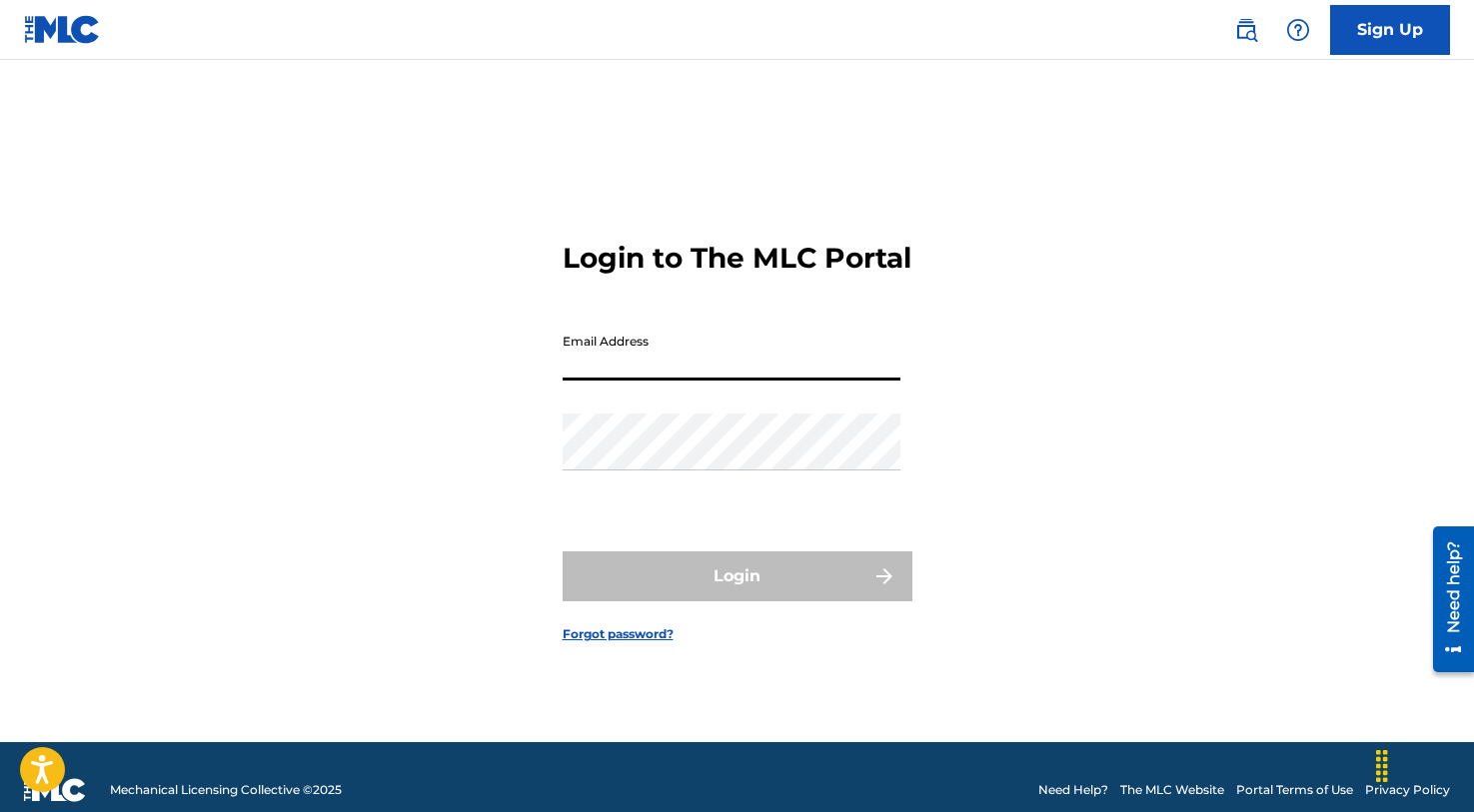 paste on "integration+[NUMBER]@example.com" 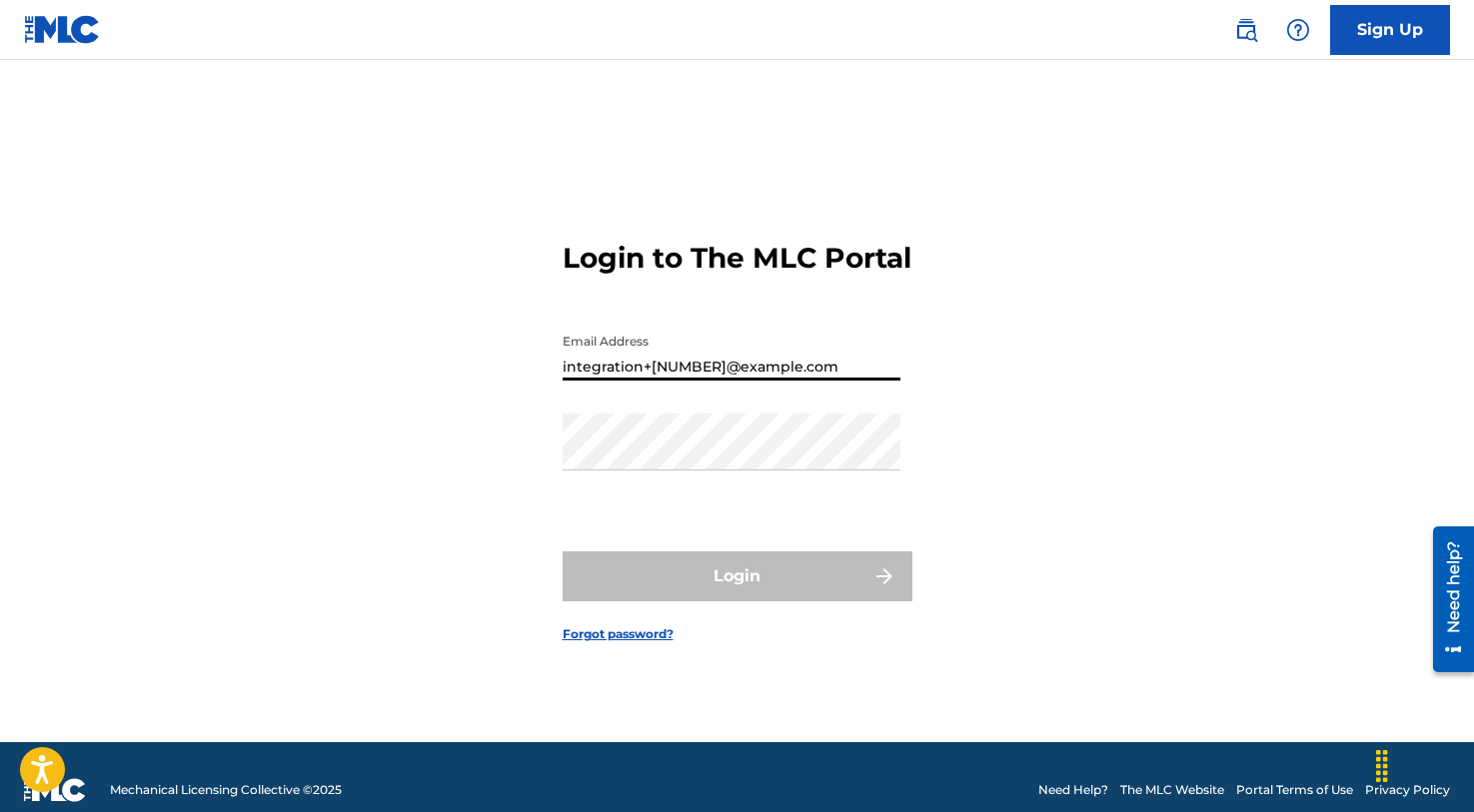 type on "integration+[NUMBER]@example.com" 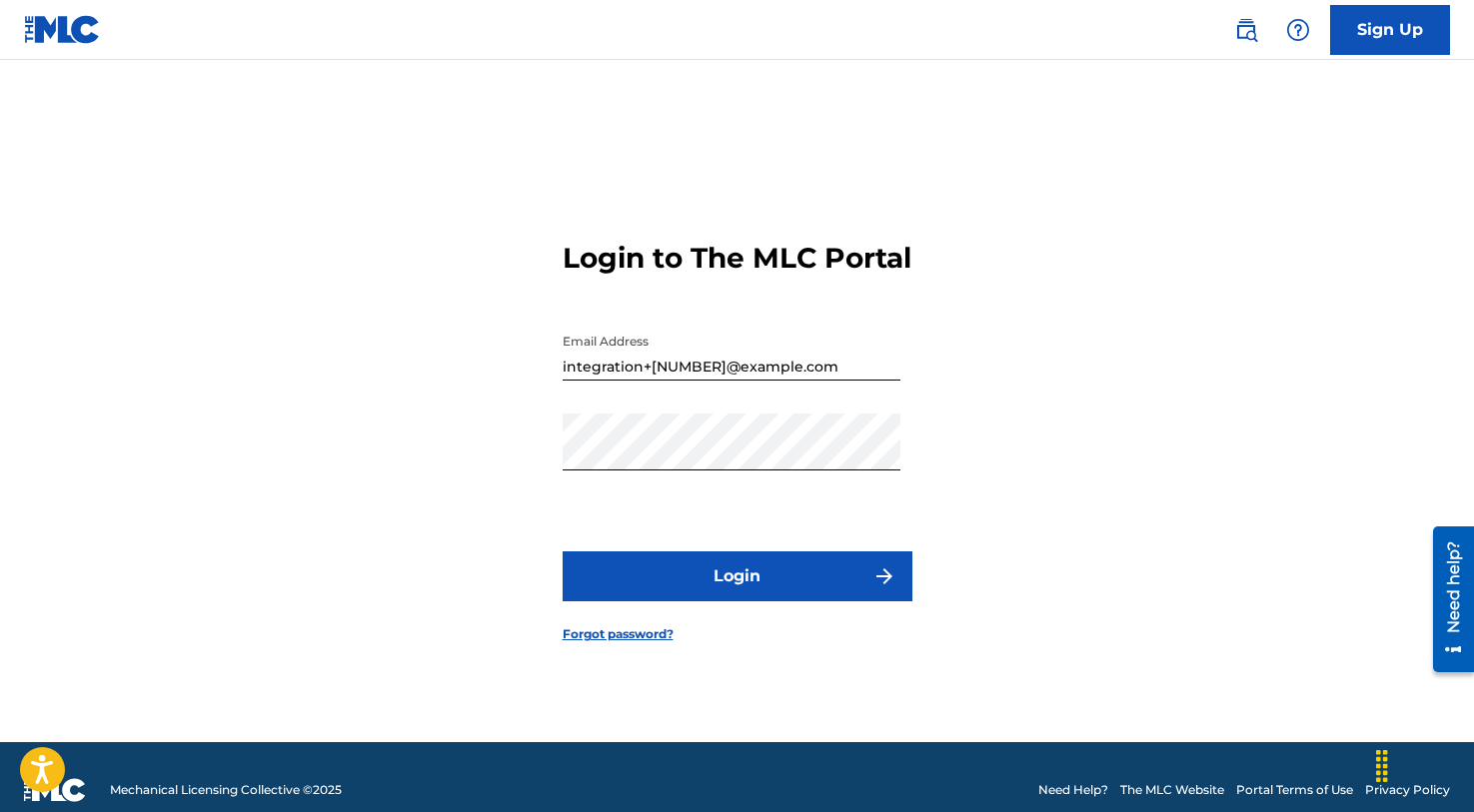 click on "Login" at bounding box center (737, 576) 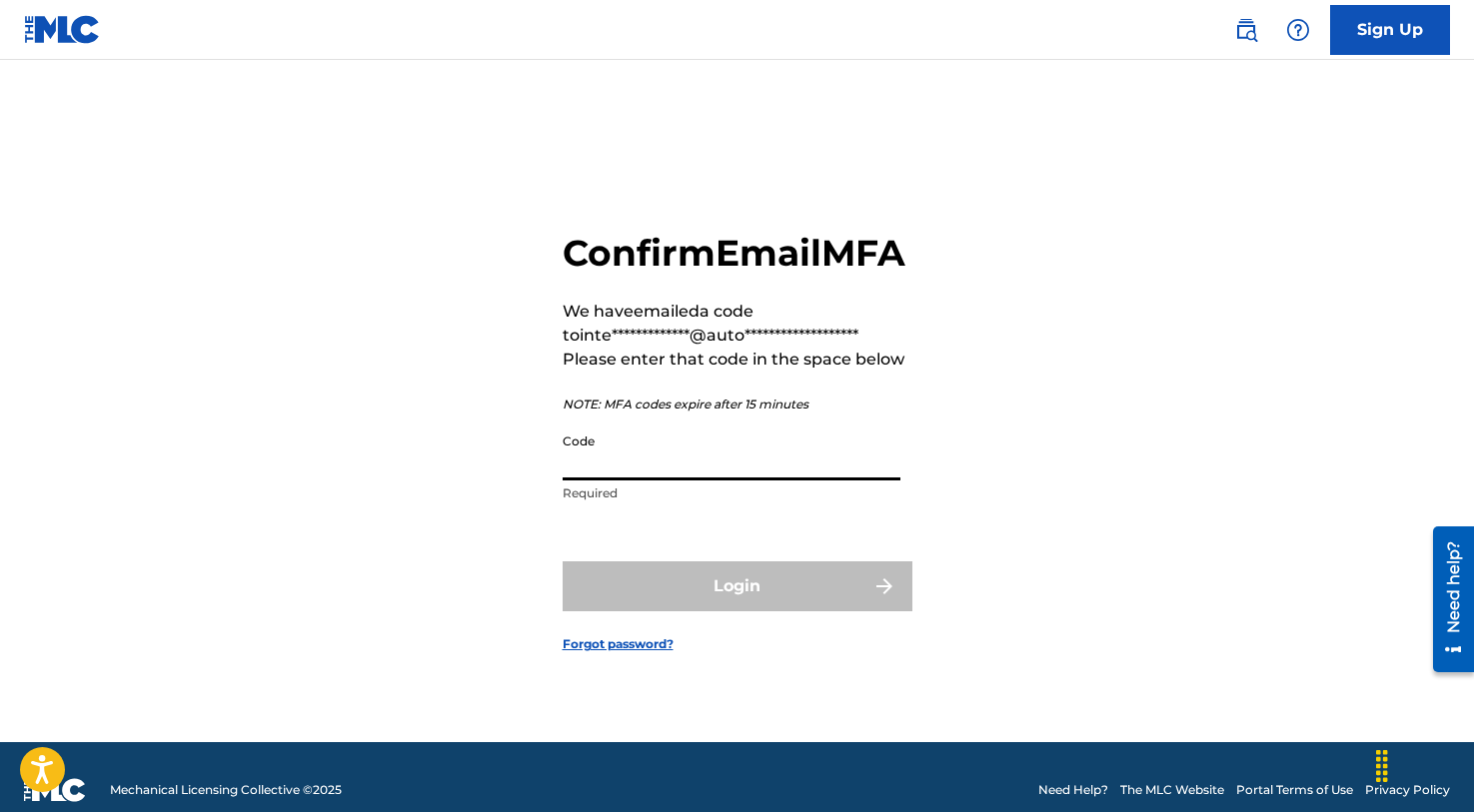 click on "Code" at bounding box center (732, 451) 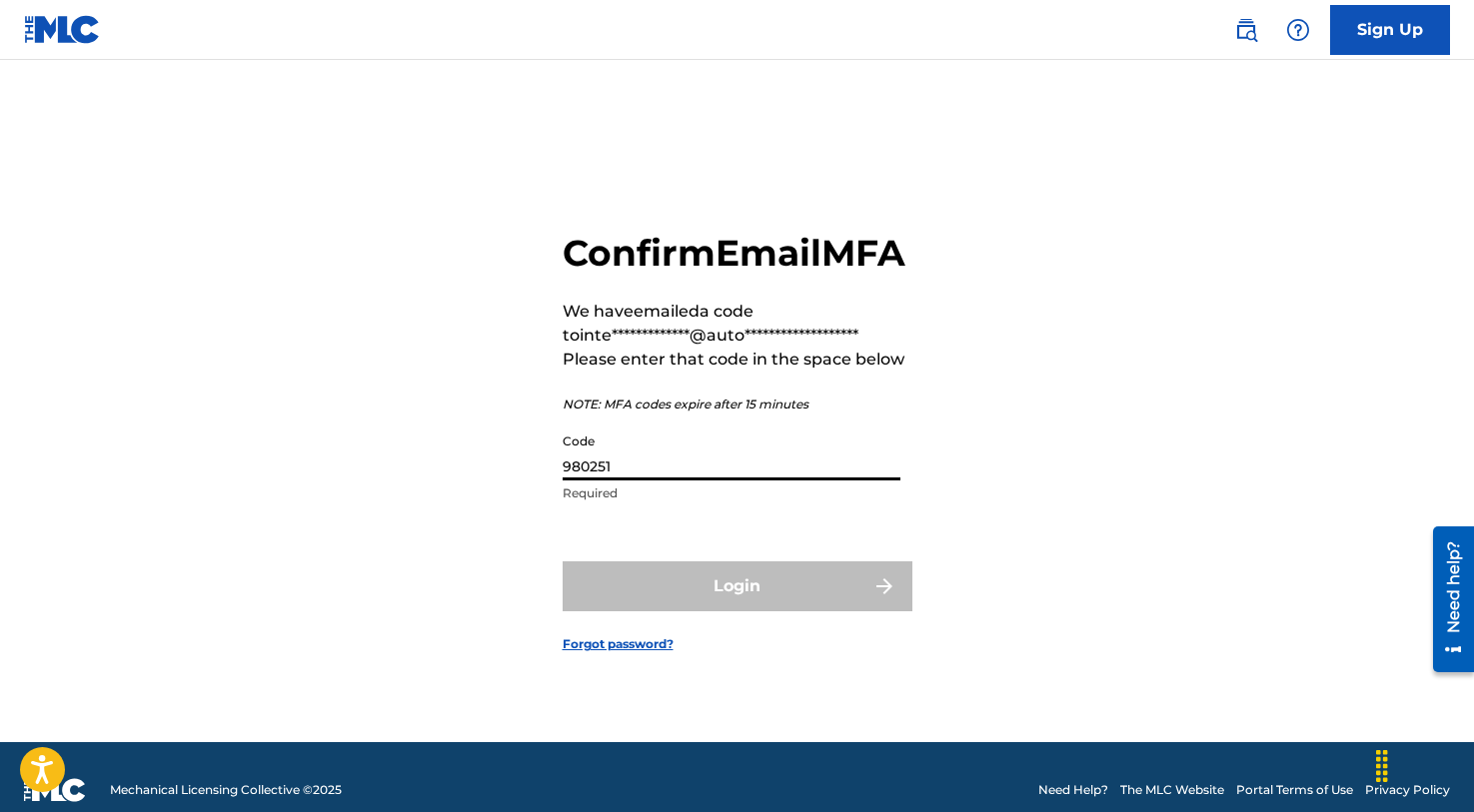 type on "980251" 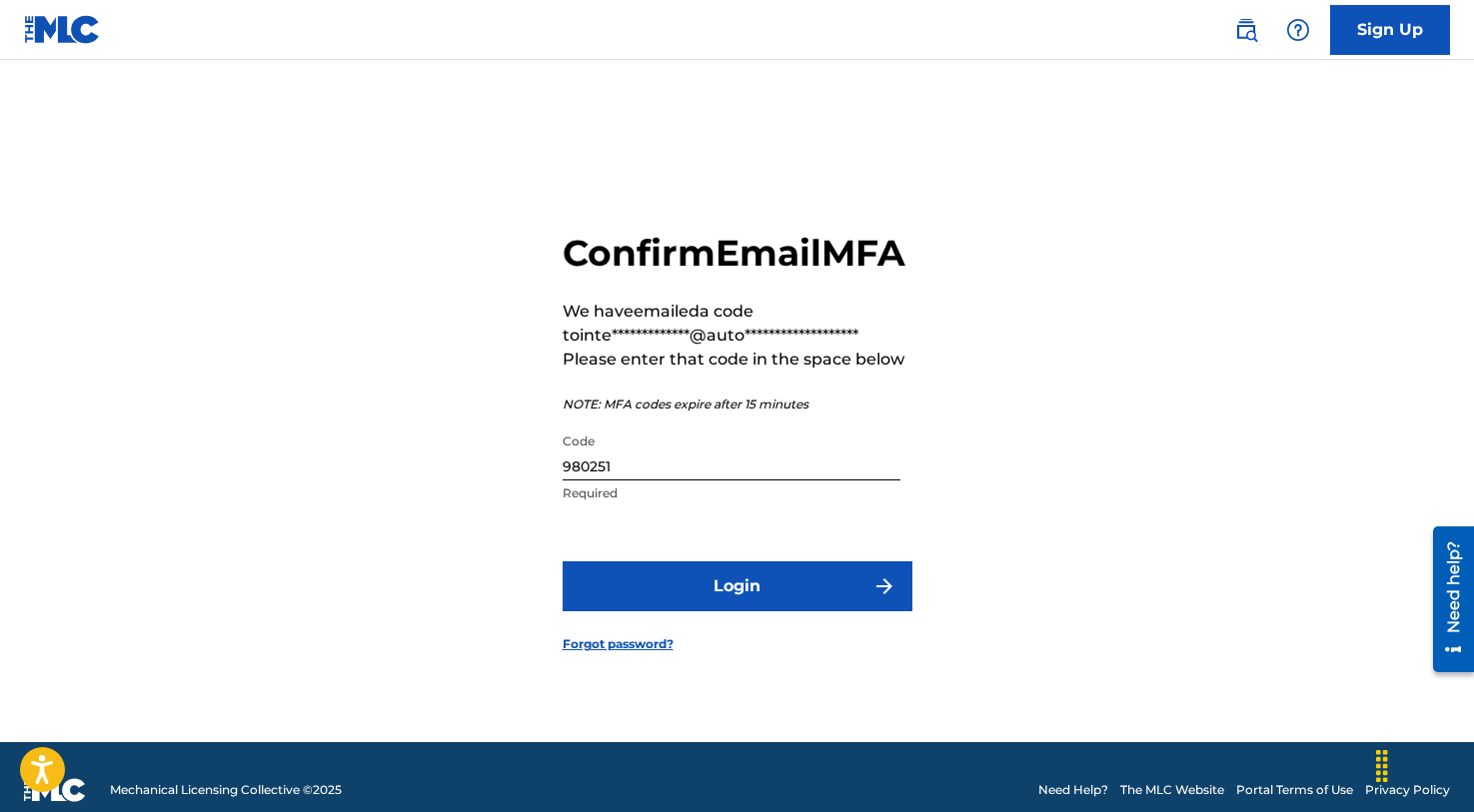 click on "Login" at bounding box center [737, 586] 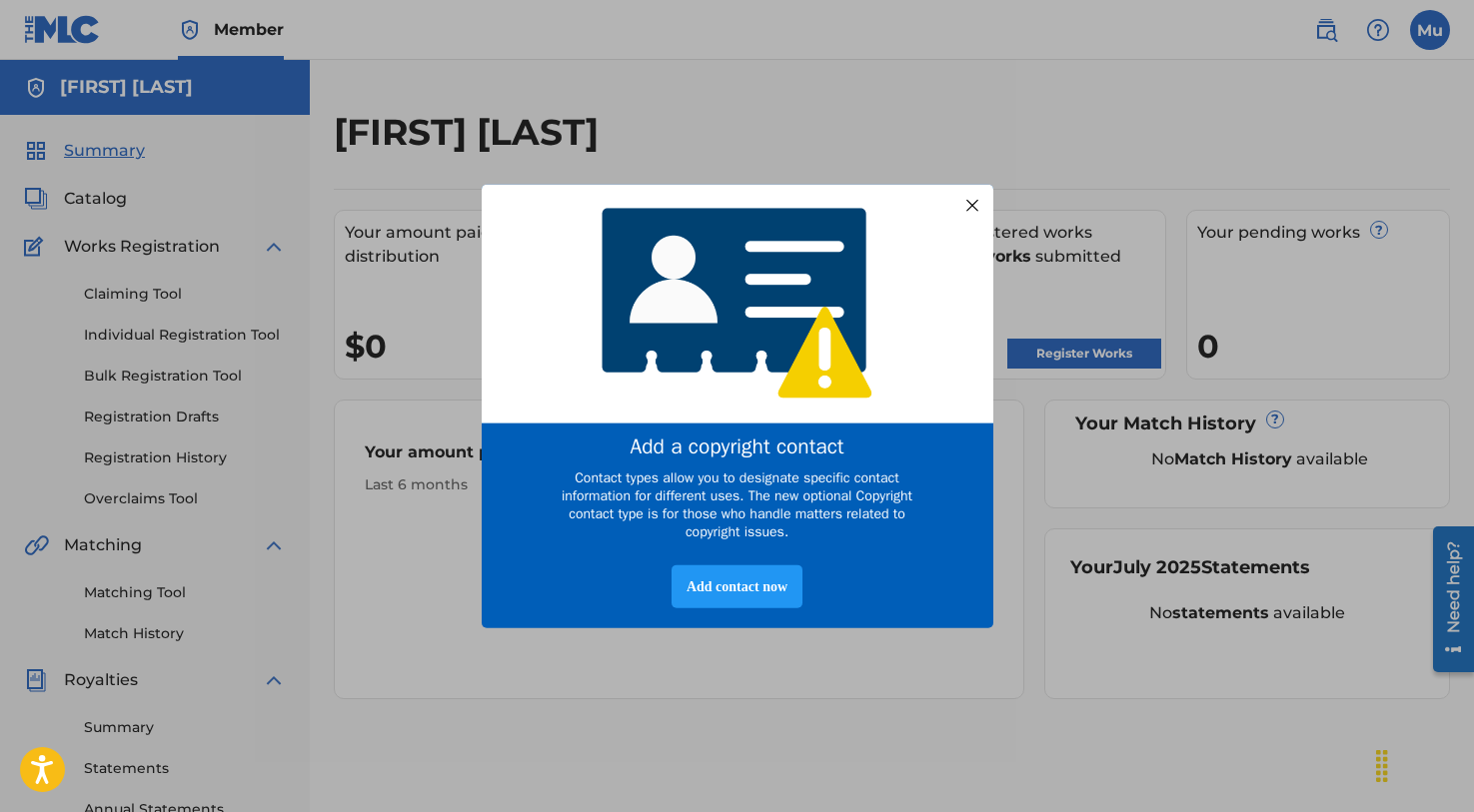 scroll, scrollTop: 0, scrollLeft: 0, axis: both 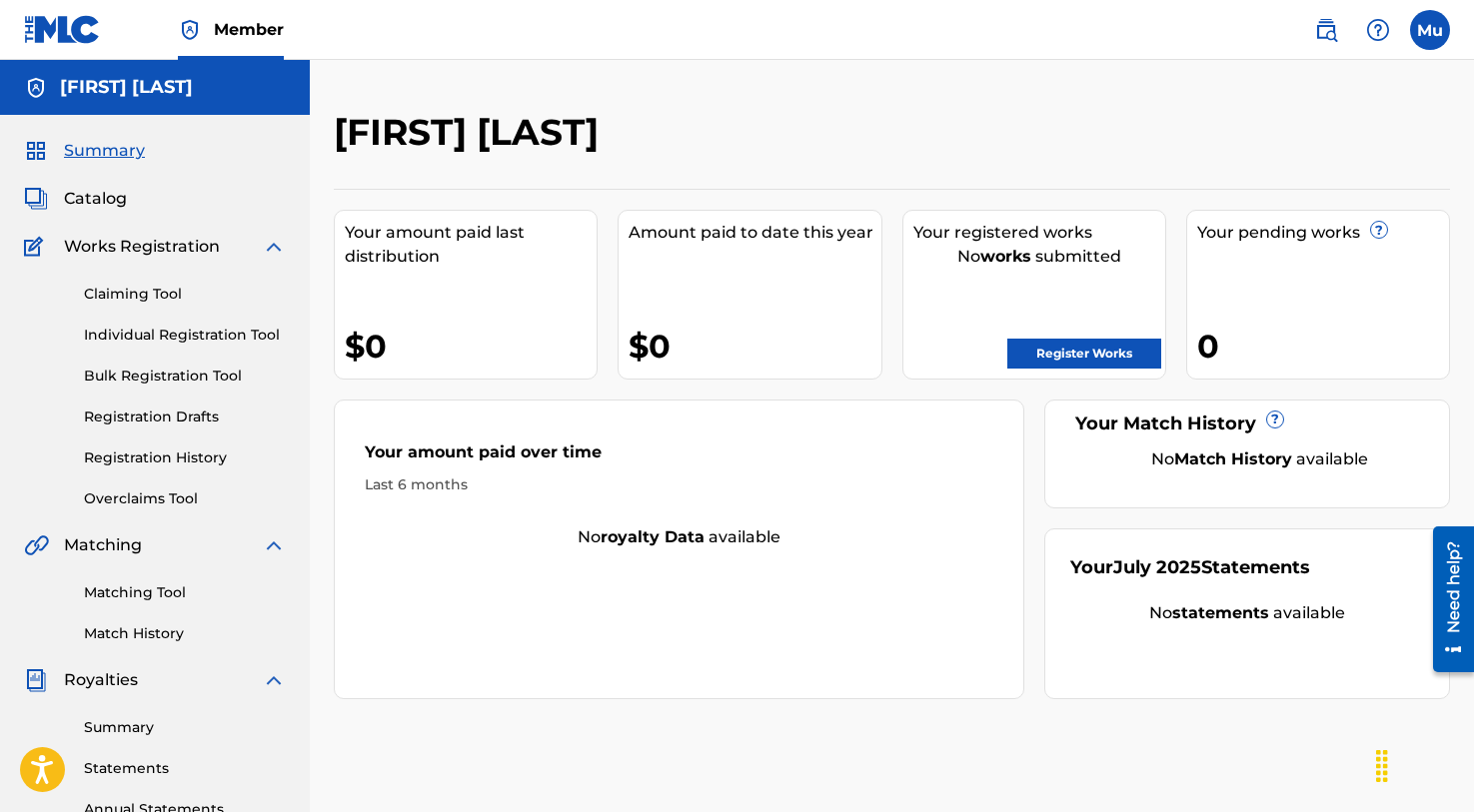 click on "Bulk Registration Tool" at bounding box center (185, 376) 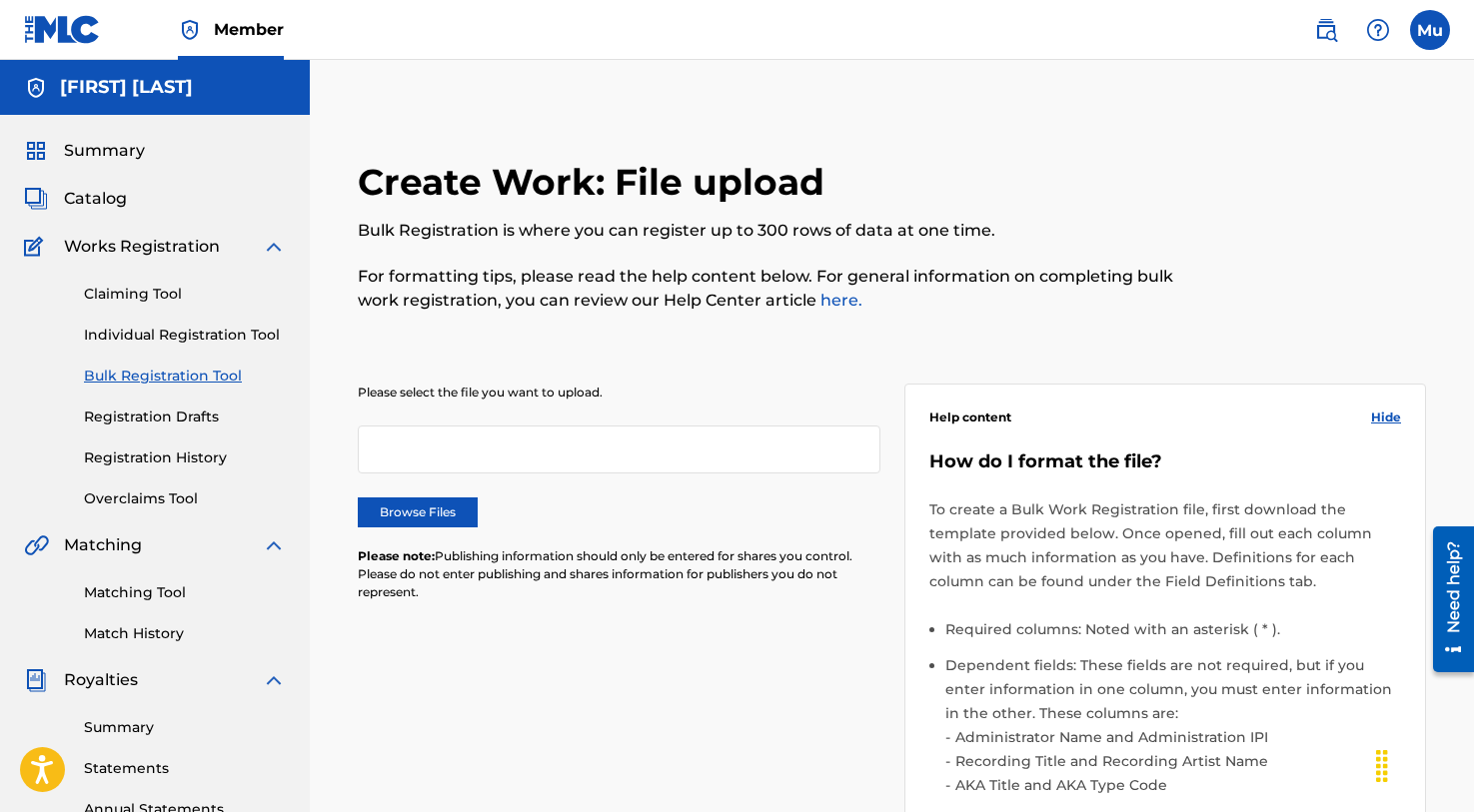 click on "Browse Files" at bounding box center (418, 512) 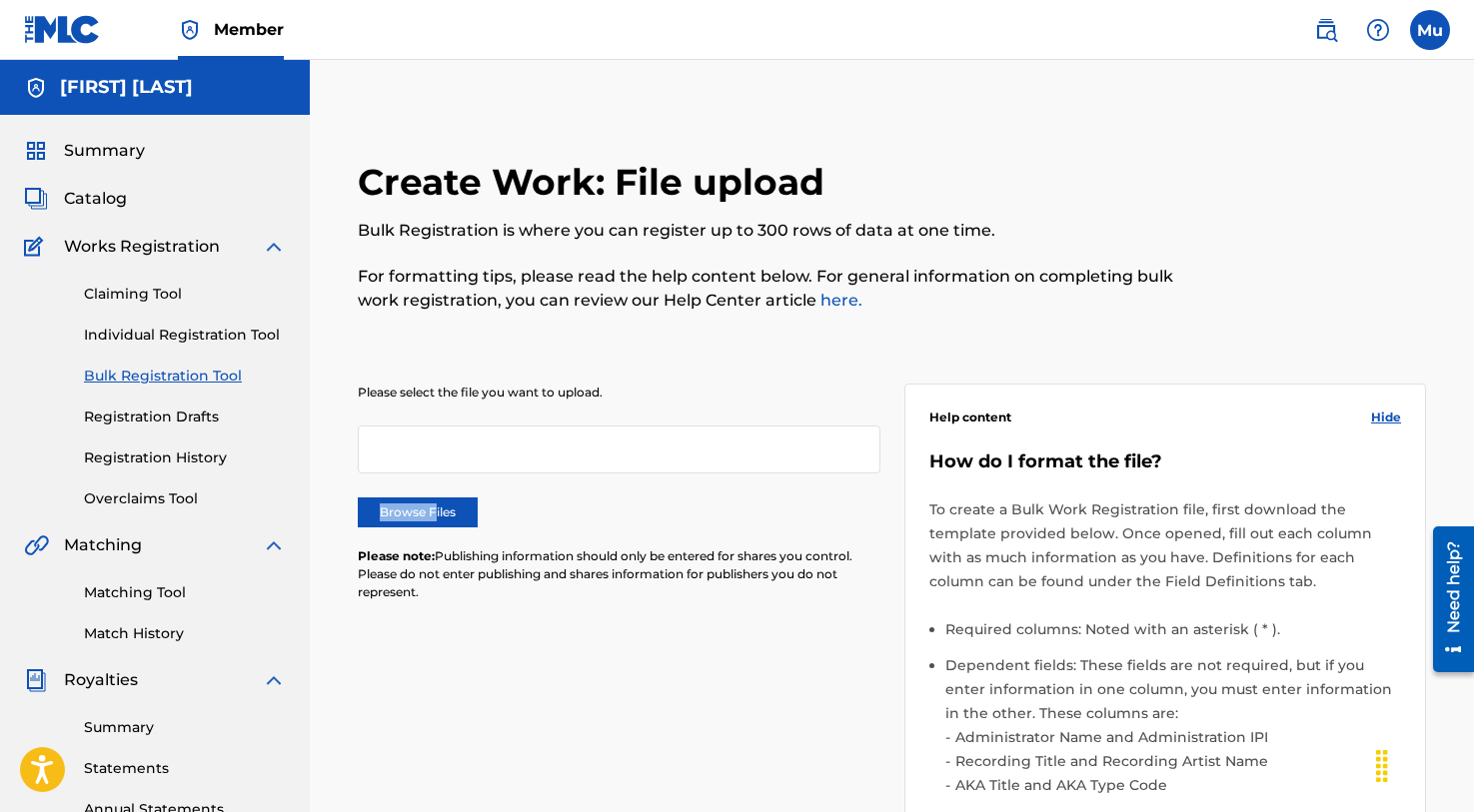 drag, startPoint x: 437, startPoint y: 509, endPoint x: 512, endPoint y: 495, distance: 76.29548 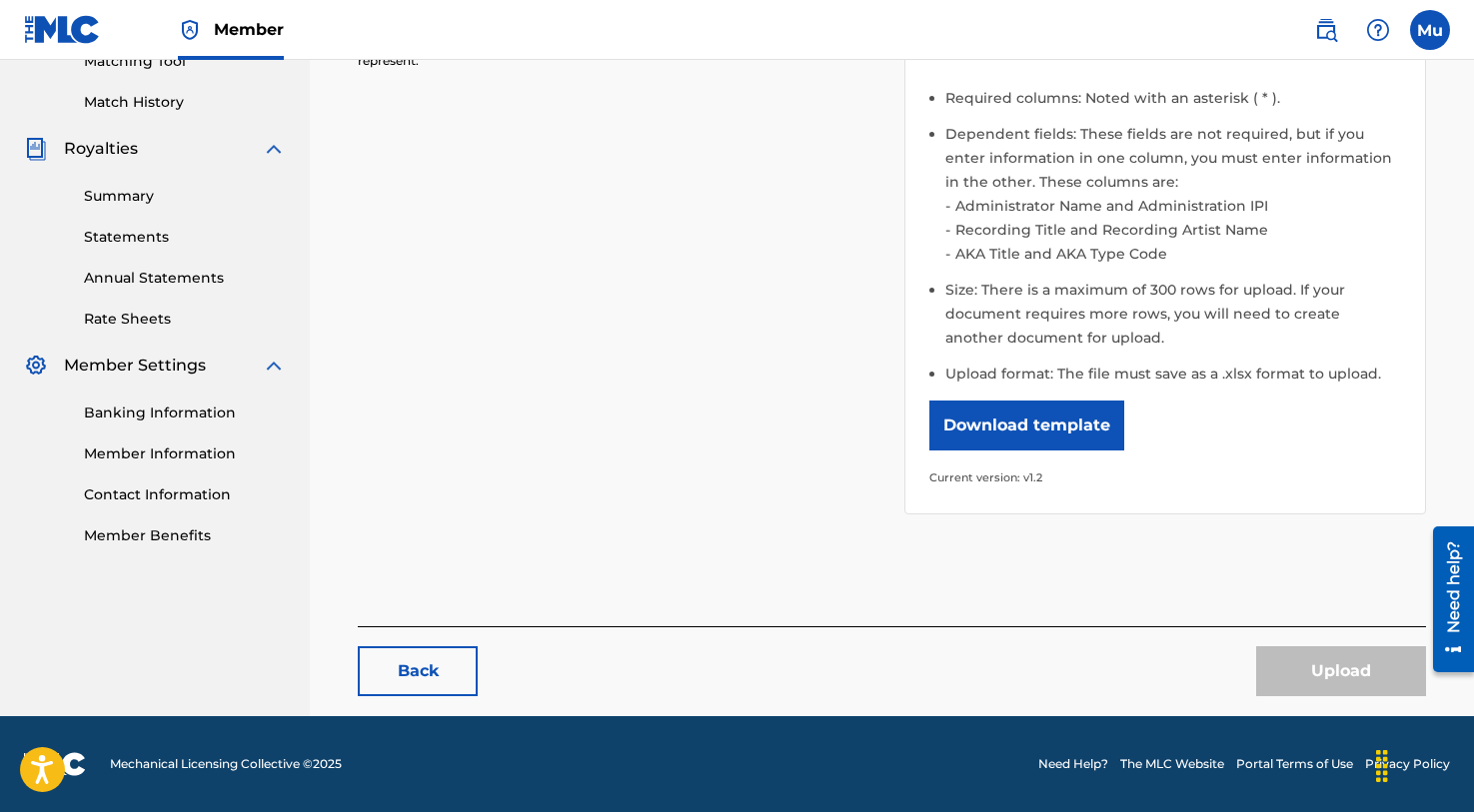click on "Download template" at bounding box center (1026, 425) 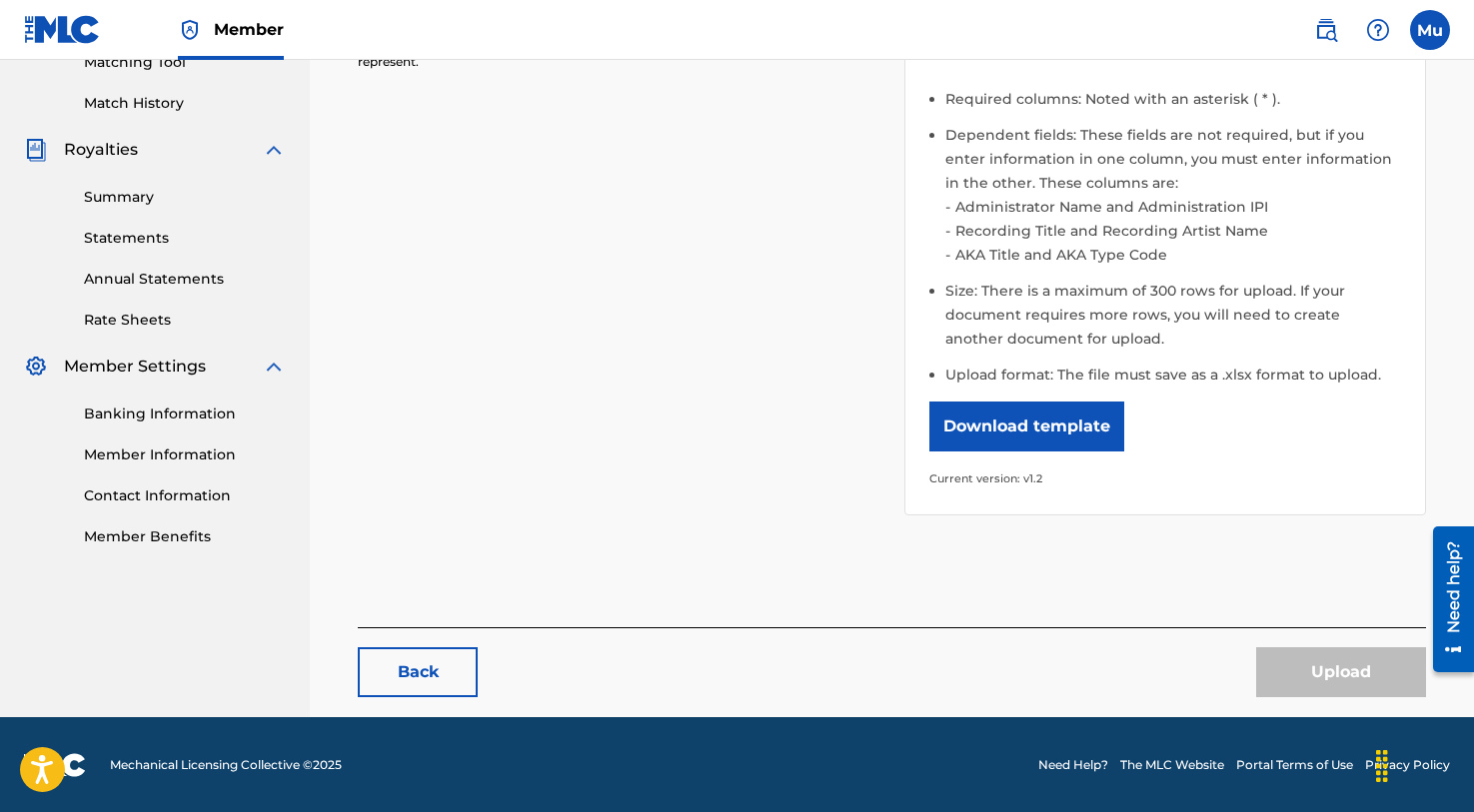 click on "Member Information" at bounding box center [185, 454] 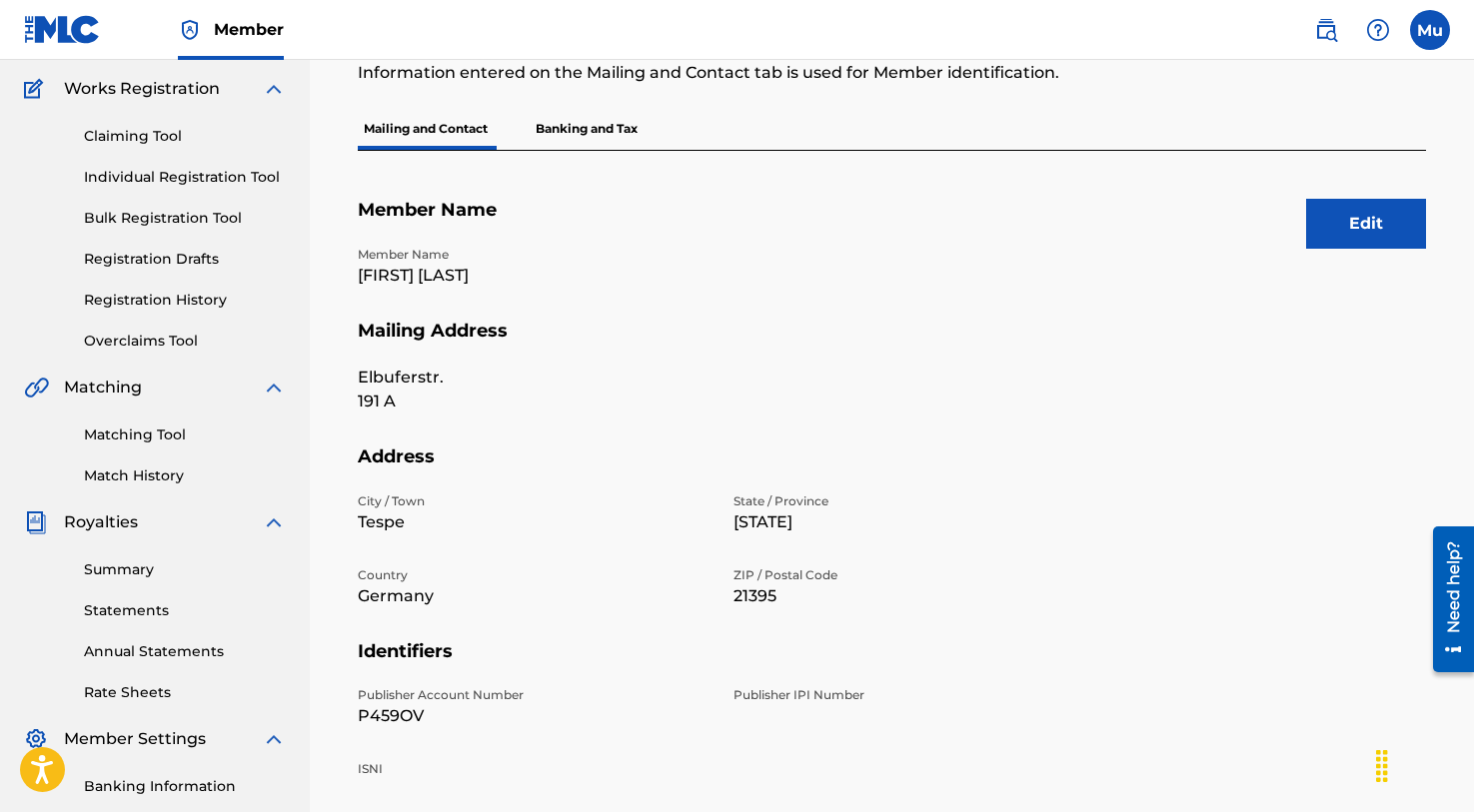 scroll, scrollTop: 225, scrollLeft: 0, axis: vertical 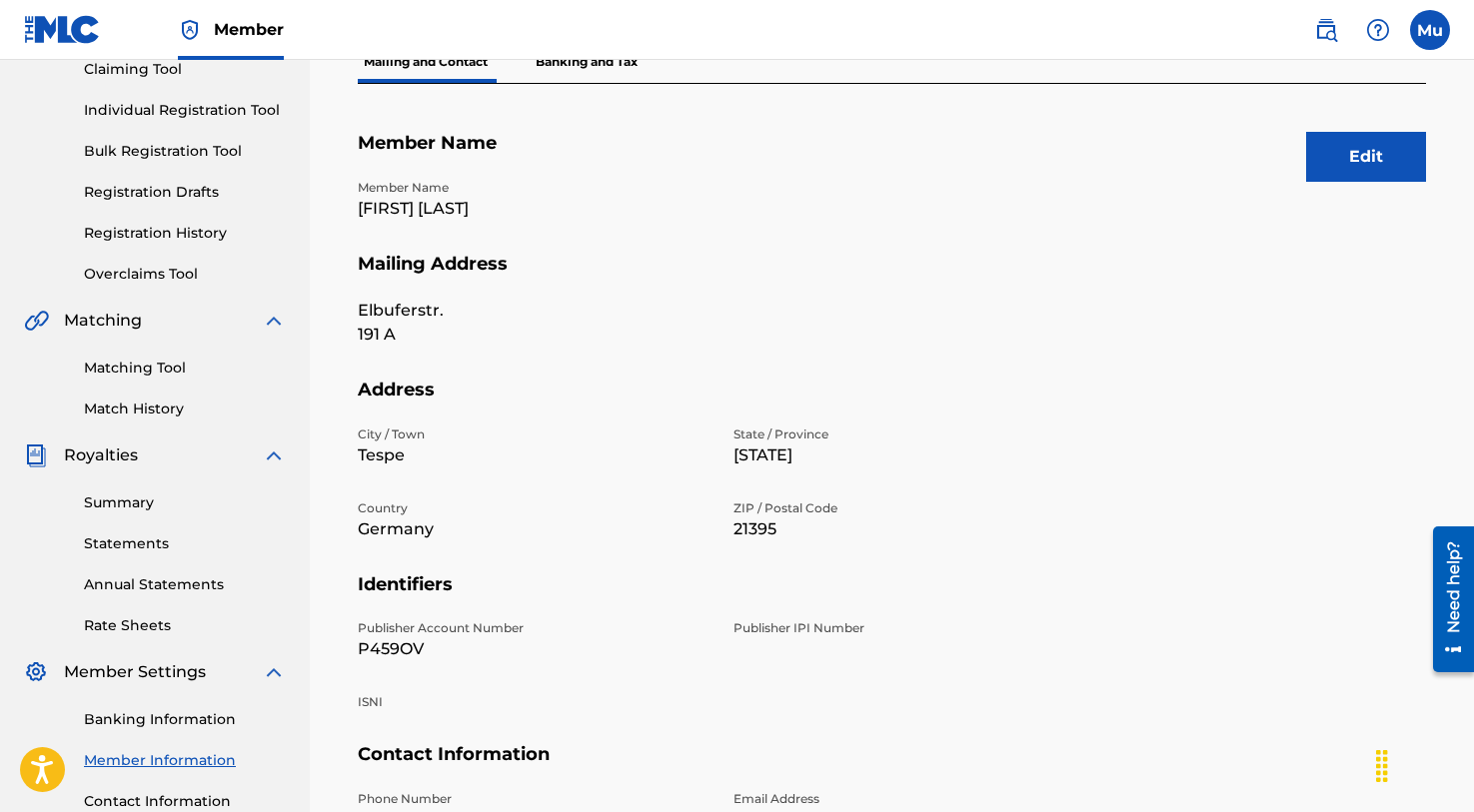 click on "P459OV" at bounding box center [534, 649] 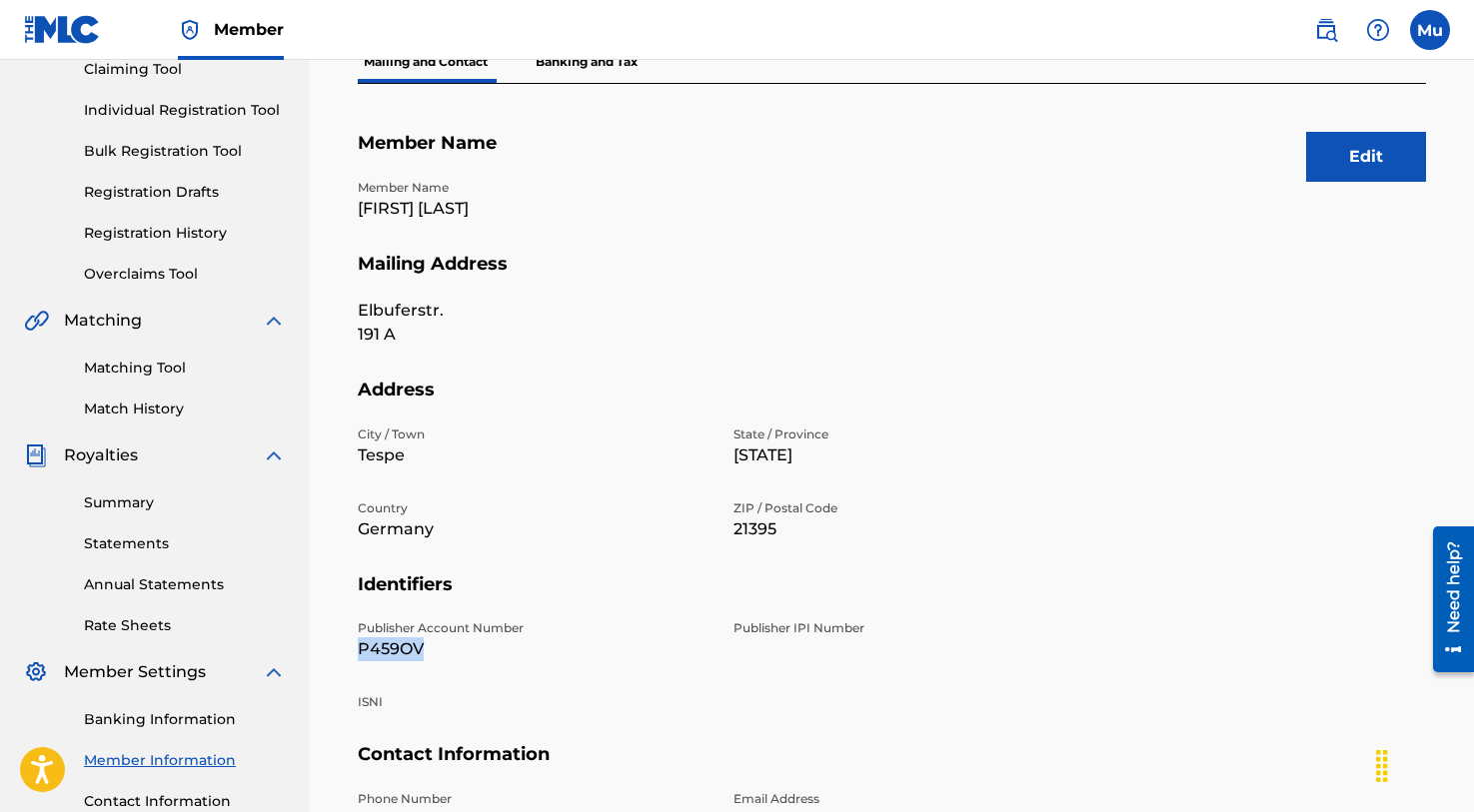 click on "P459OV" at bounding box center [534, 649] 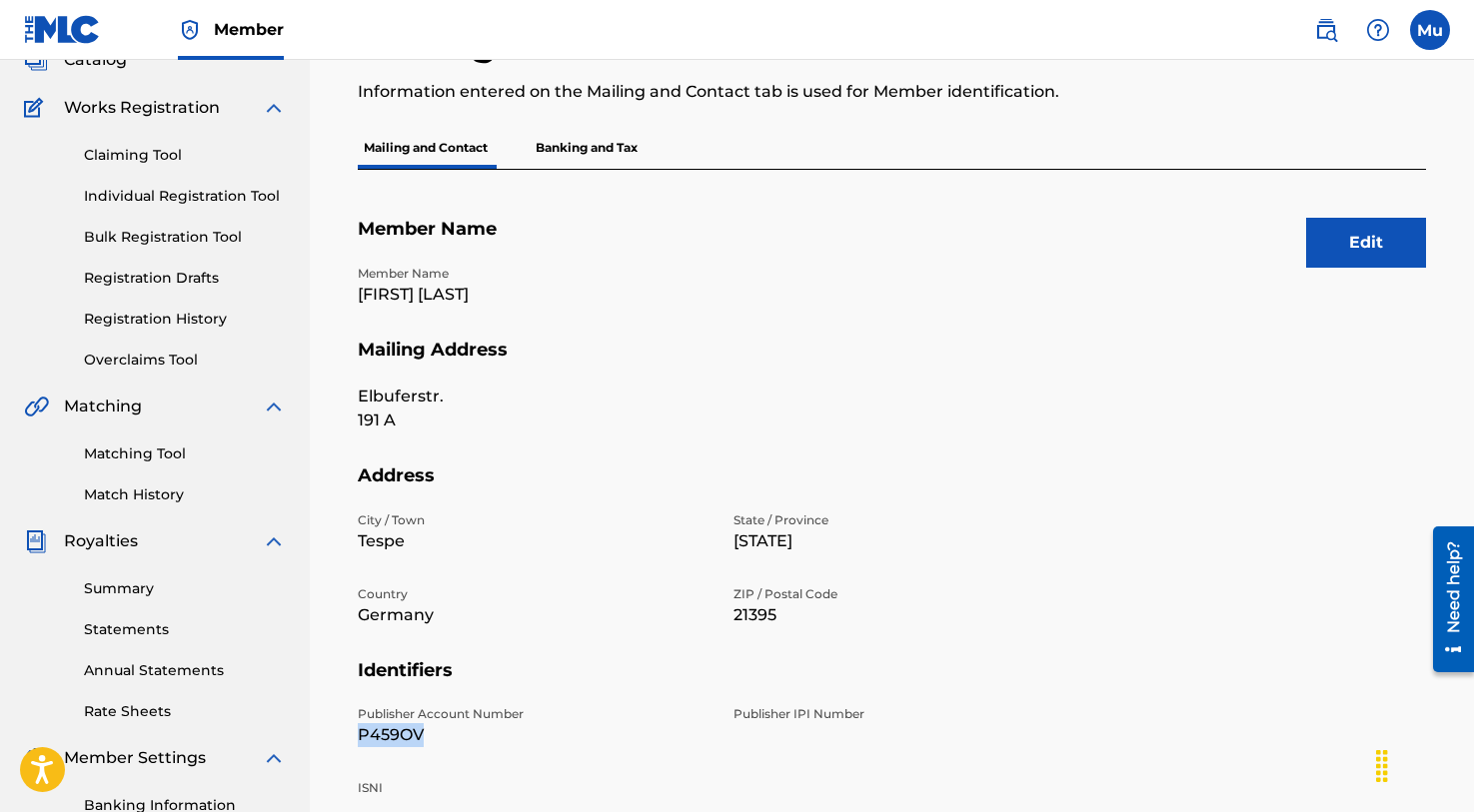 scroll, scrollTop: 128, scrollLeft: 0, axis: vertical 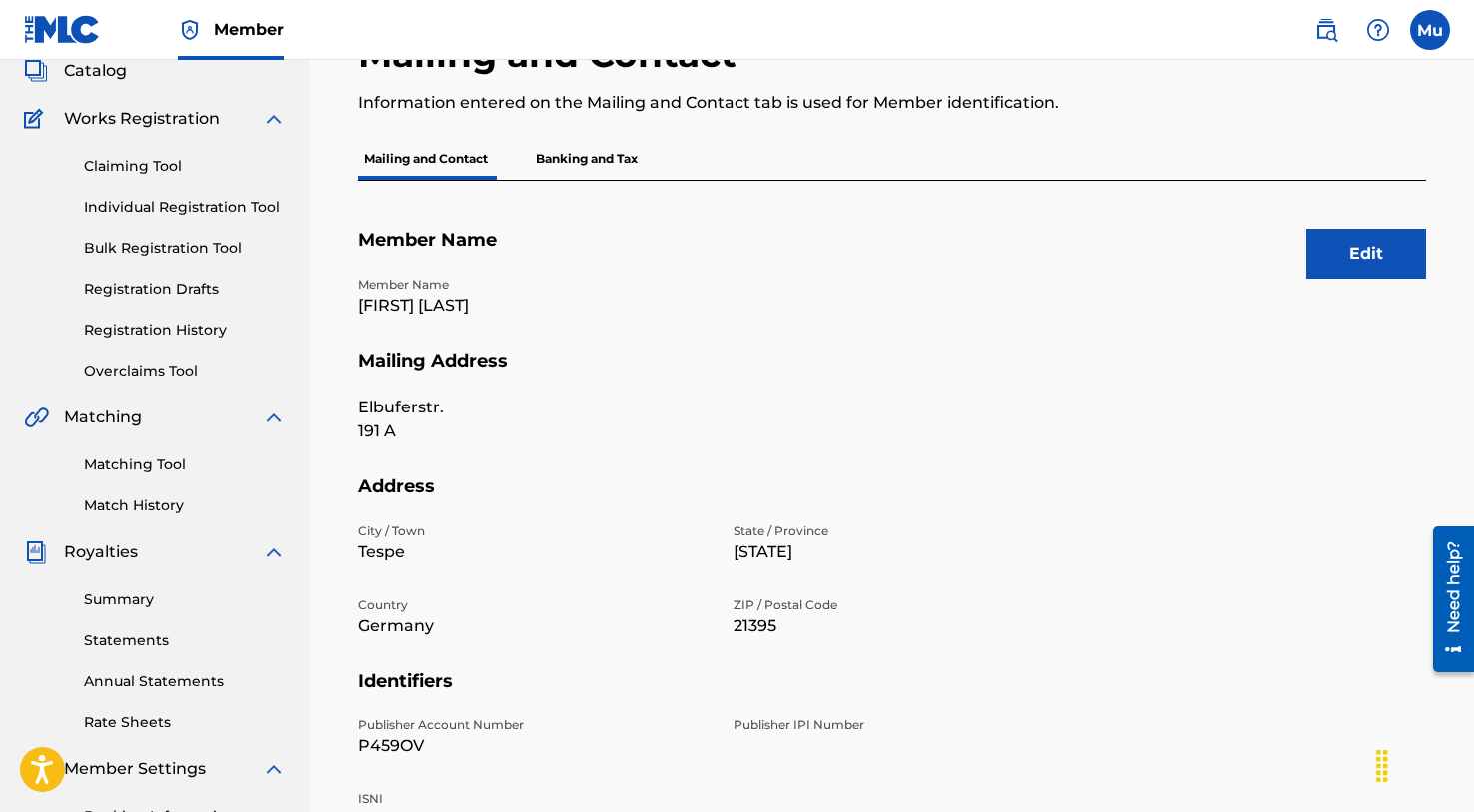 click on "[FIRST] [LAST]" at bounding box center (534, 306) 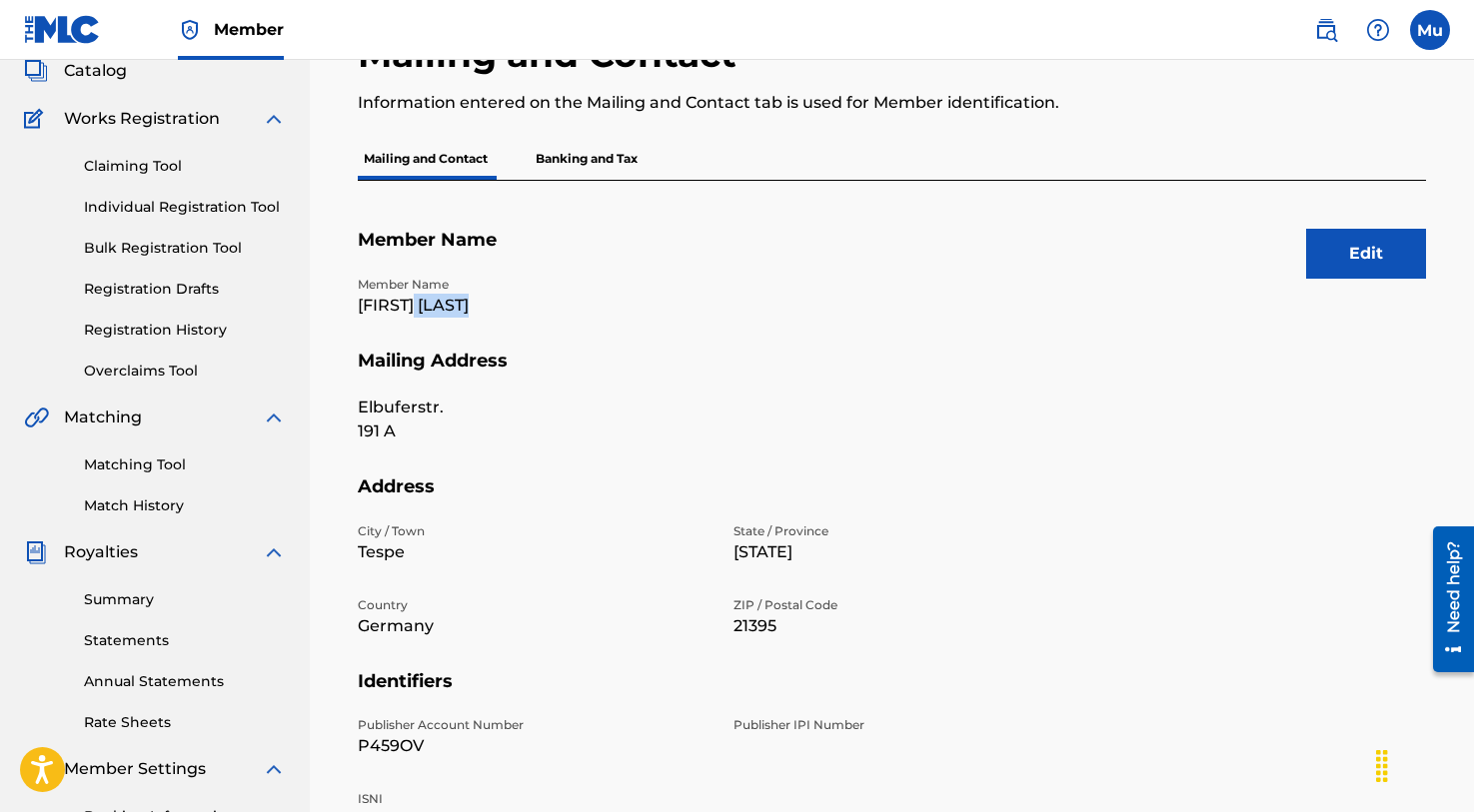 click on "[FIRST] [LAST]" at bounding box center (534, 306) 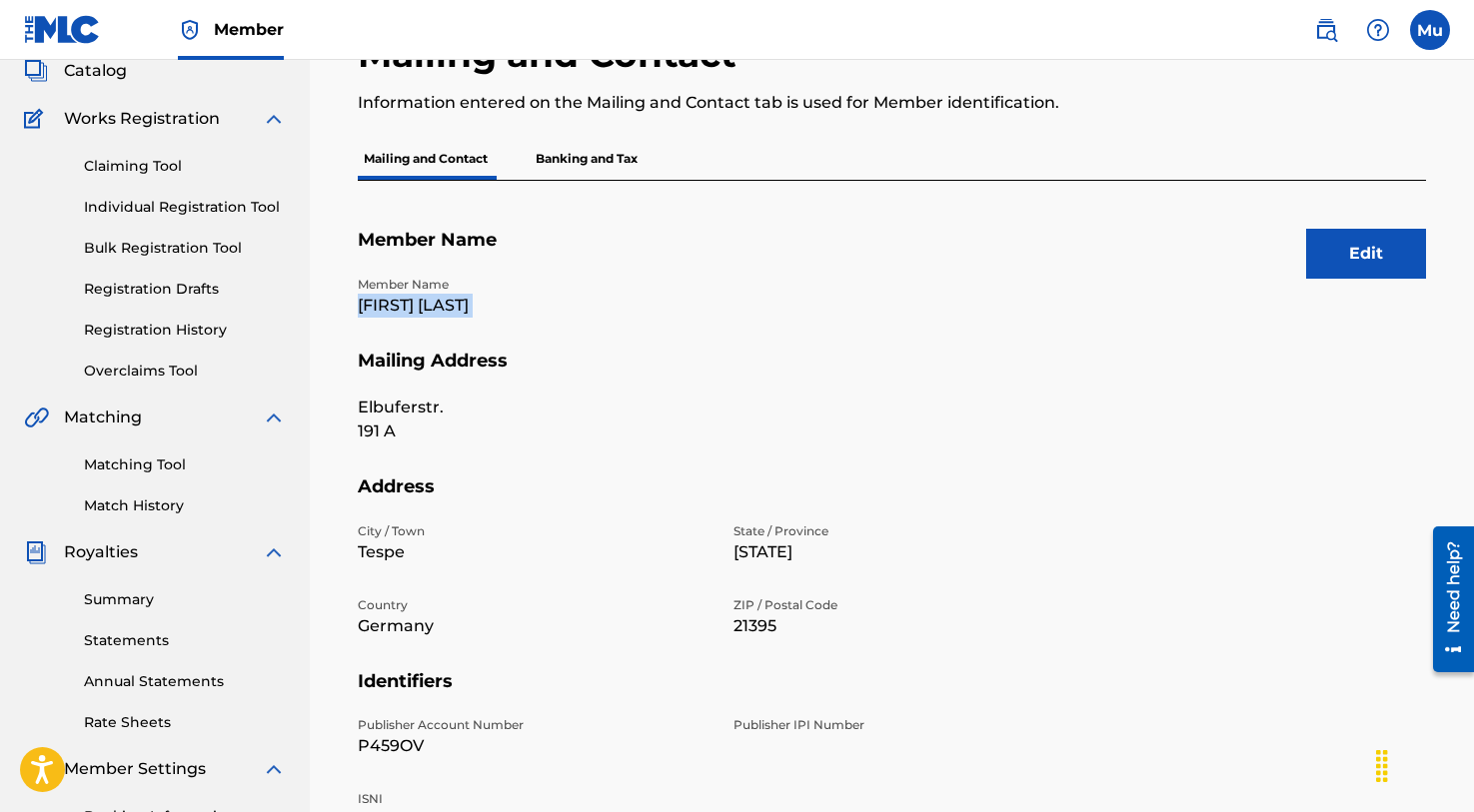 click on "[FIRST] [LAST]" at bounding box center [534, 306] 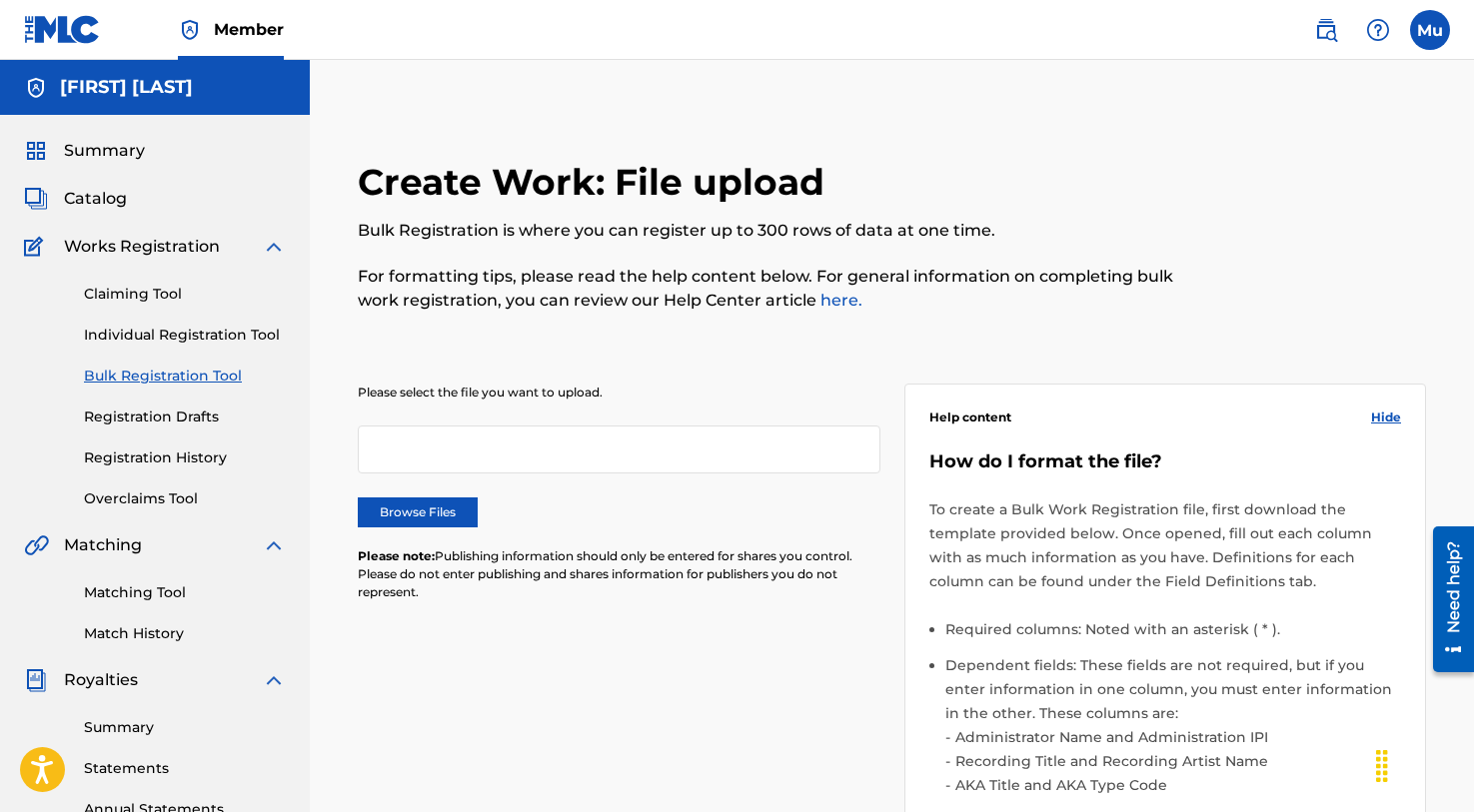 click on "Browse Files" at bounding box center [418, 512] 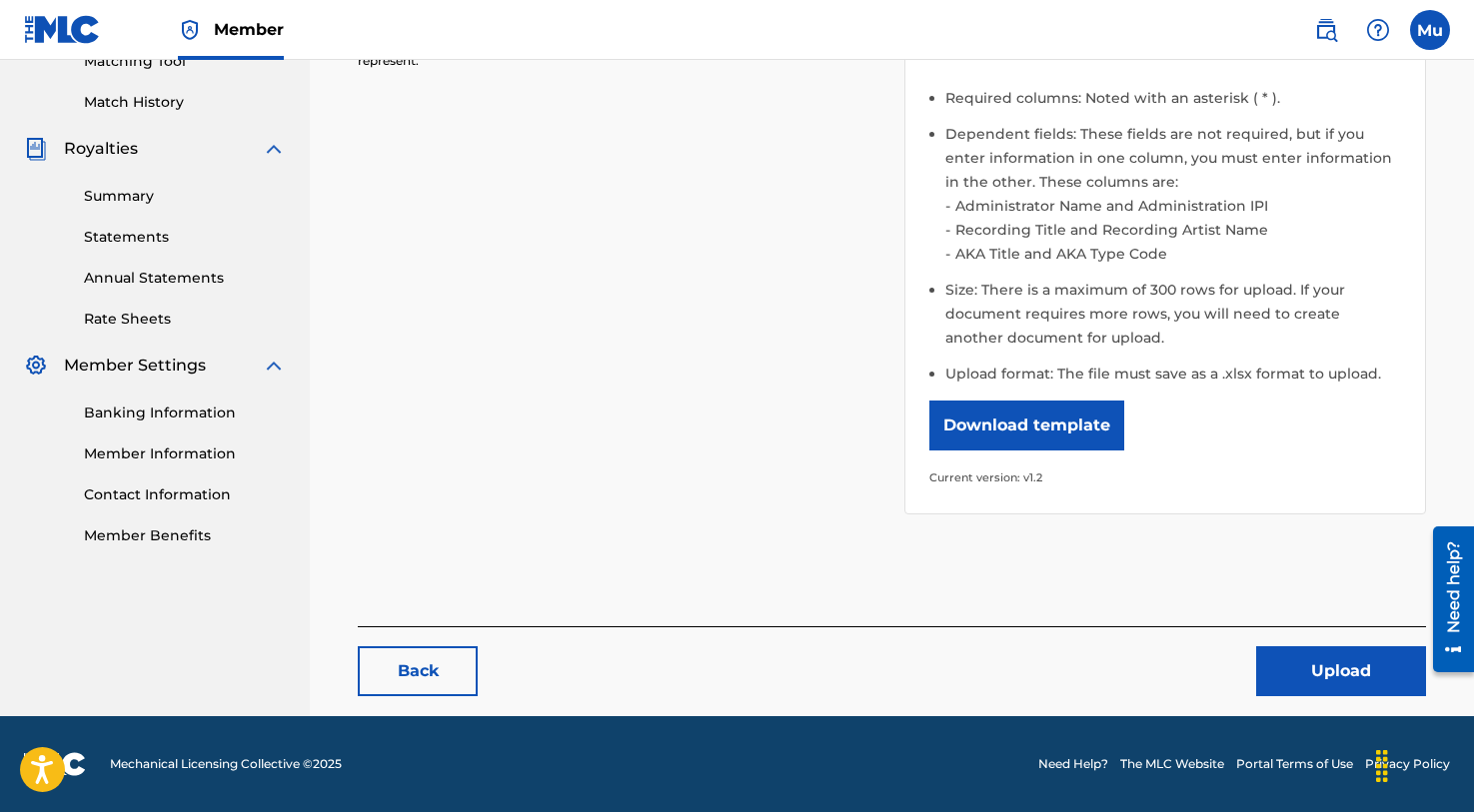 click on "Upload" at bounding box center (1341, 671) 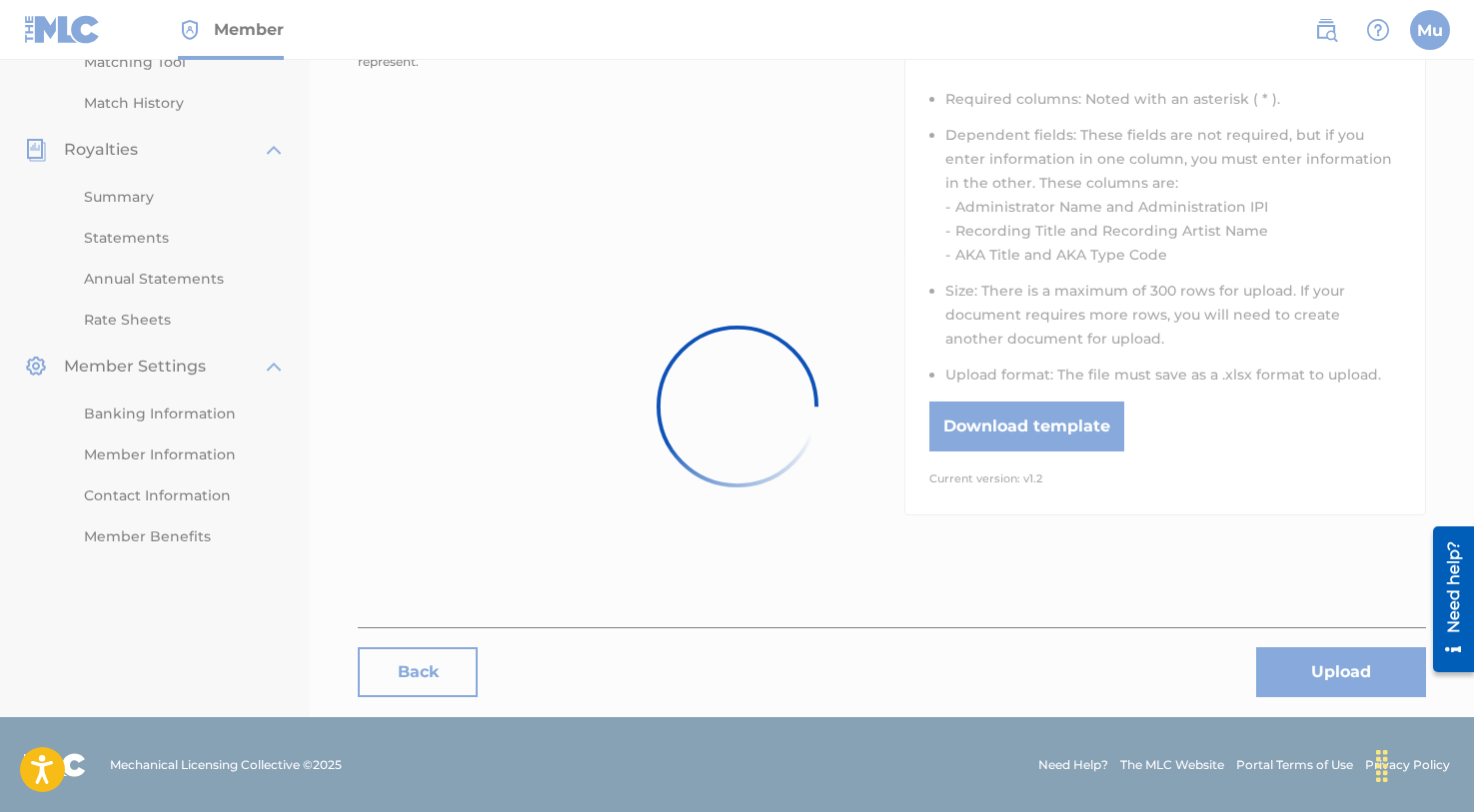 scroll, scrollTop: 0, scrollLeft: 0, axis: both 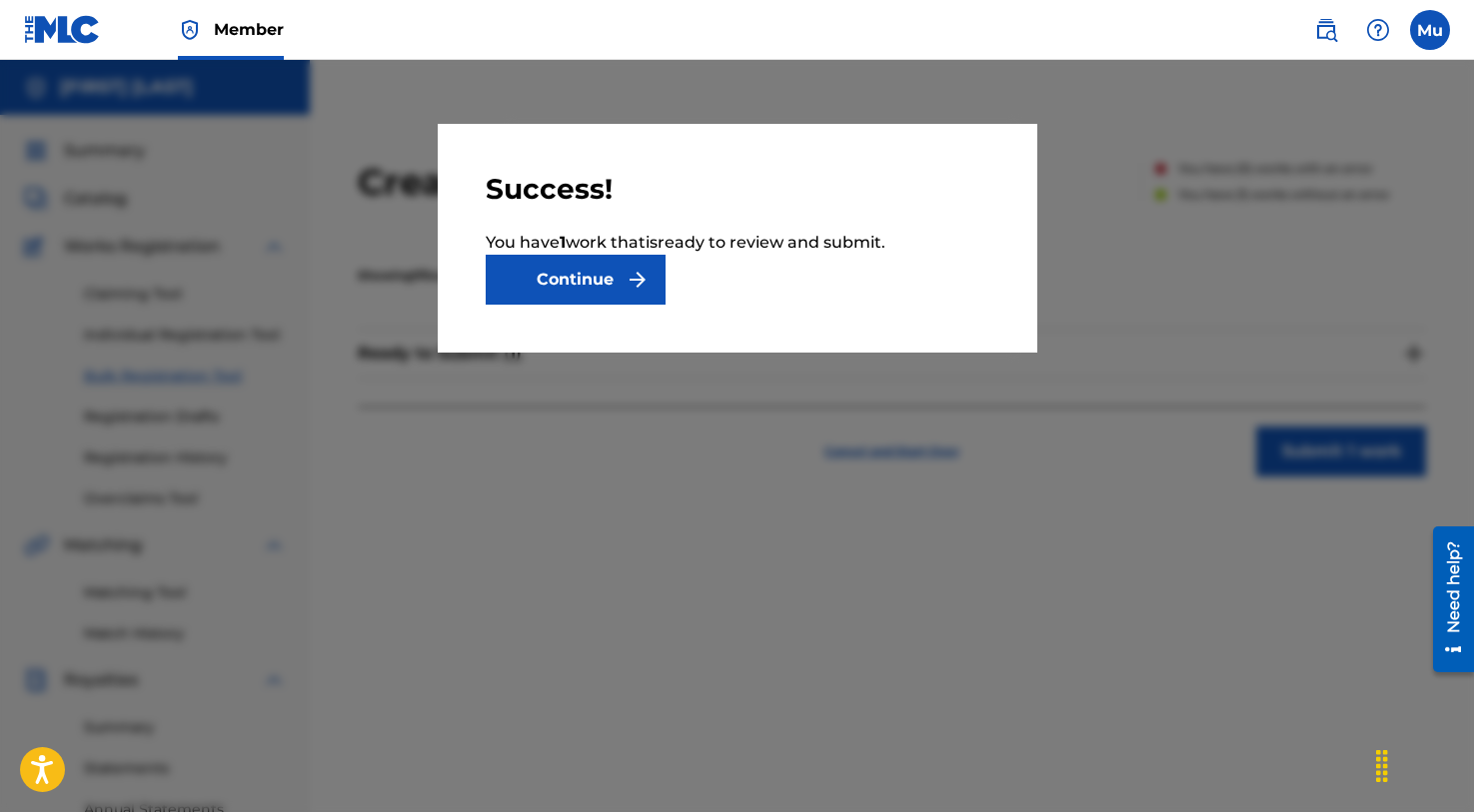click on "Continue" at bounding box center (576, 280) 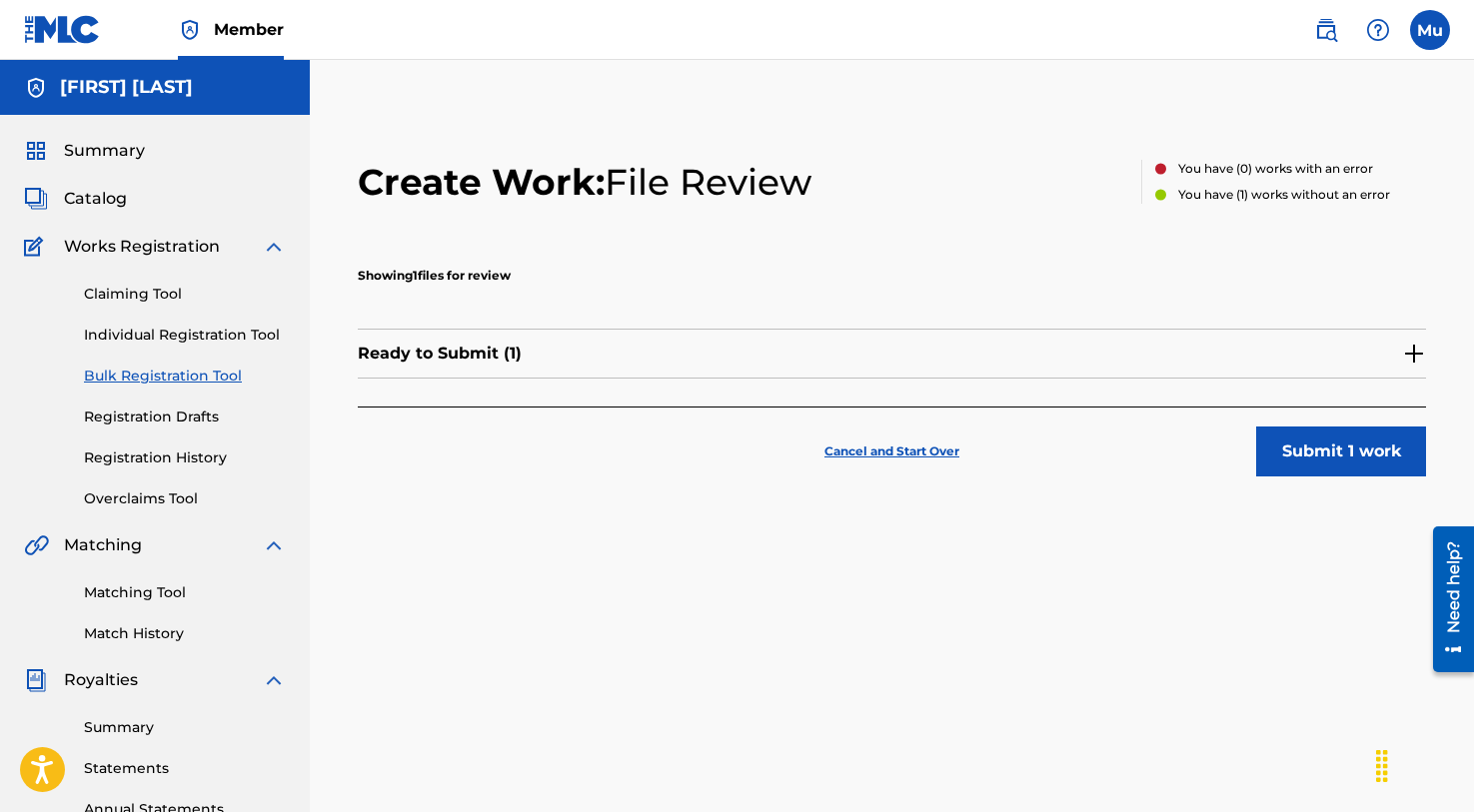 click on "Submit 1 work" at bounding box center (1341, 451) 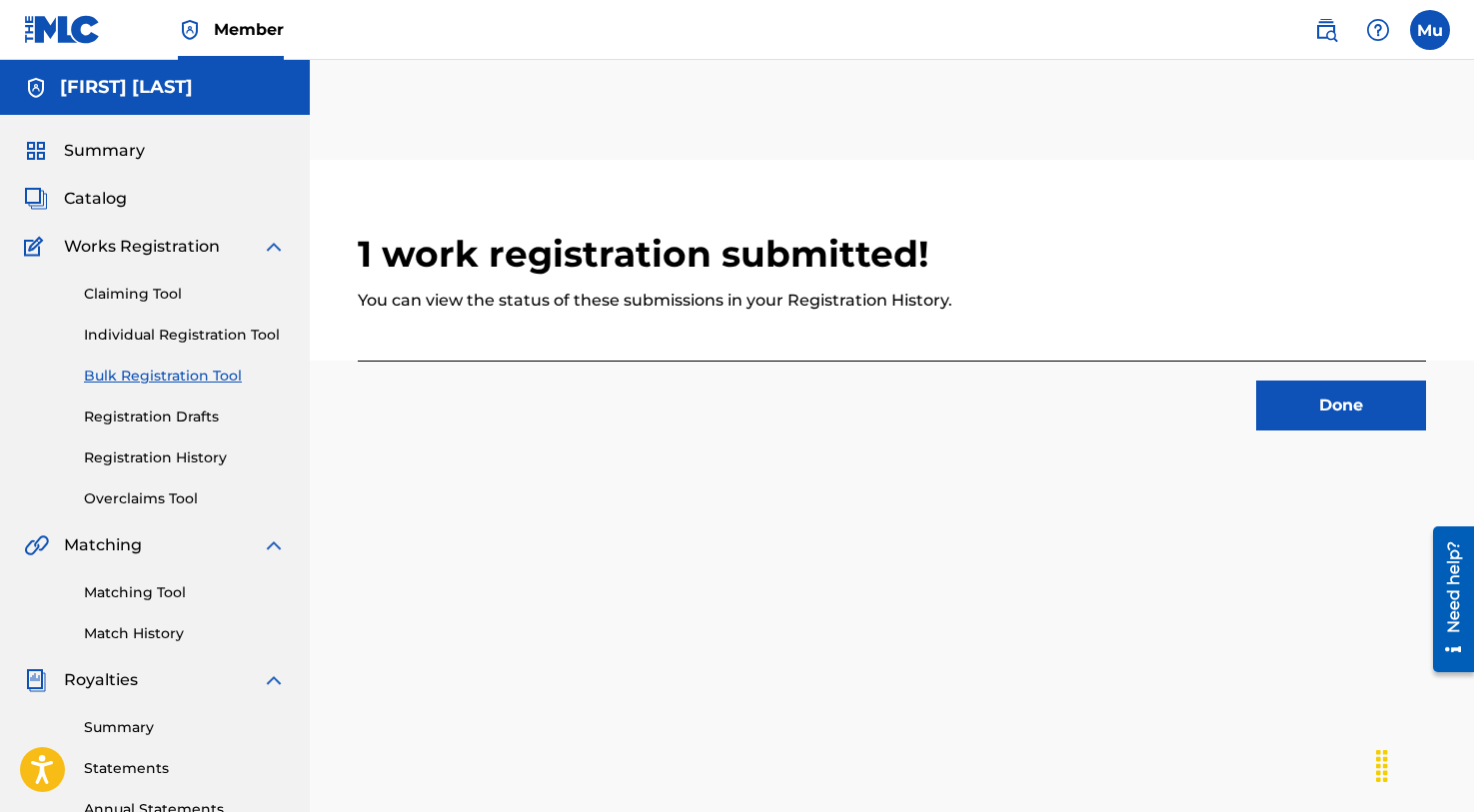 click on "Done" at bounding box center [1341, 406] 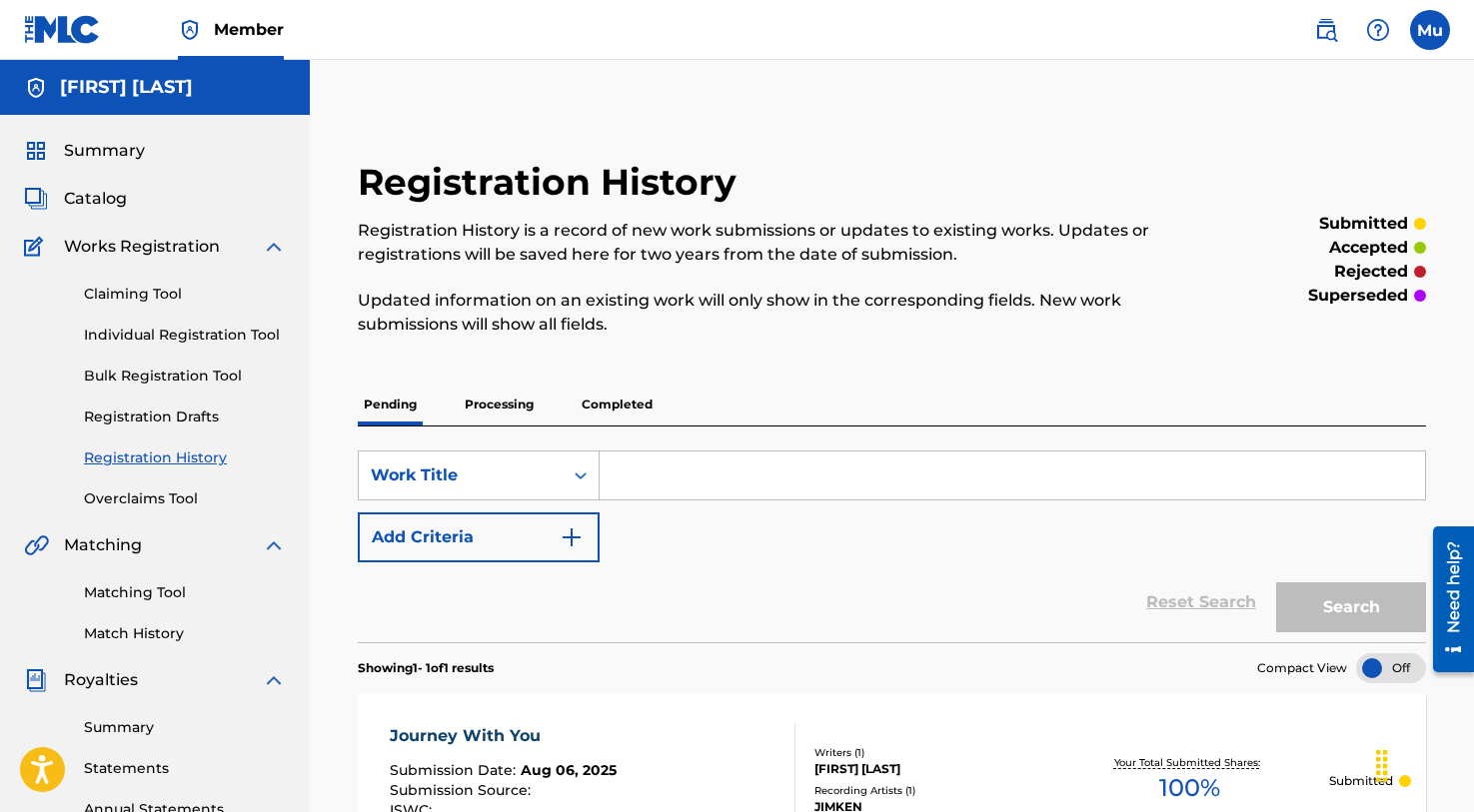click at bounding box center [1430, 30] 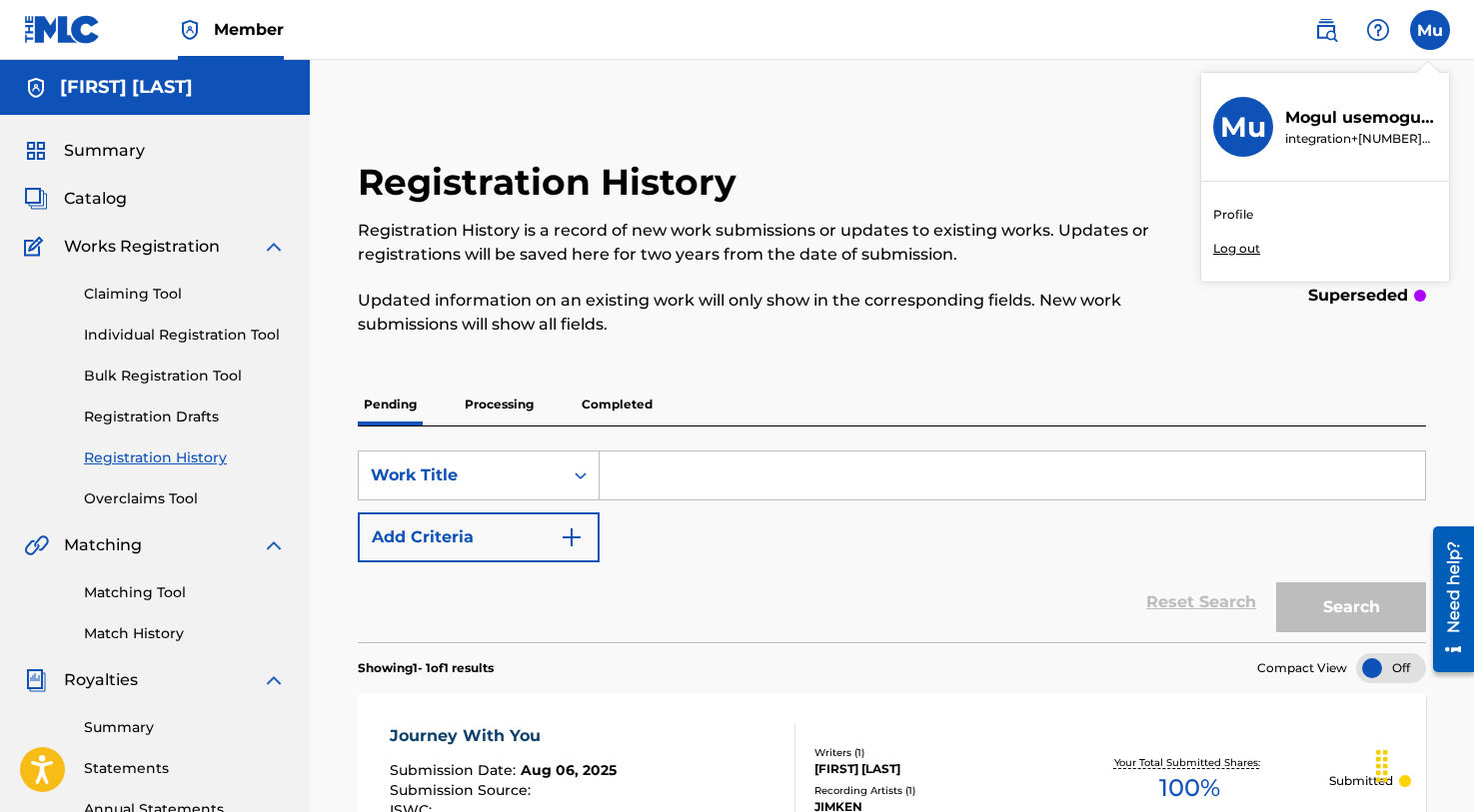 click on "Log out" at bounding box center [1236, 249] 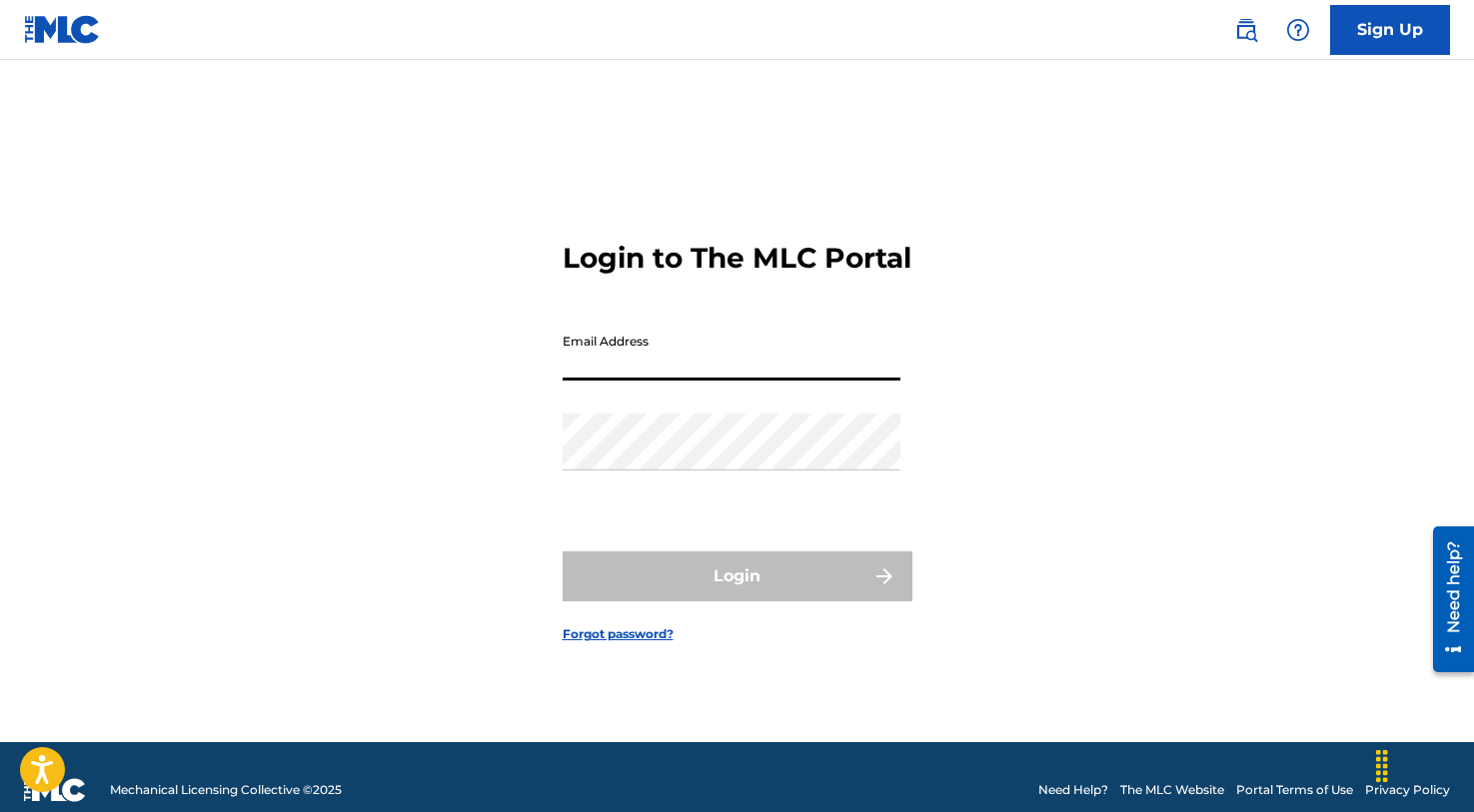paste on "integration+[NUMBER]@example.com" 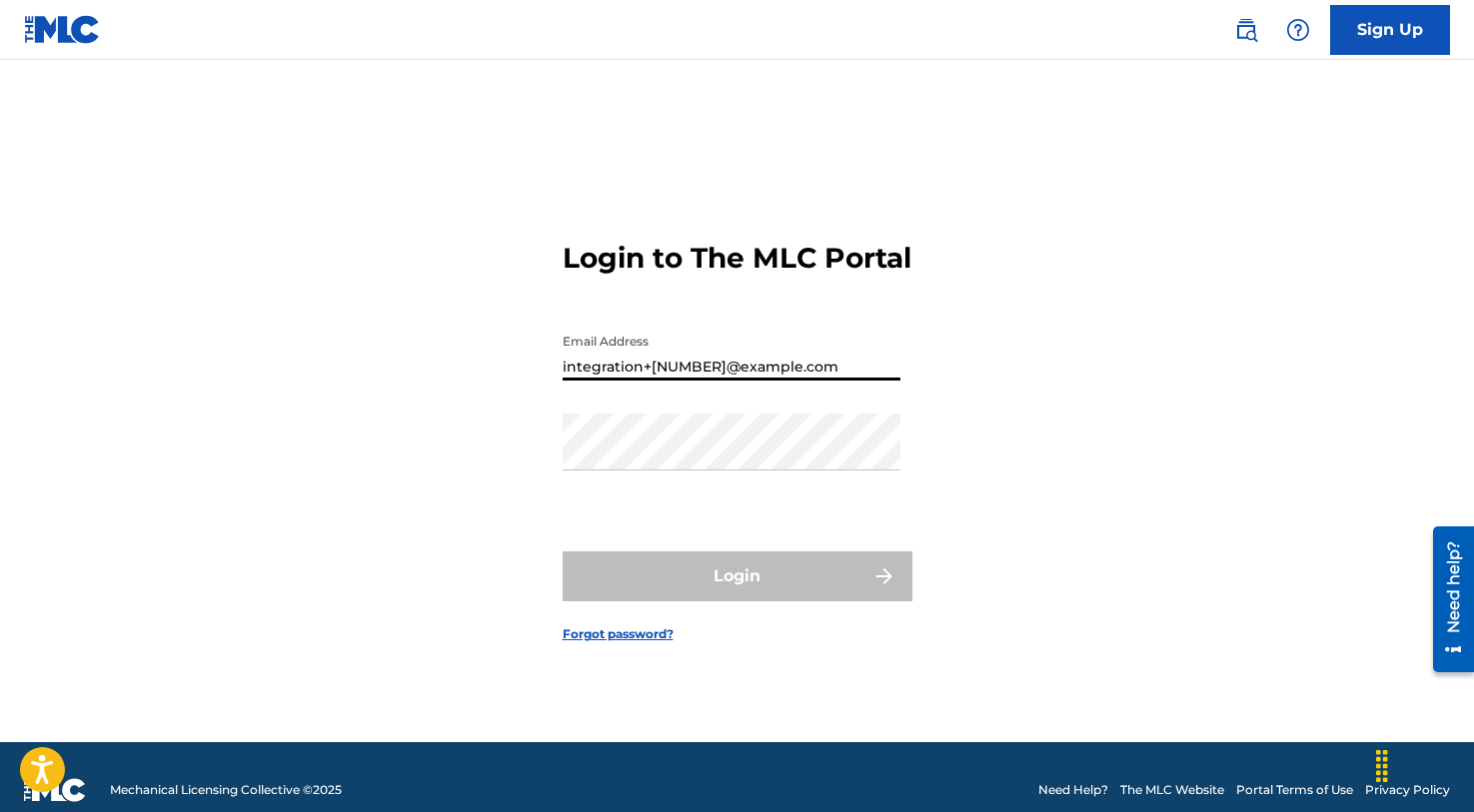 type on "integration+[NUMBER]@example.com" 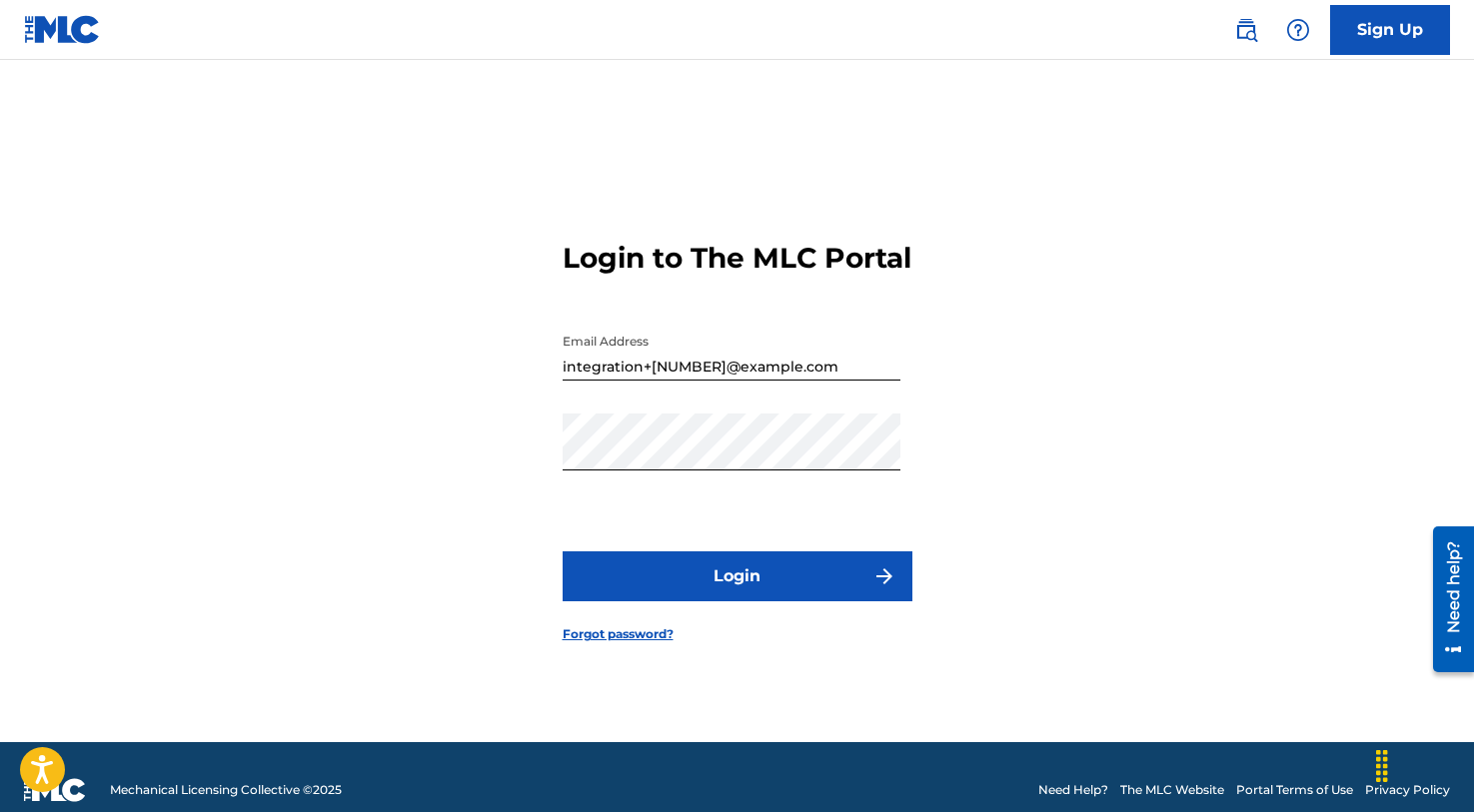 click on "Login" at bounding box center (737, 576) 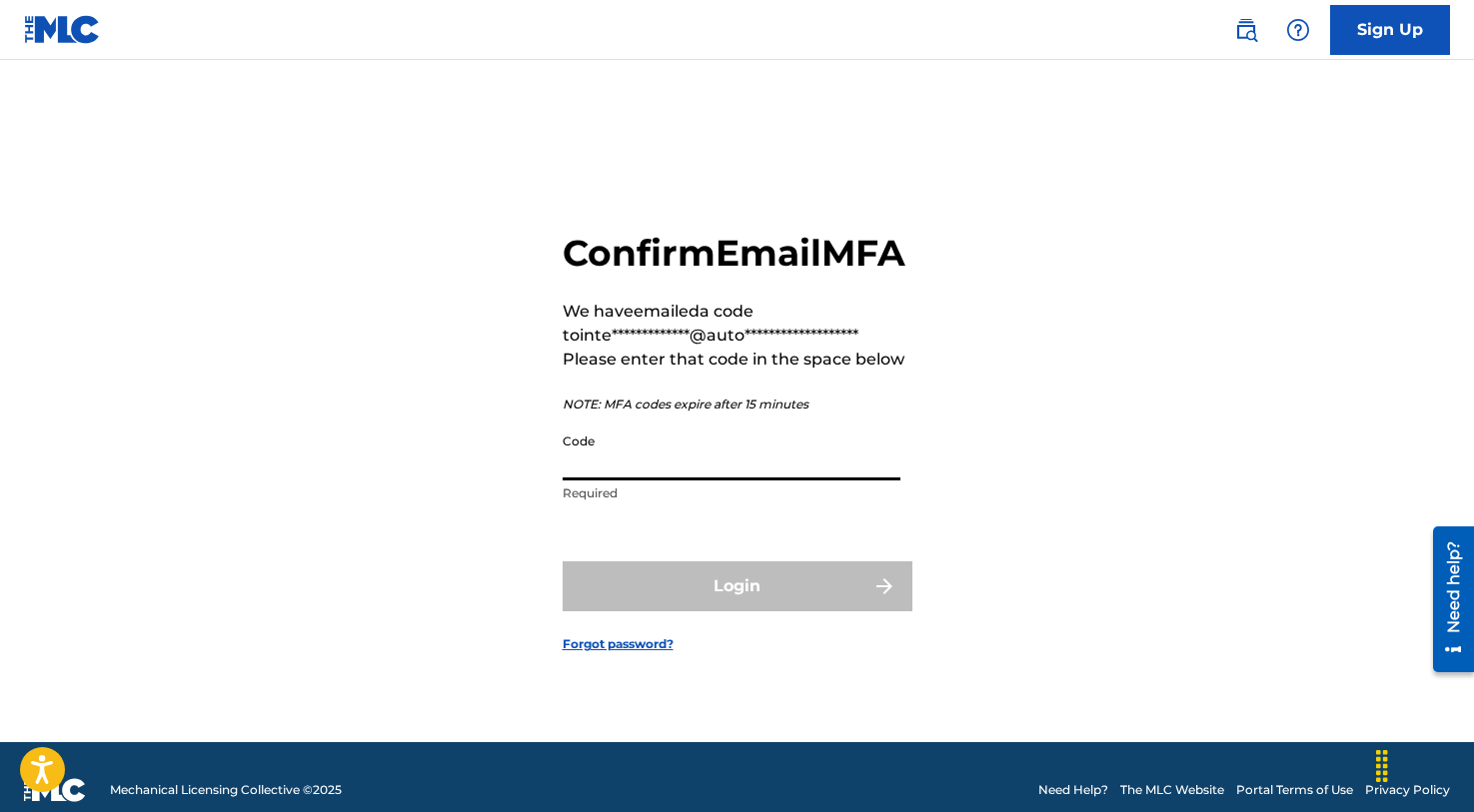 click on "Code" at bounding box center (732, 451) 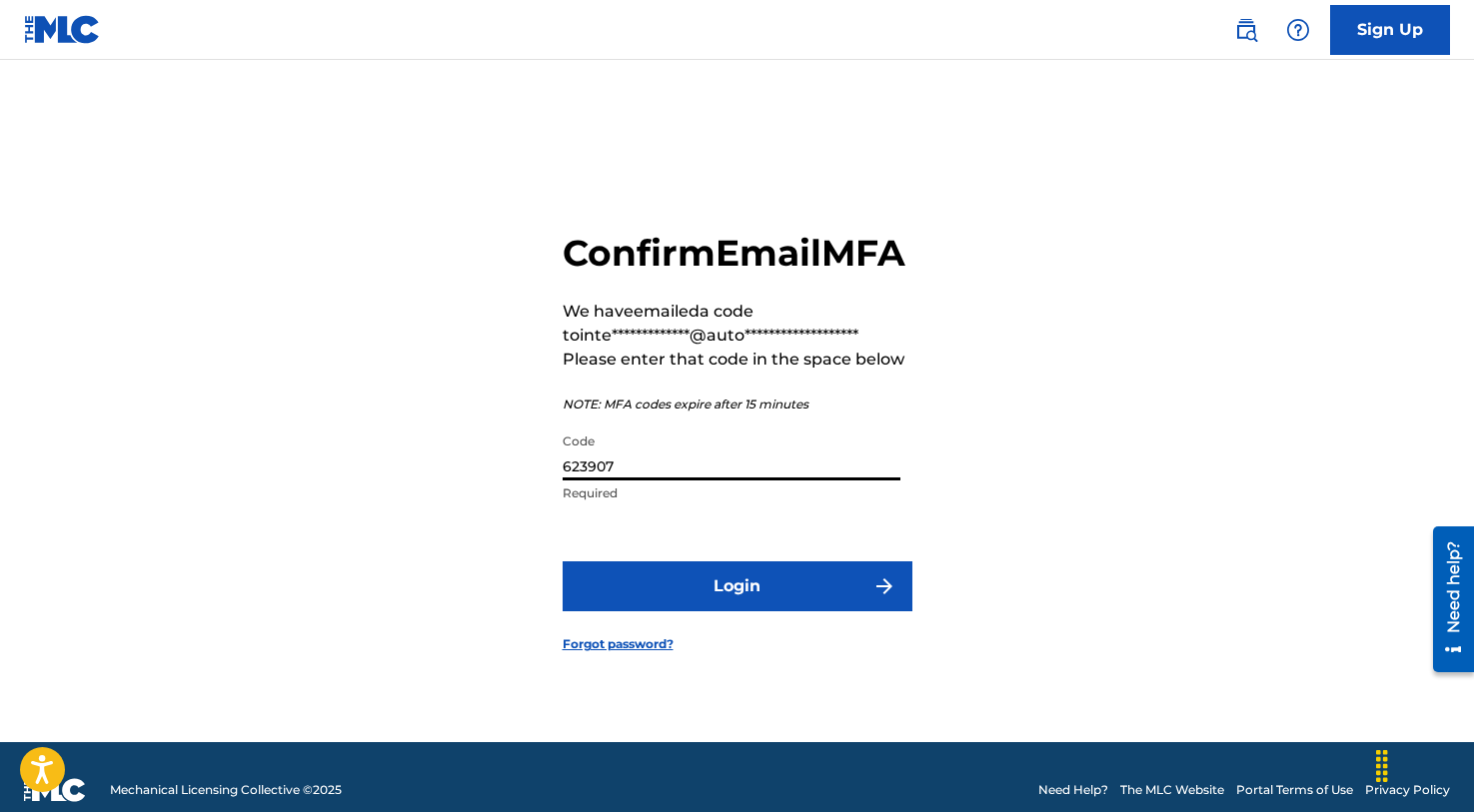 type on "623907" 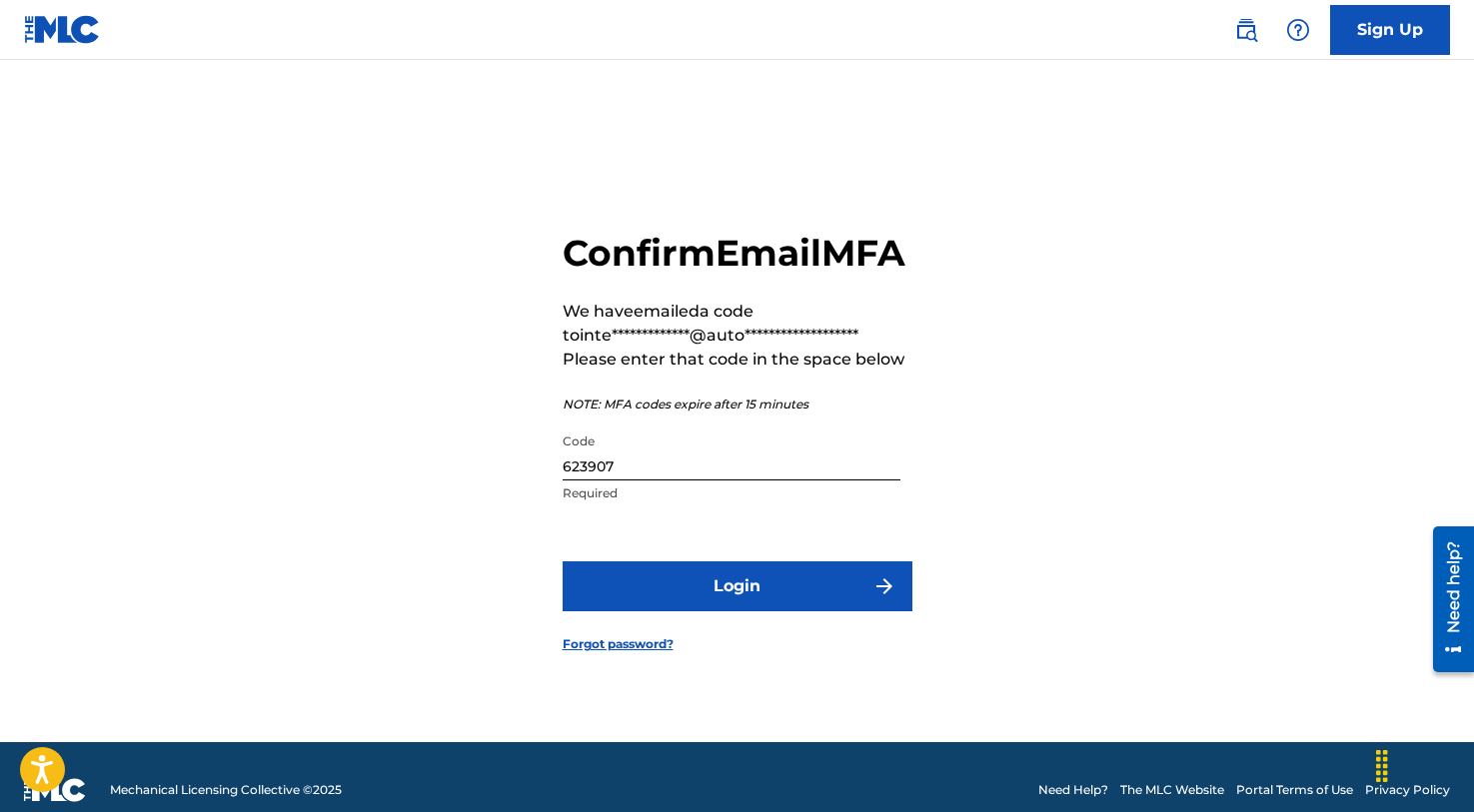 click on "**********" at bounding box center [737, 425] 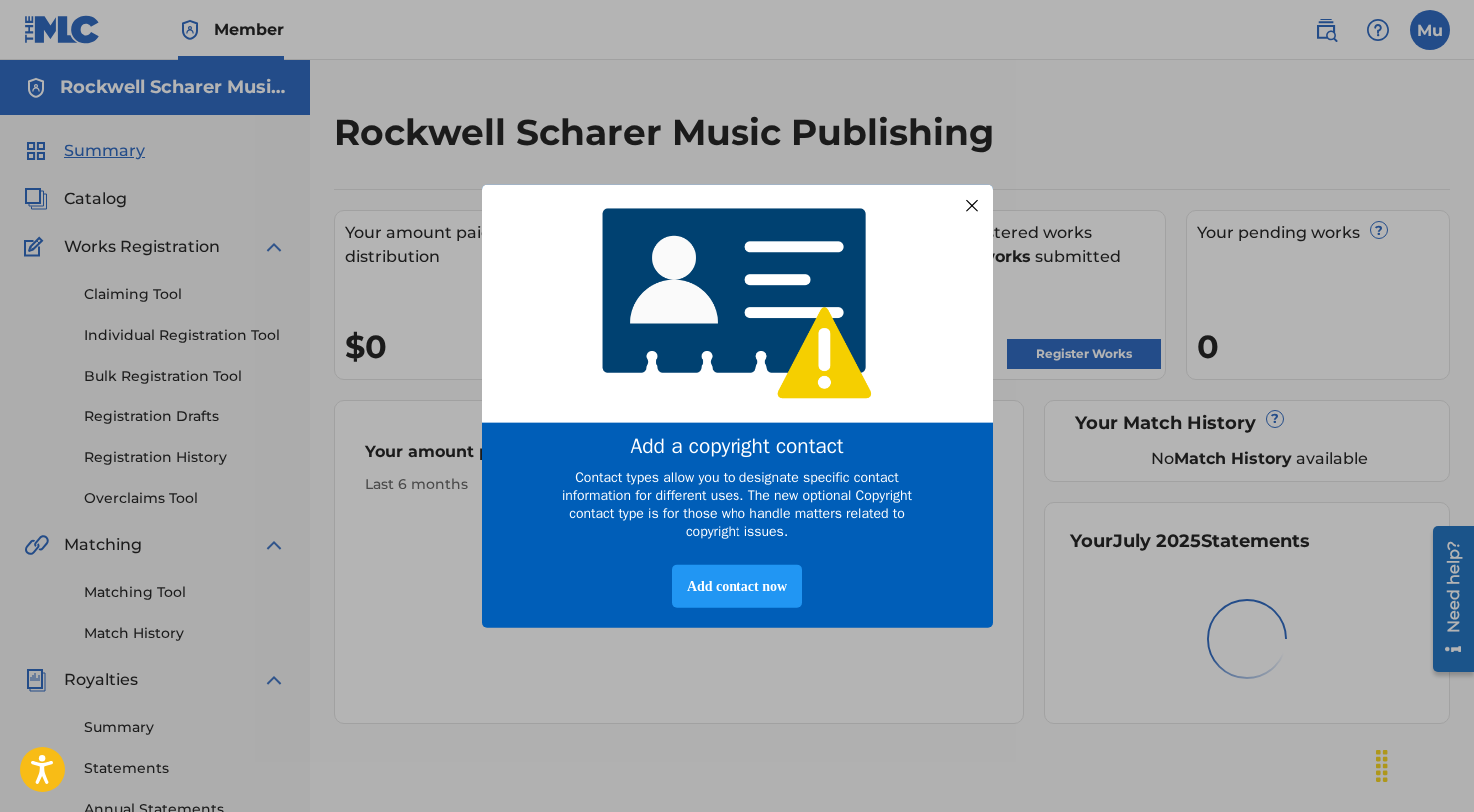 scroll, scrollTop: 0, scrollLeft: 0, axis: both 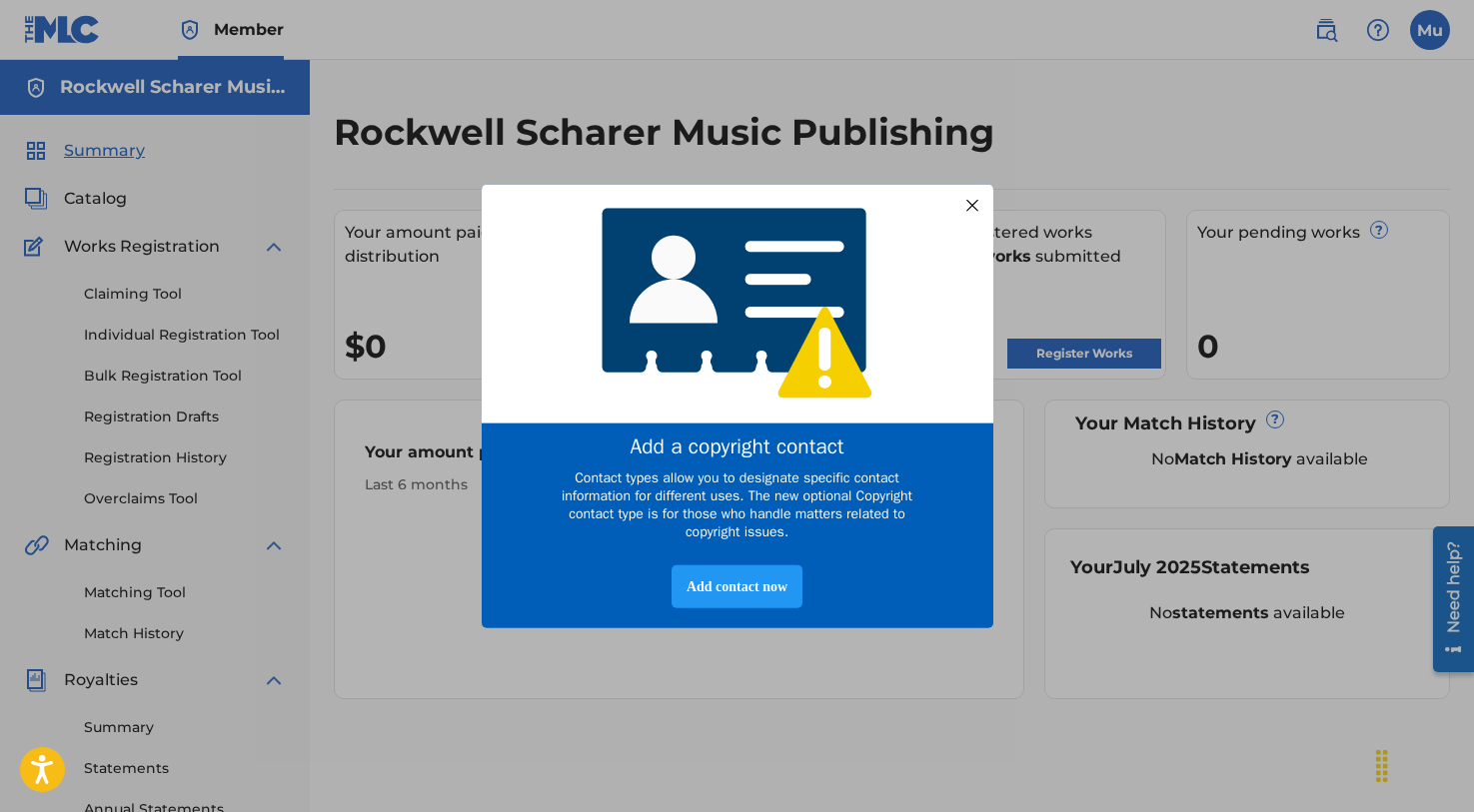 click at bounding box center [971, 205] 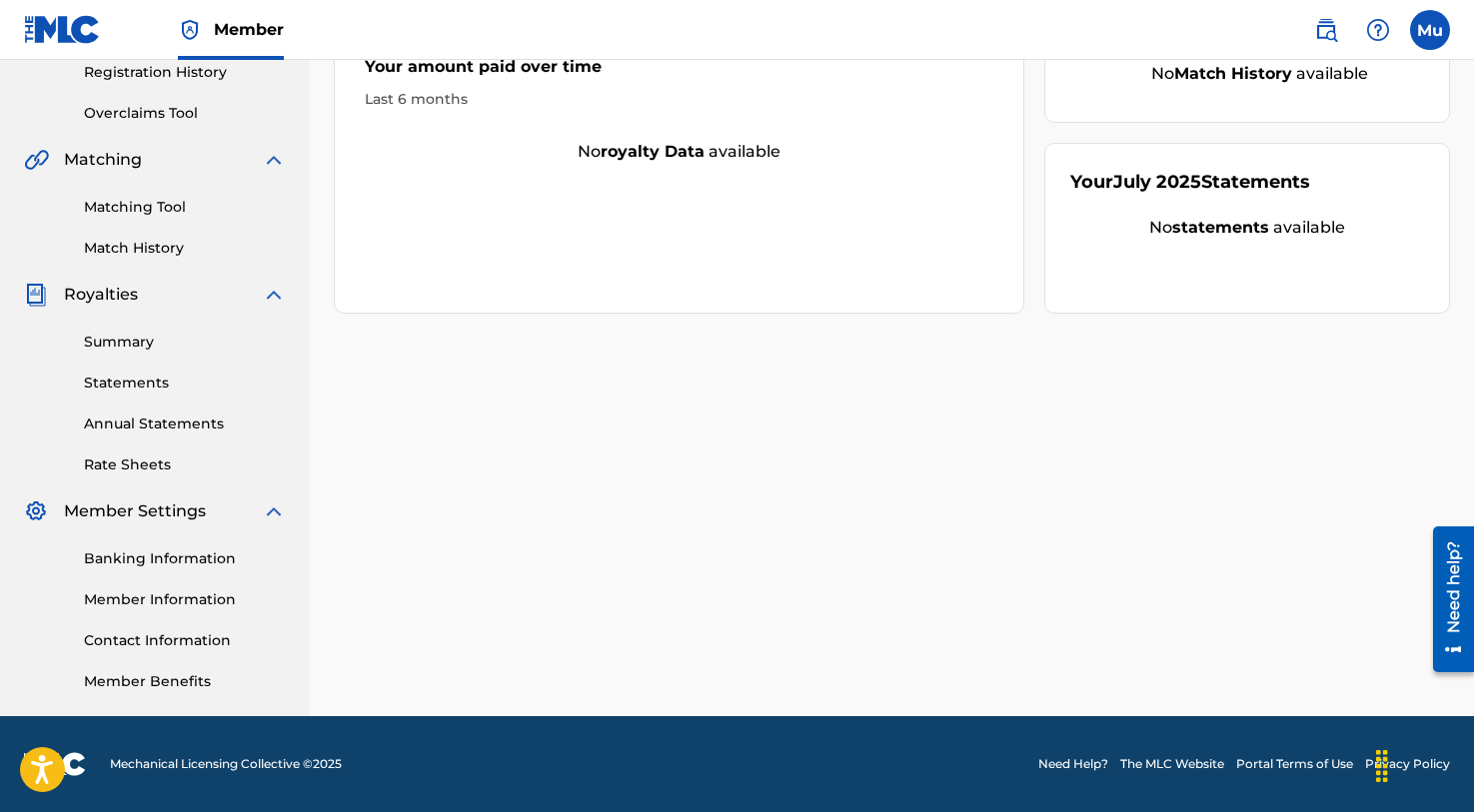 click on "Banking Information Member Information Contact Information Member Benefits" at bounding box center [155, 607] 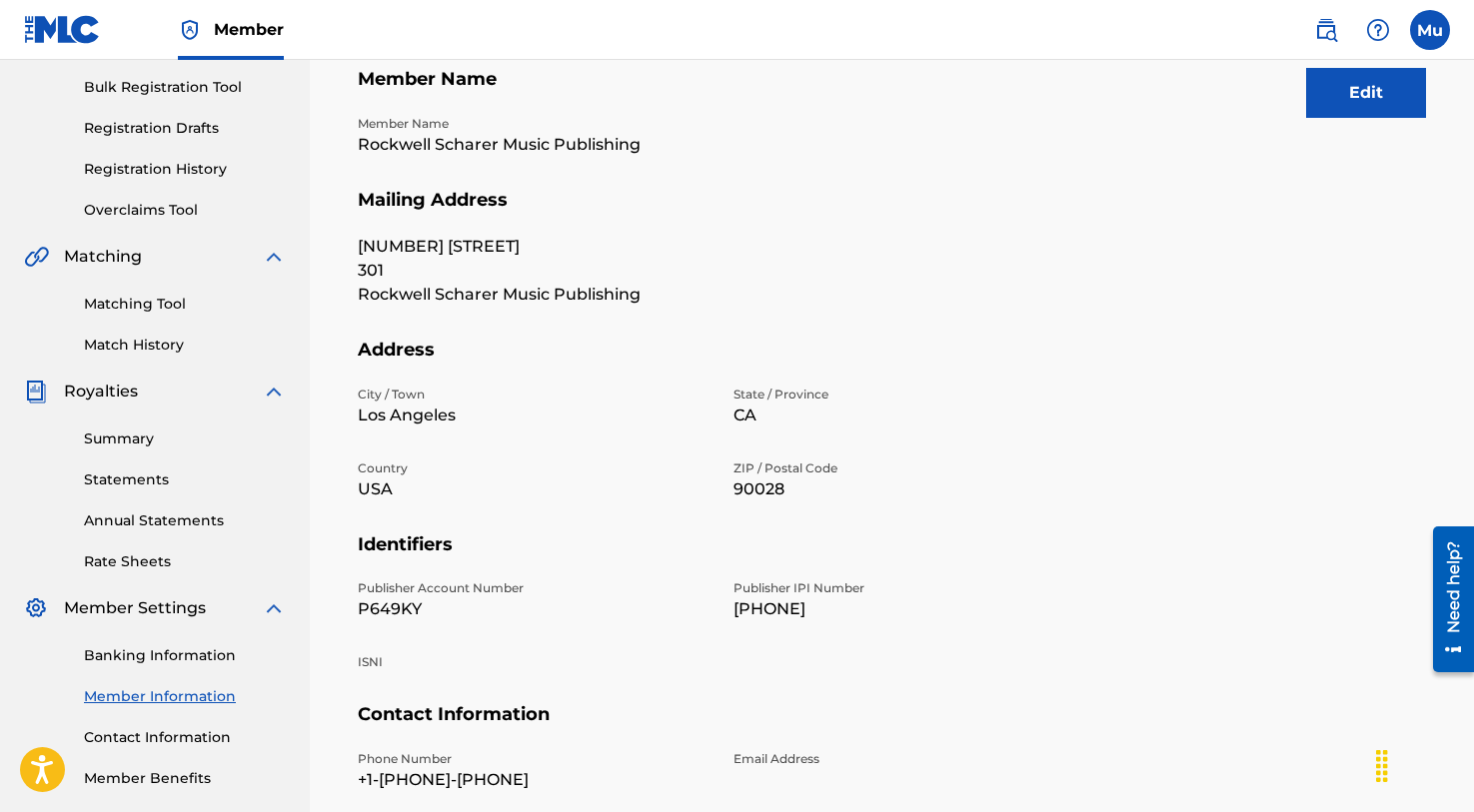 scroll, scrollTop: 291, scrollLeft: 0, axis: vertical 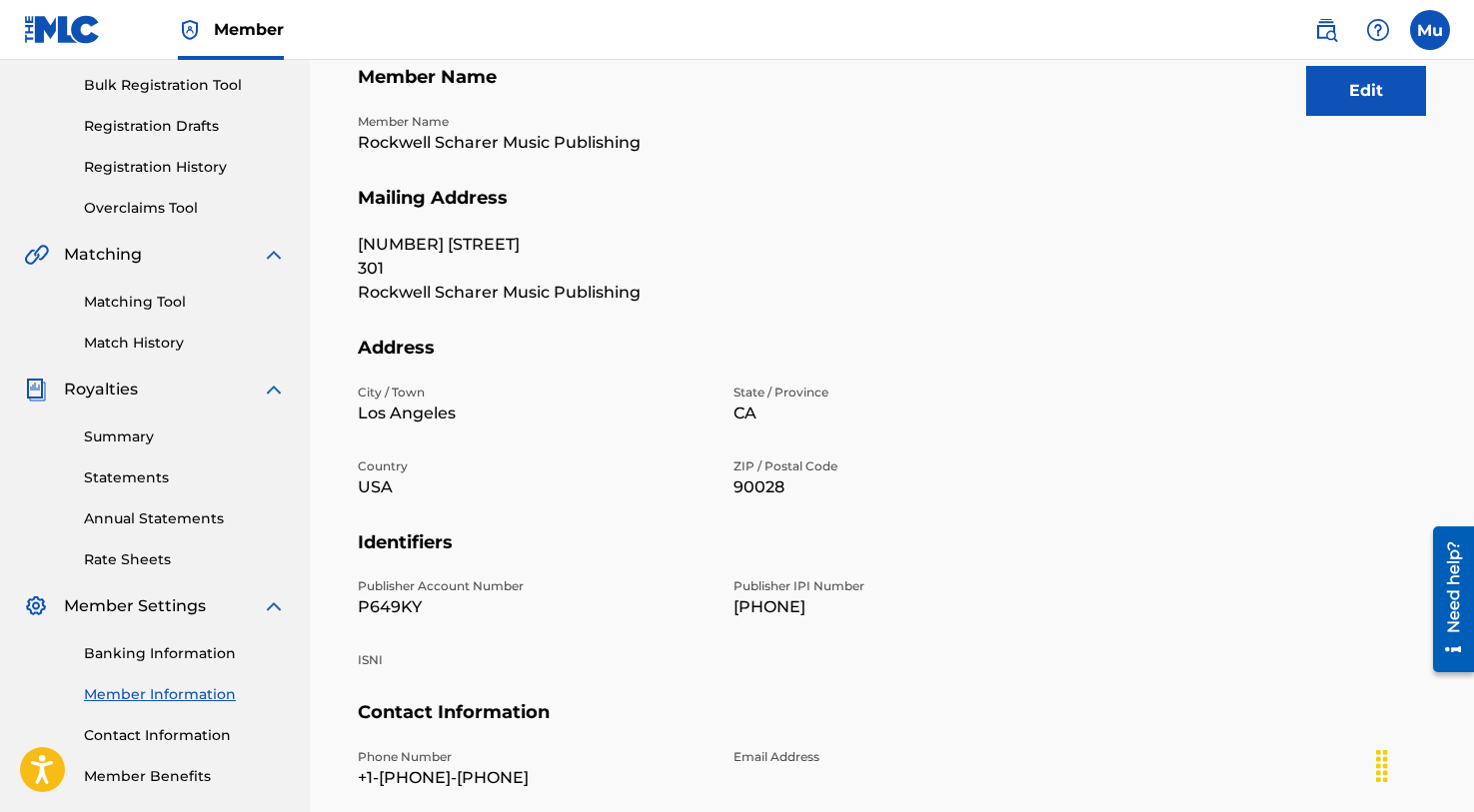 click on "P649KY" at bounding box center [534, 607] 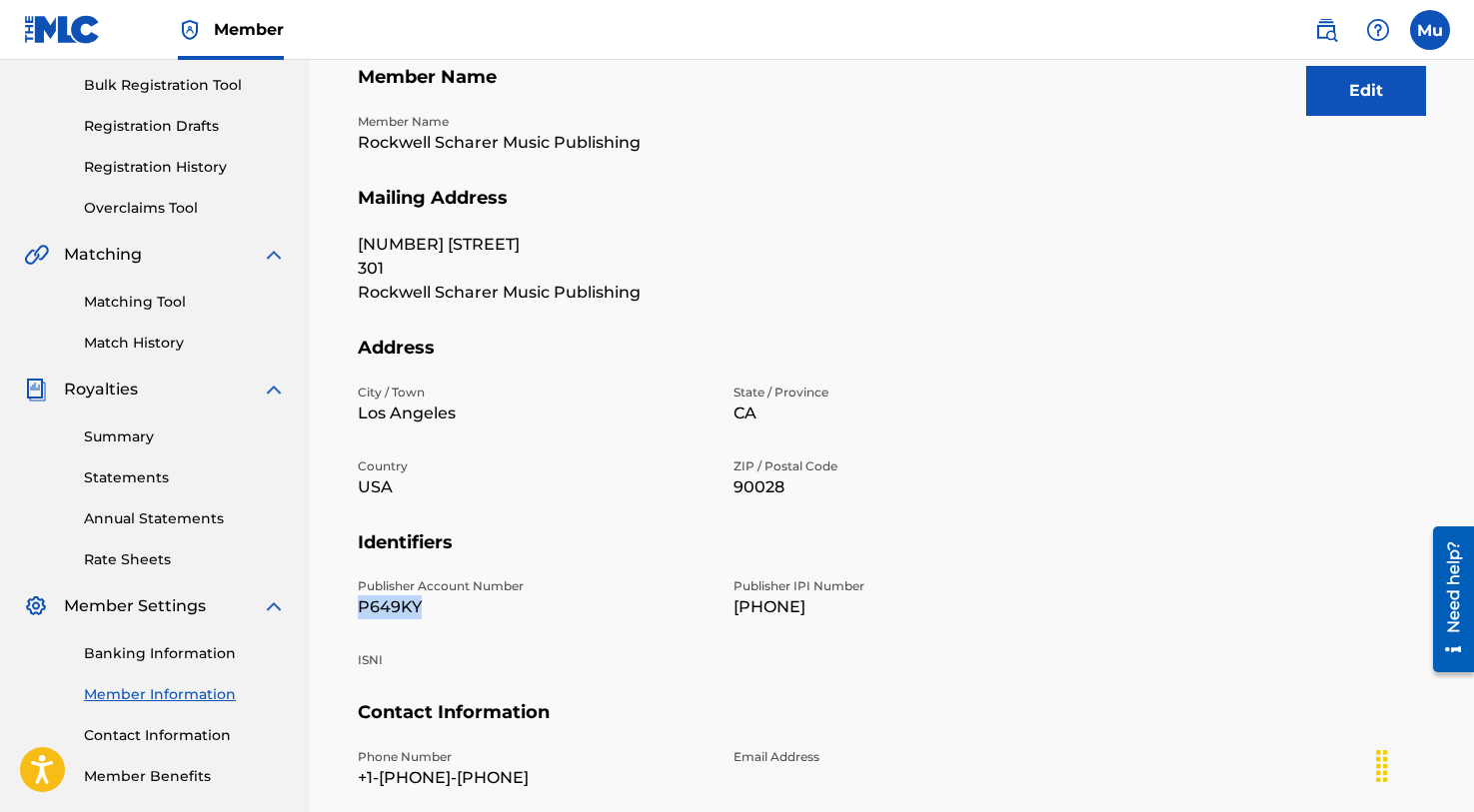 click on "P649KY" at bounding box center (534, 607) 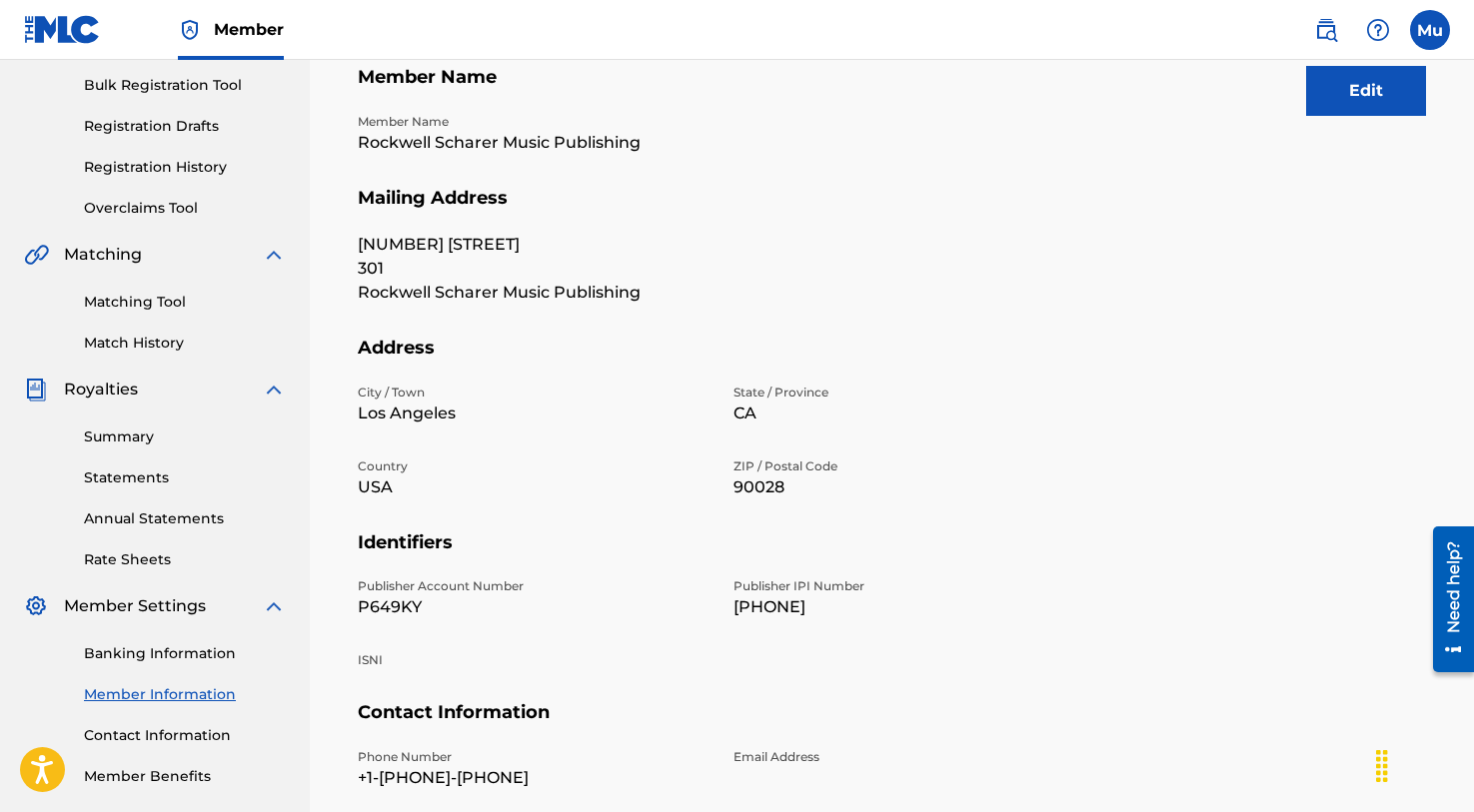 click on "[PHONE]" at bounding box center [909, 607] 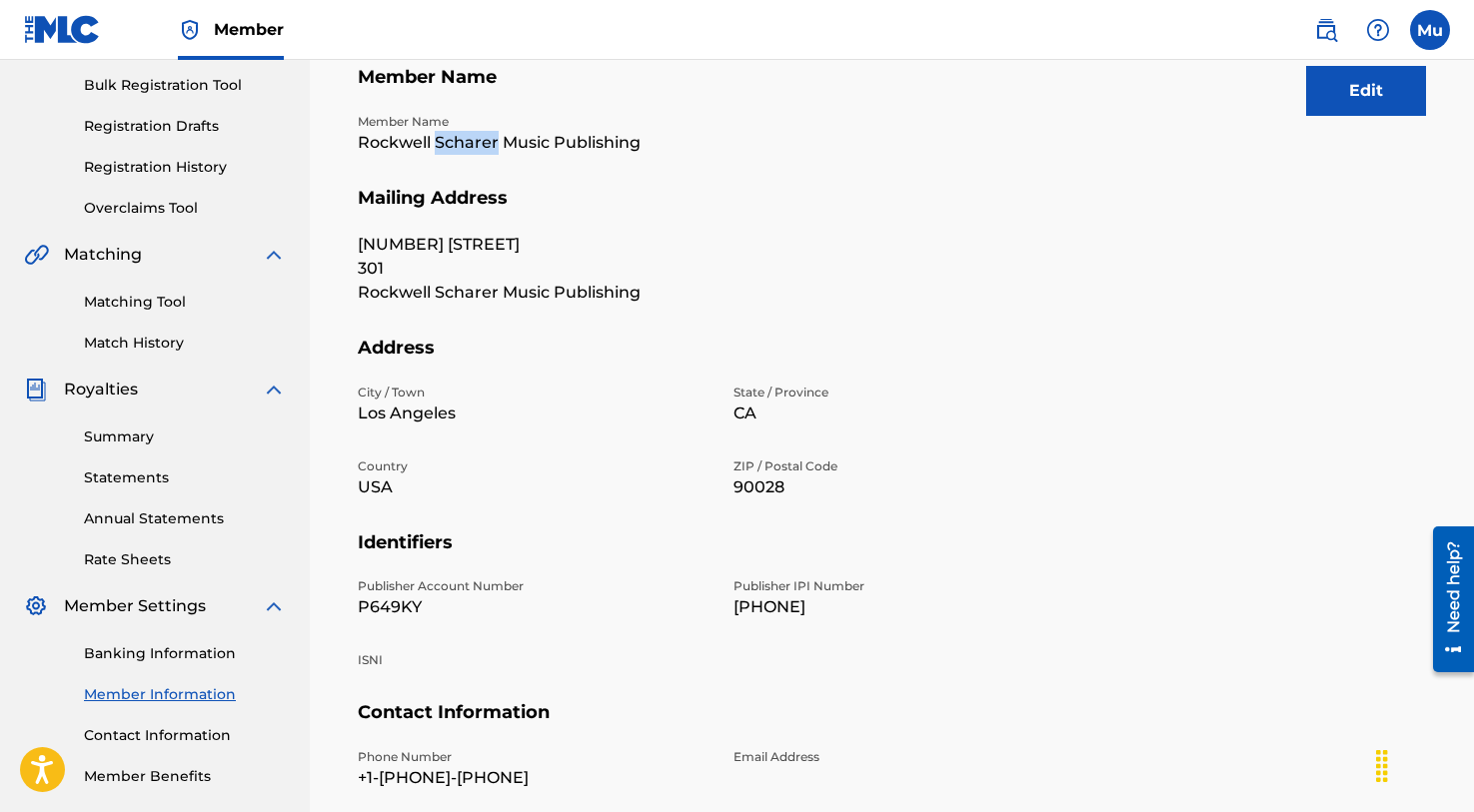click on "Rockwell Scharer Music Publishing" at bounding box center (534, 143) 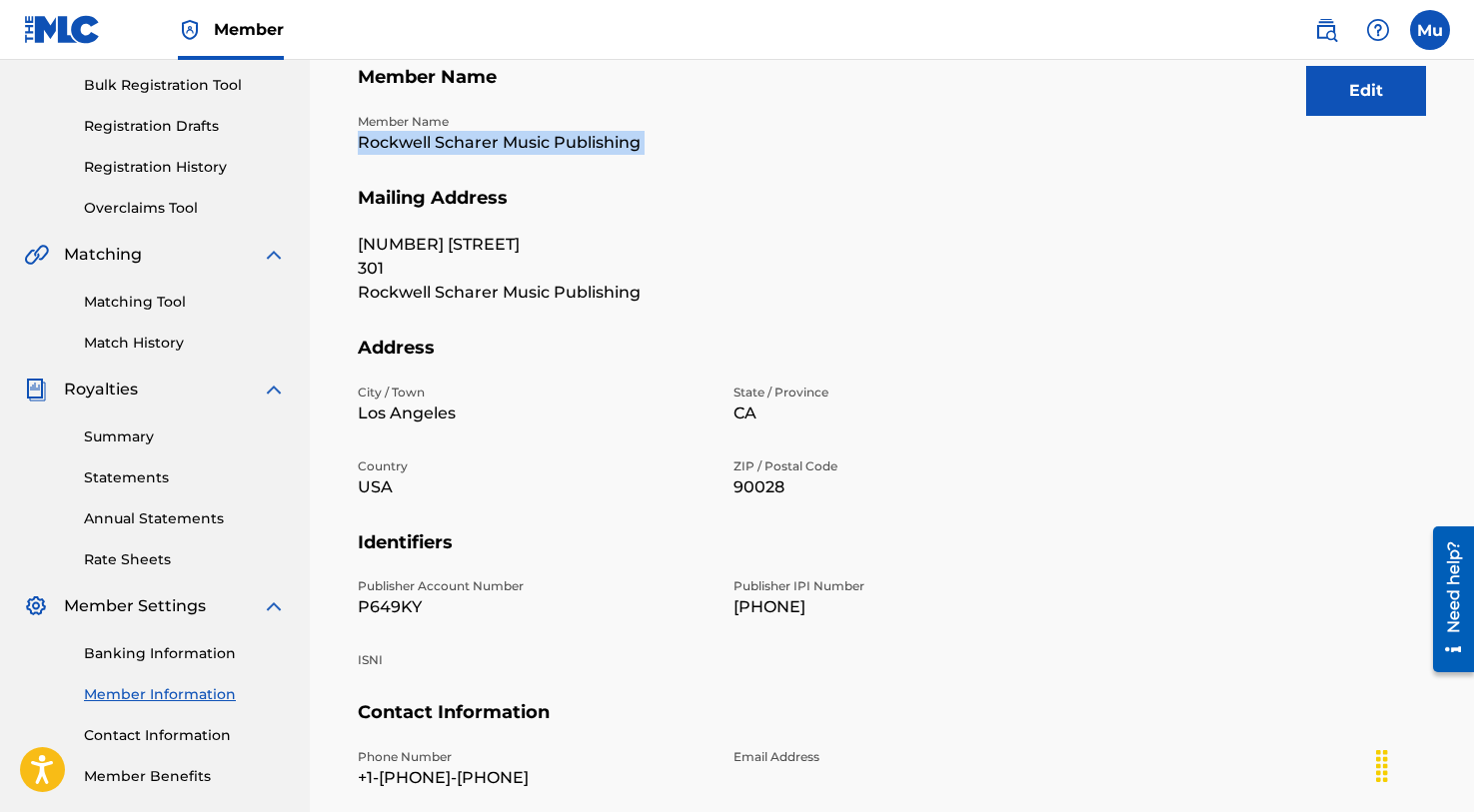 click on "Rockwell Scharer Music Publishing" at bounding box center (534, 143) 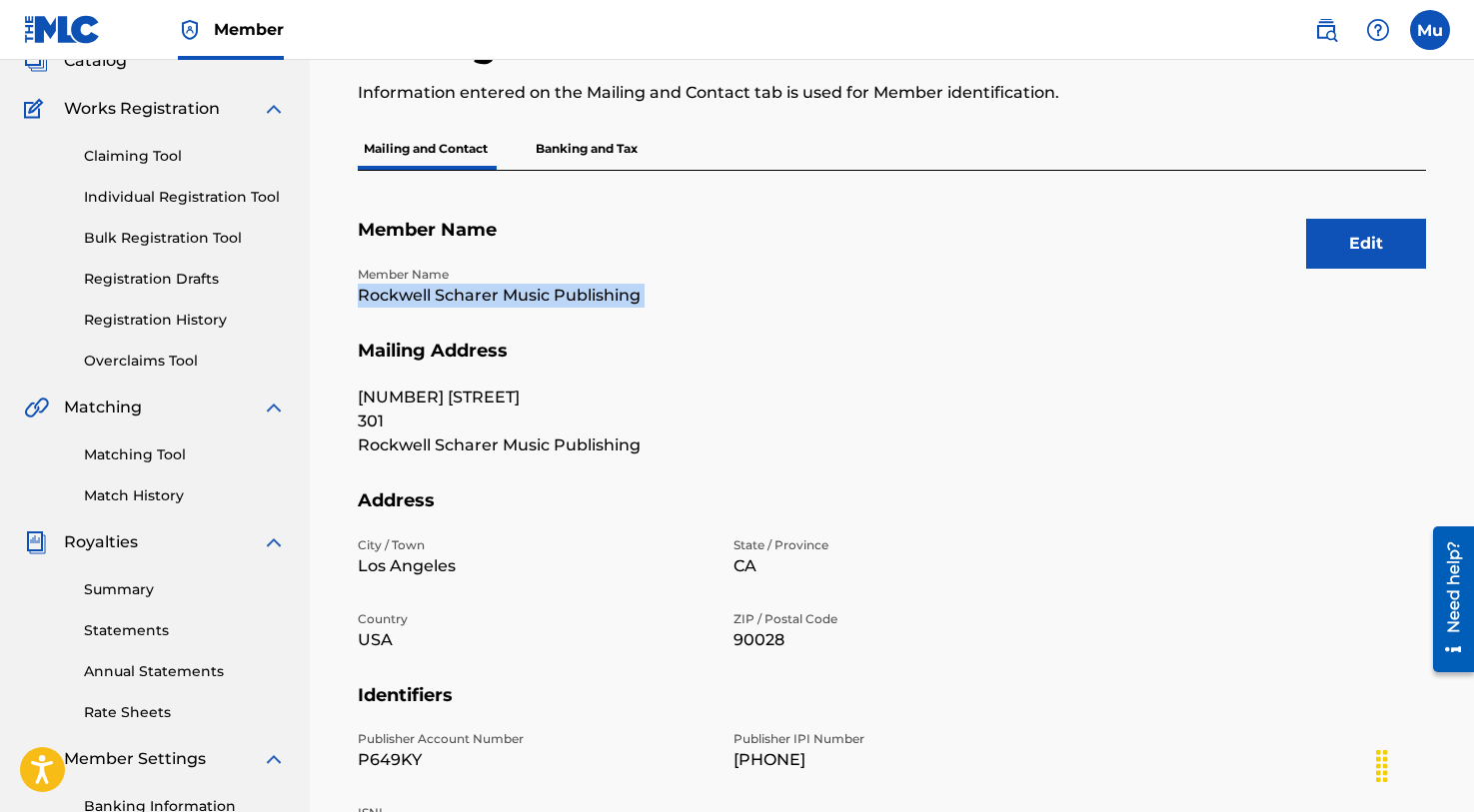 scroll, scrollTop: 111, scrollLeft: 0, axis: vertical 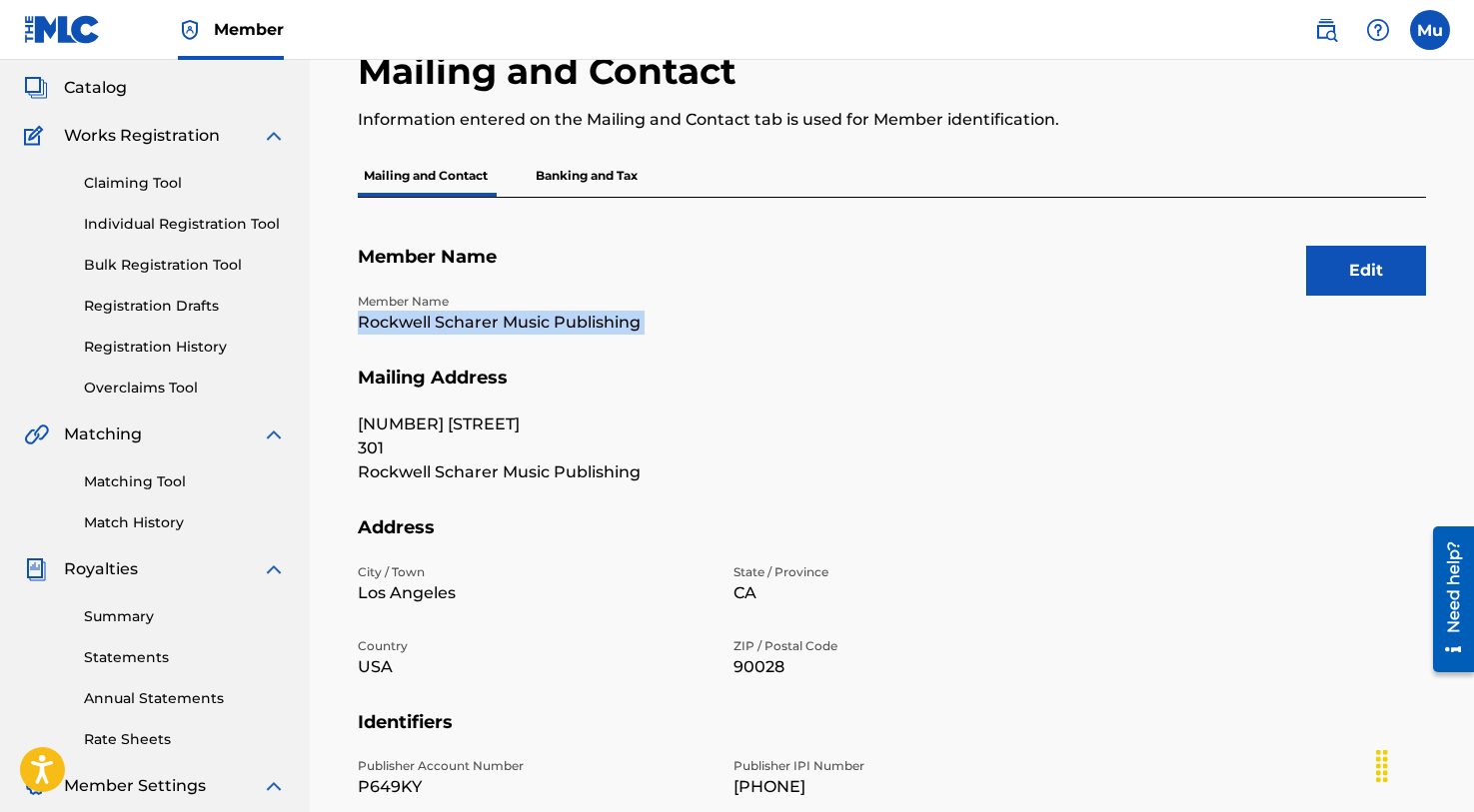 click on "Bulk Registration Tool" at bounding box center (185, 265) 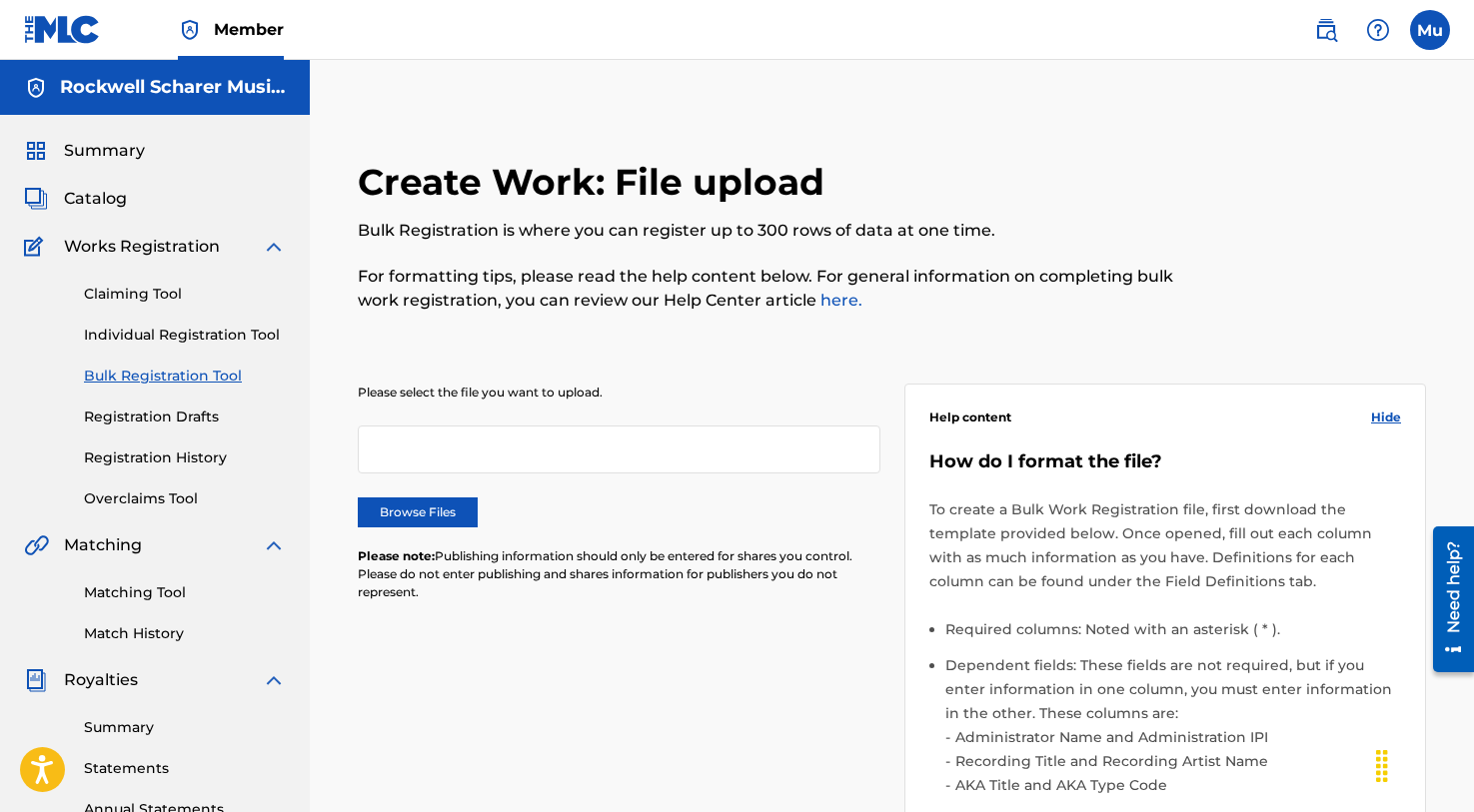 scroll, scrollTop: 107, scrollLeft: 0, axis: vertical 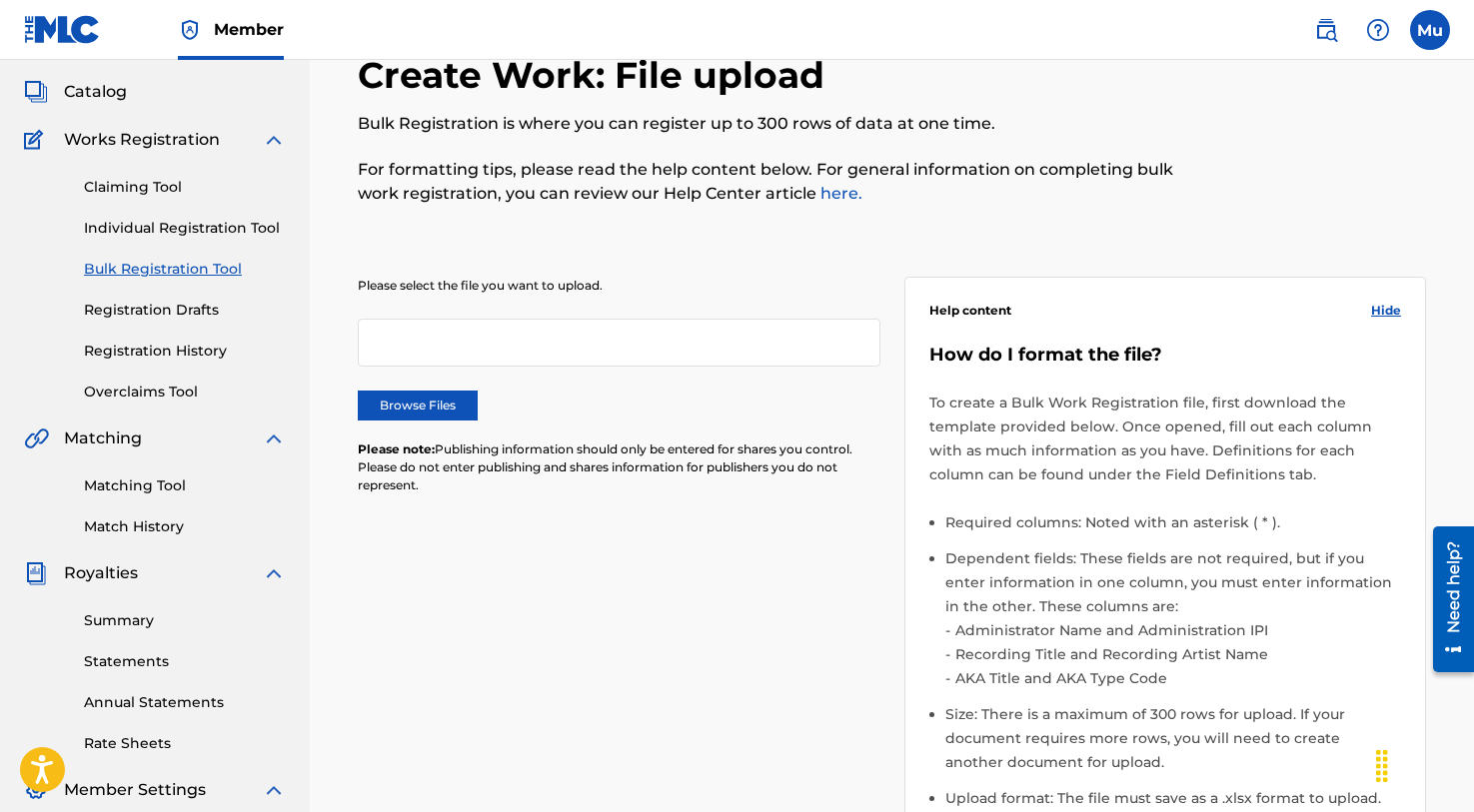 click on "Browse Files" at bounding box center (418, 406) 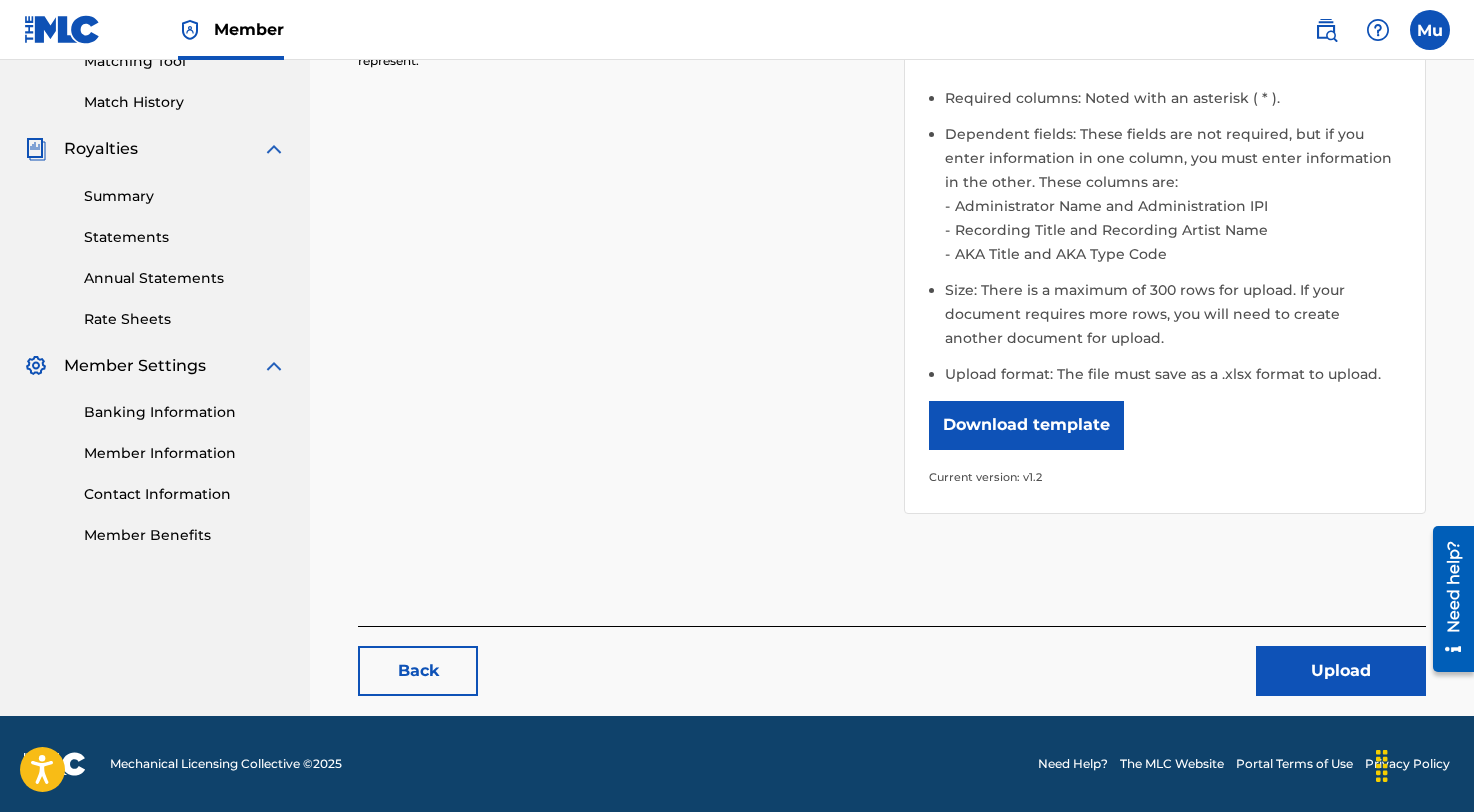 scroll, scrollTop: 530, scrollLeft: 0, axis: vertical 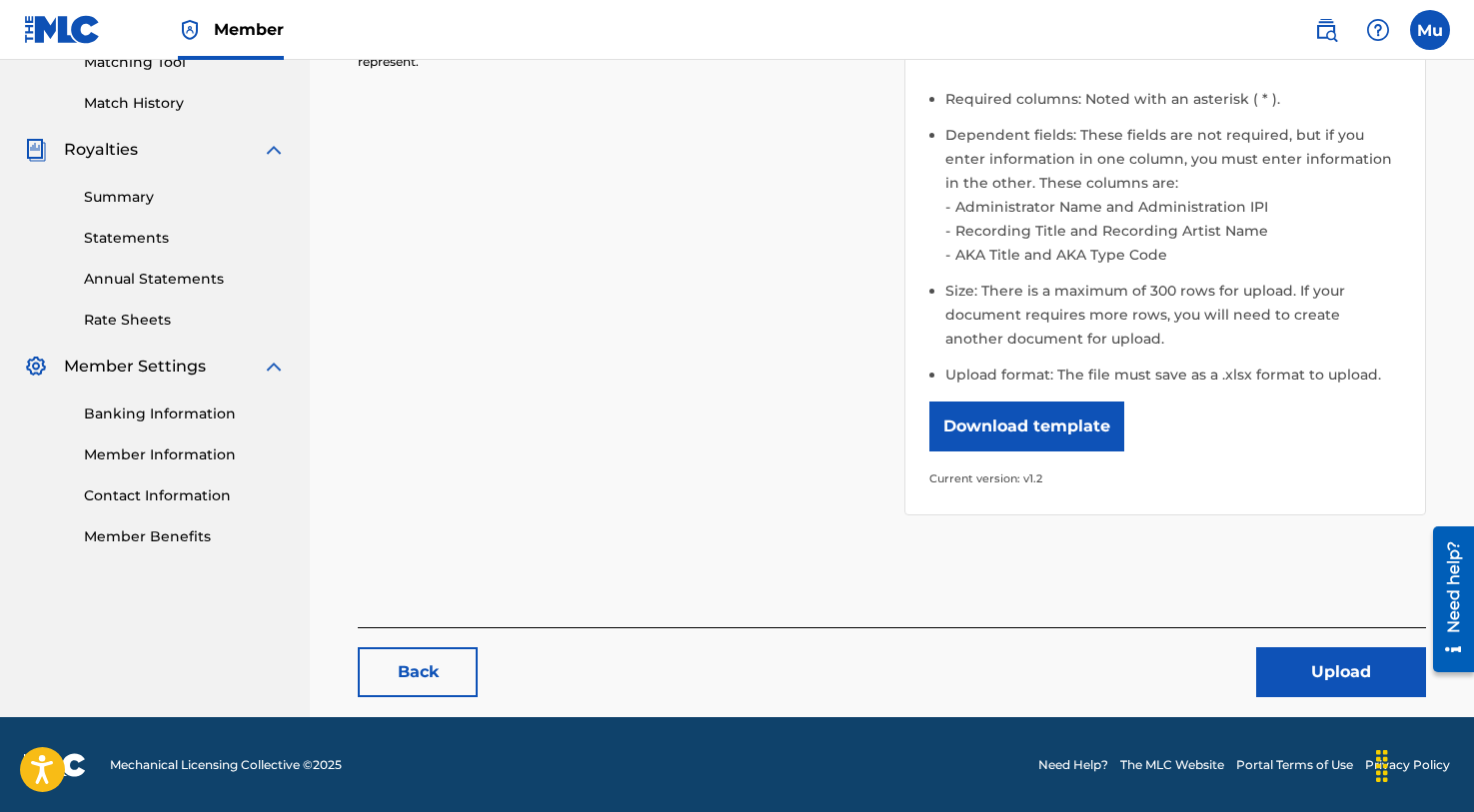 click on "Upload" at bounding box center (1341, 672) 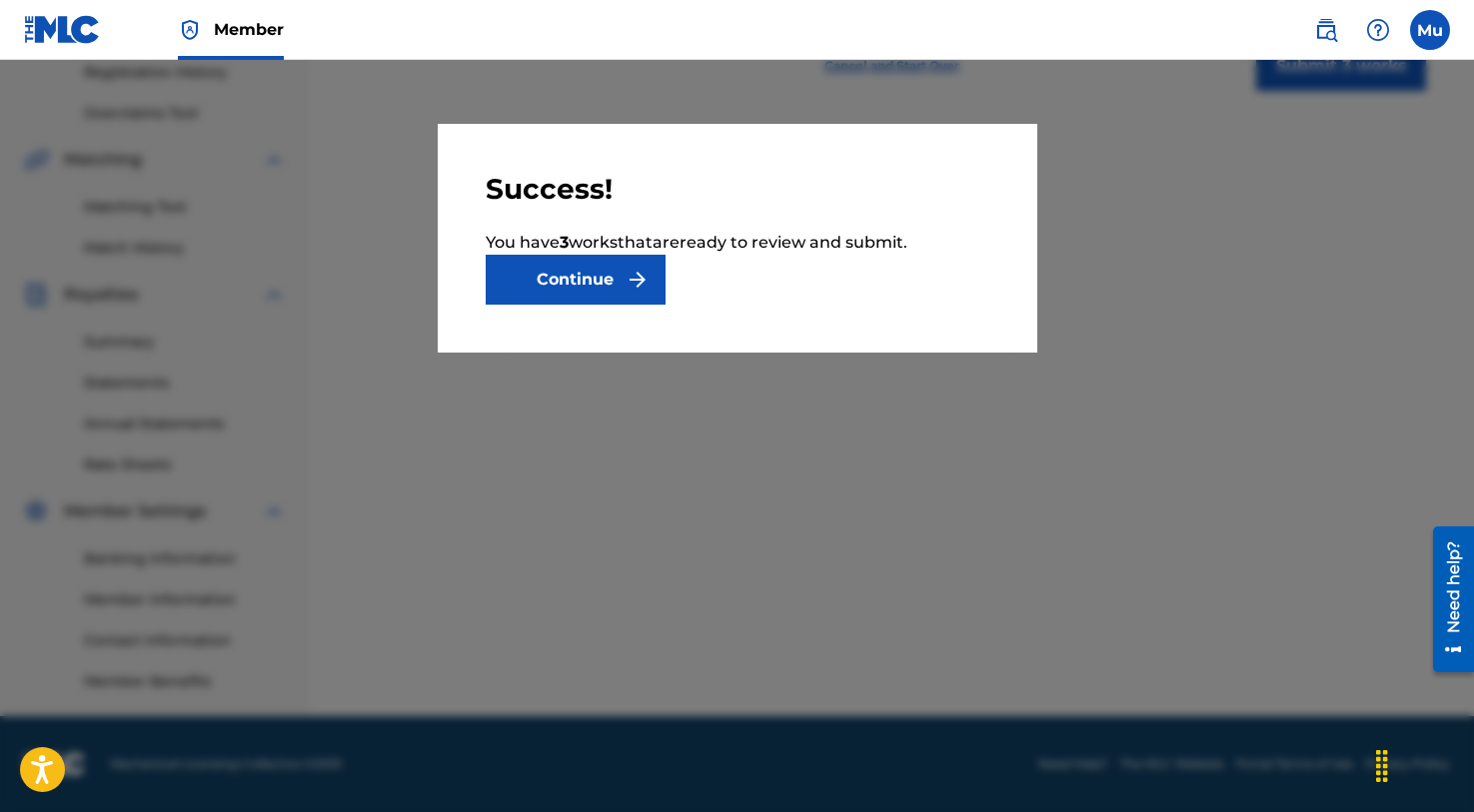 scroll, scrollTop: 0, scrollLeft: 0, axis: both 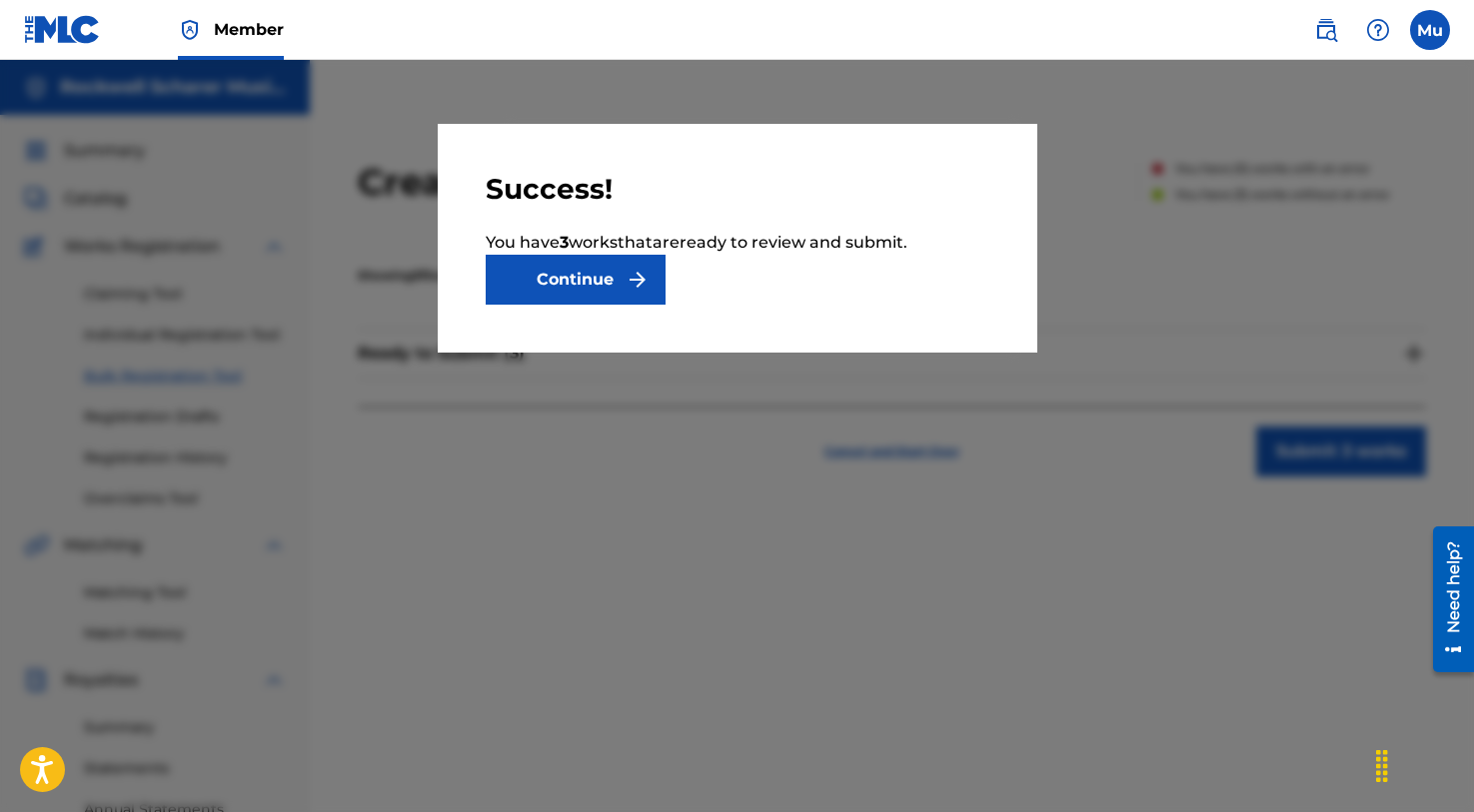 click on "Continue" at bounding box center [576, 280] 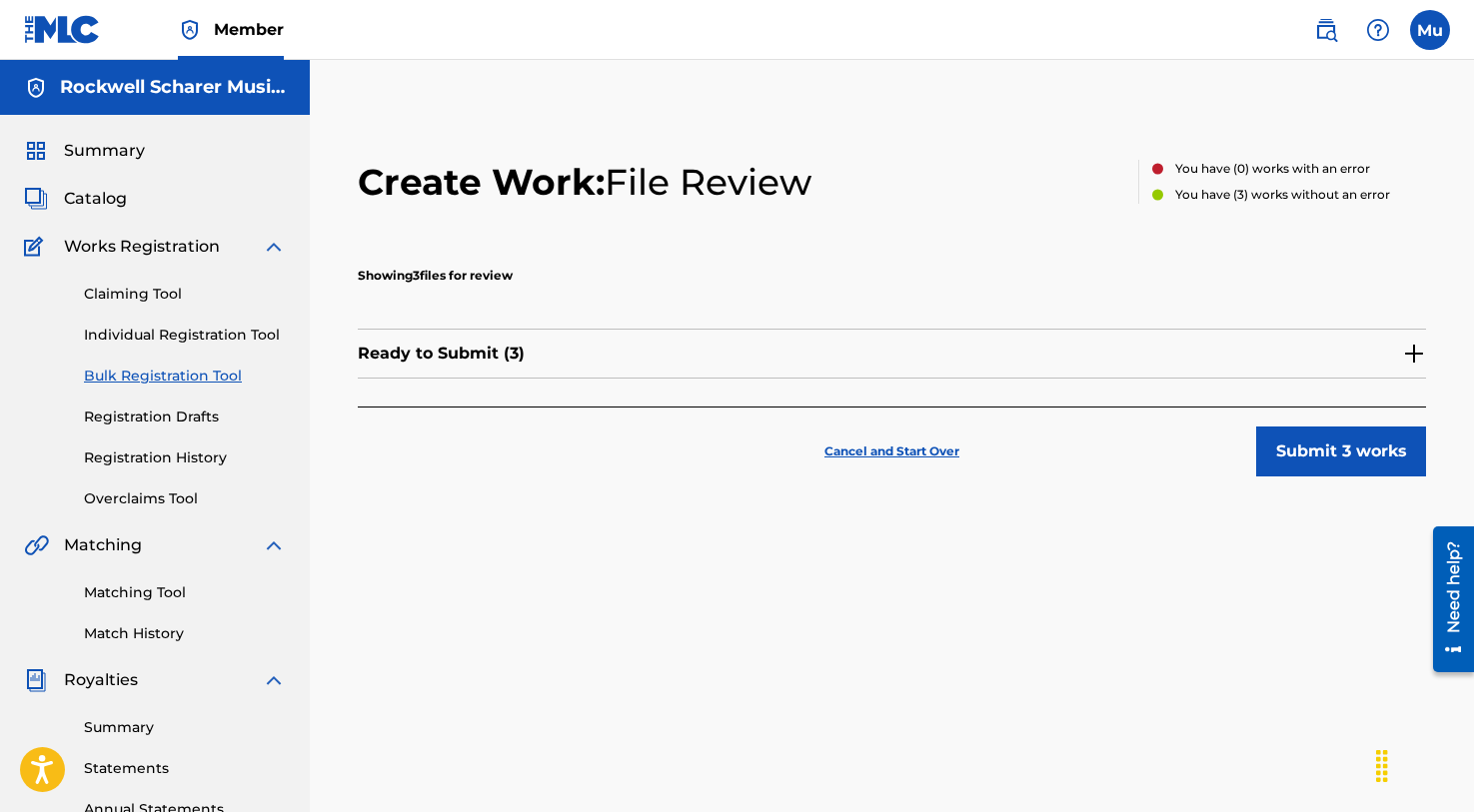 click on "Submit 3 works" at bounding box center [1341, 451] 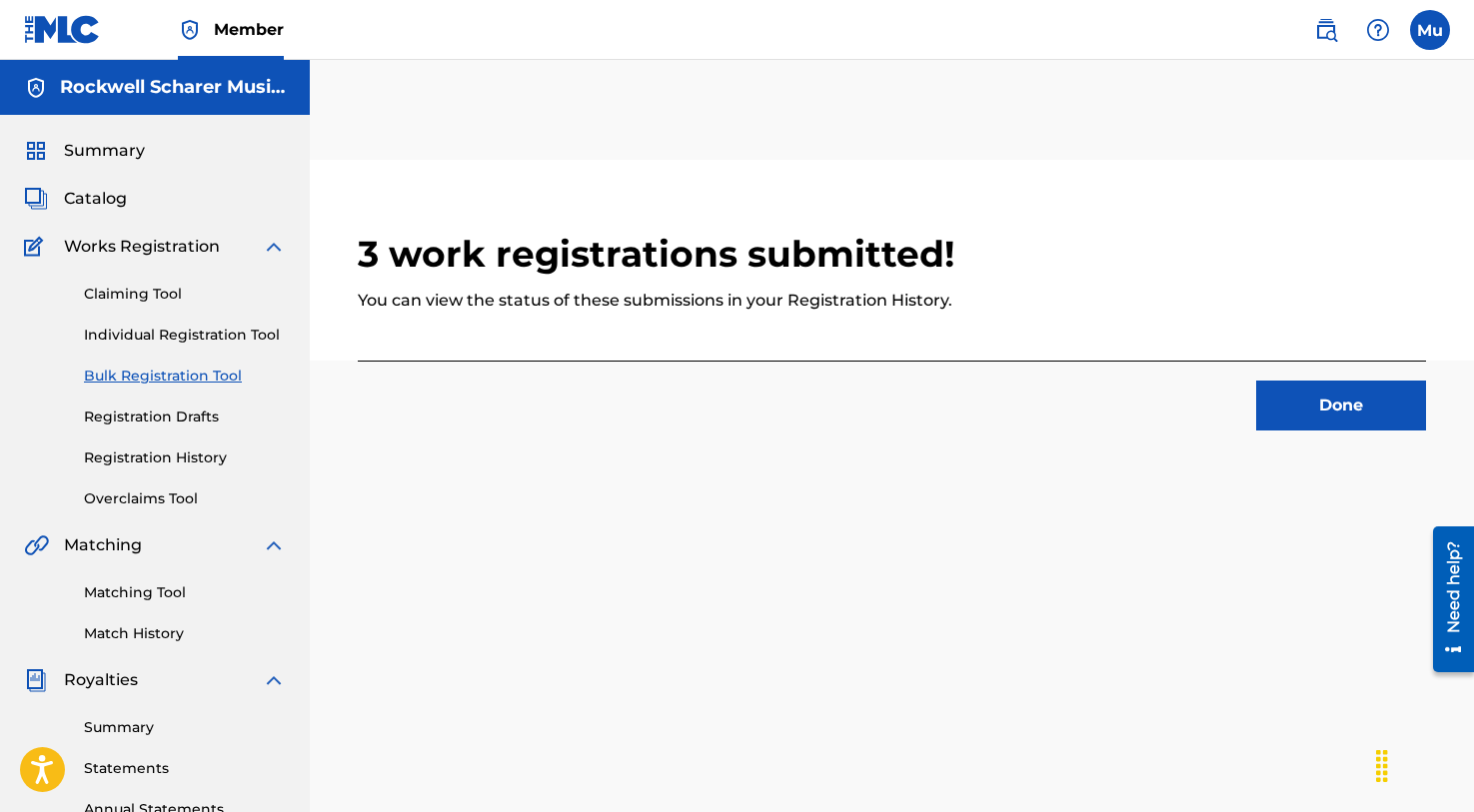 click on "Done" at bounding box center [1341, 406] 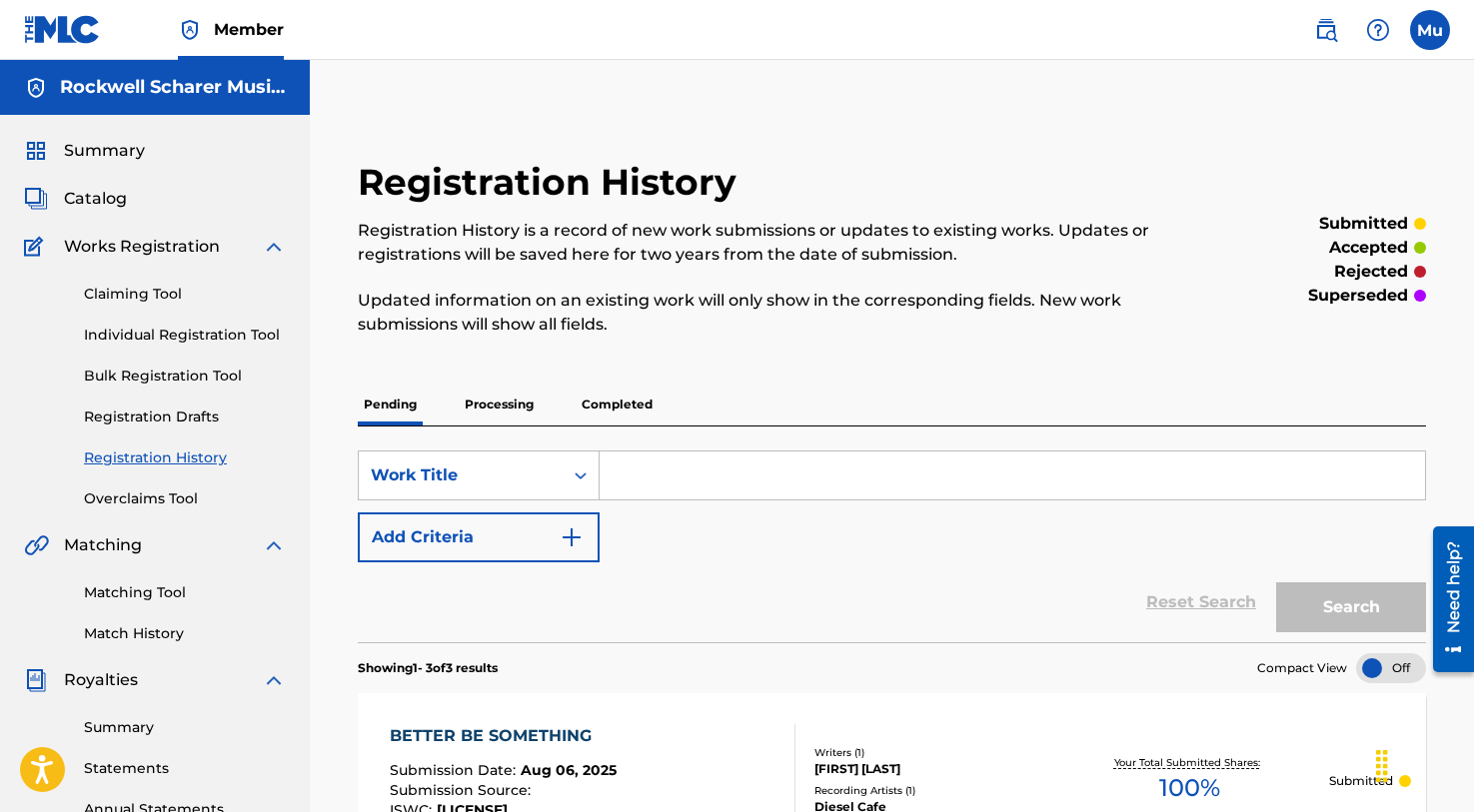 click at bounding box center (1430, 30) 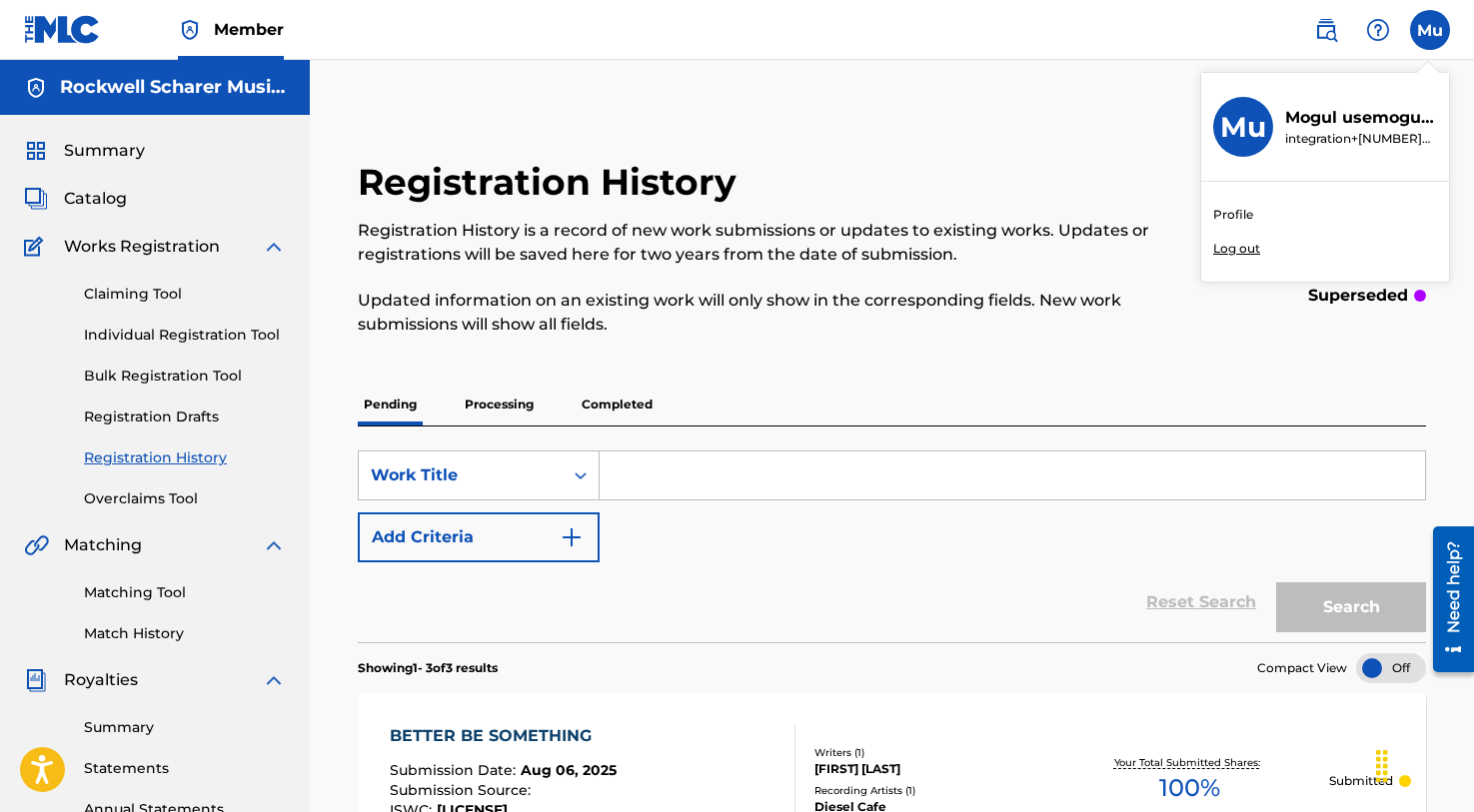 click on "Log out" at bounding box center (1236, 249) 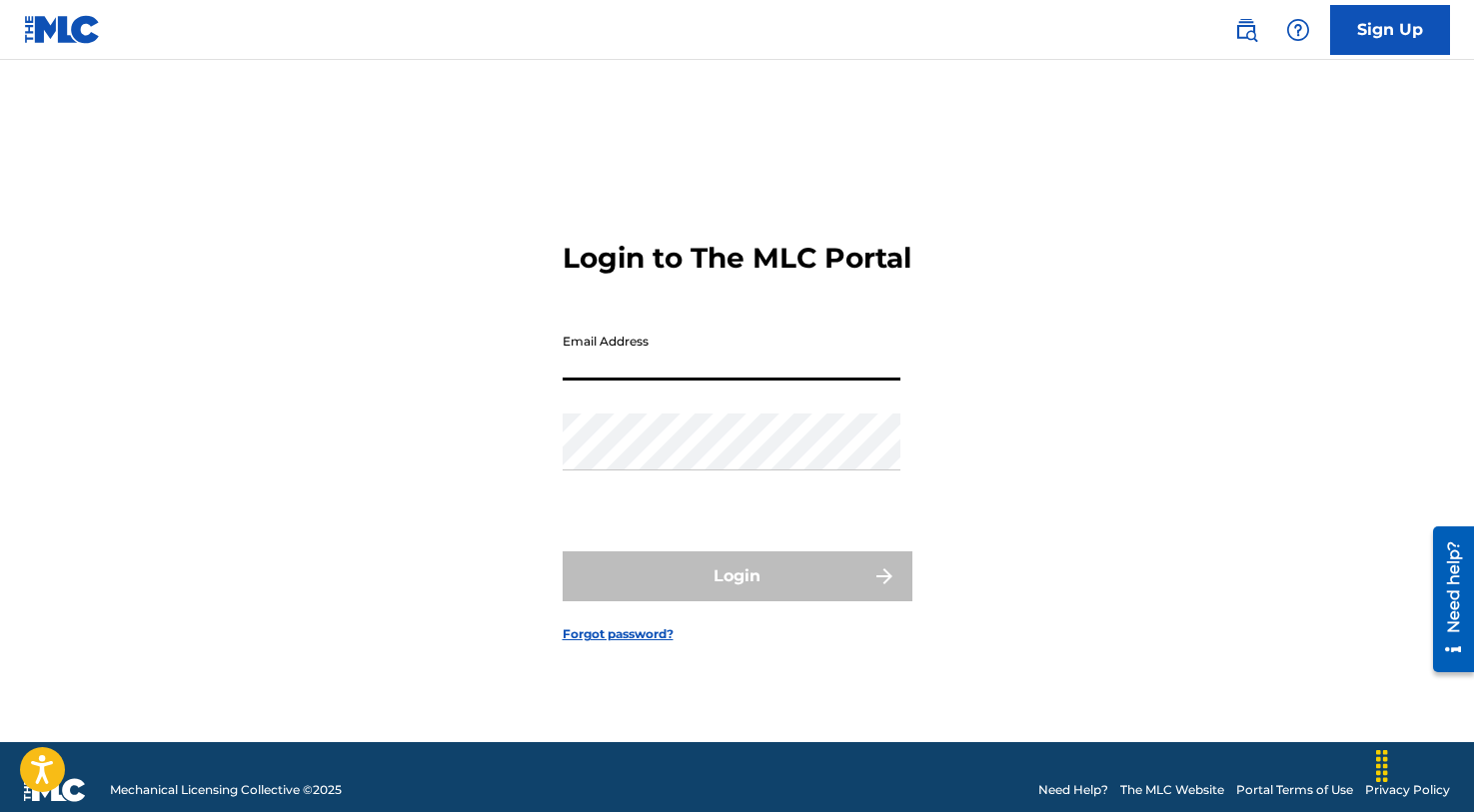 paste on "integration+[NUMBER]@example.com" 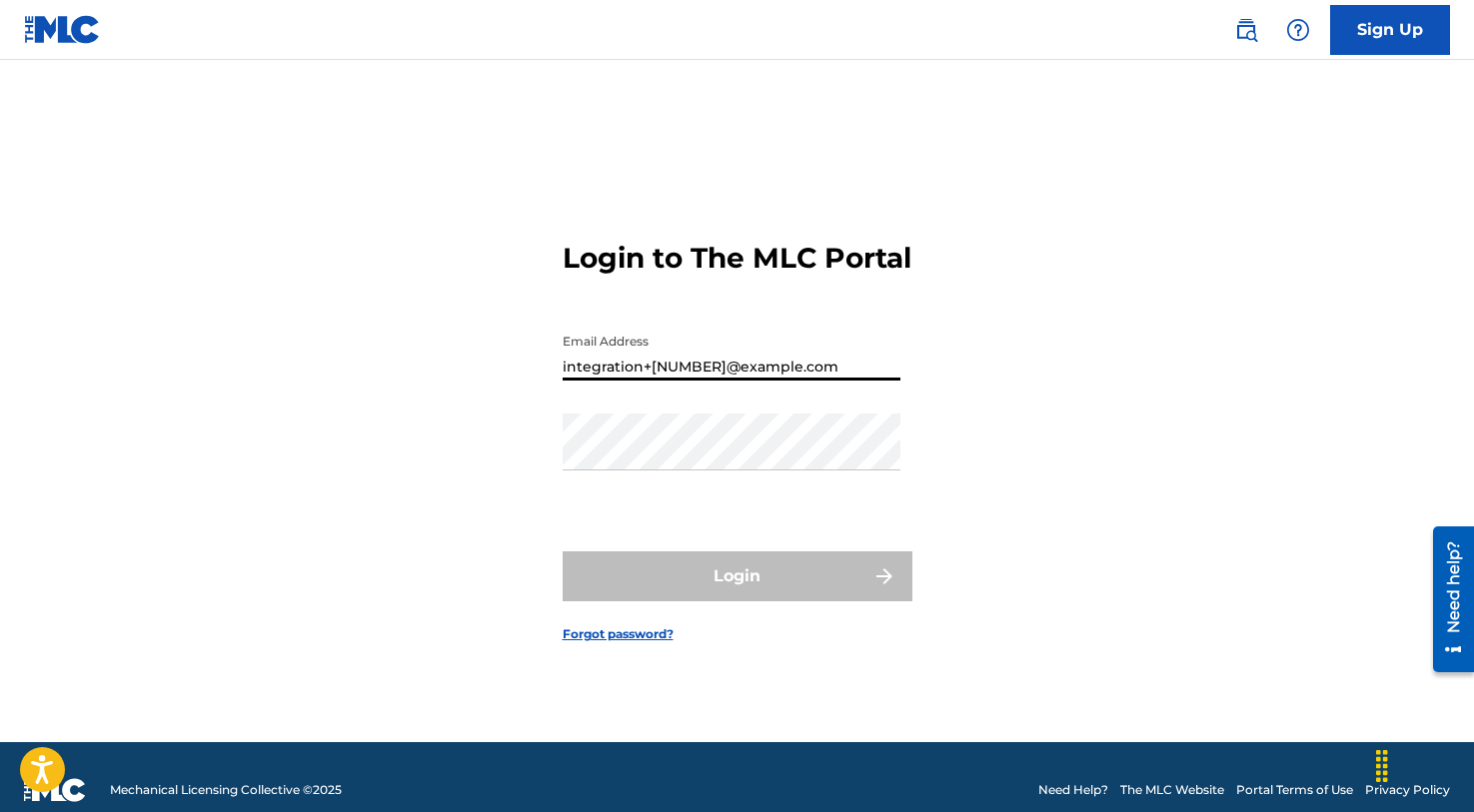 type on "integration+[NUMBER]@example.com" 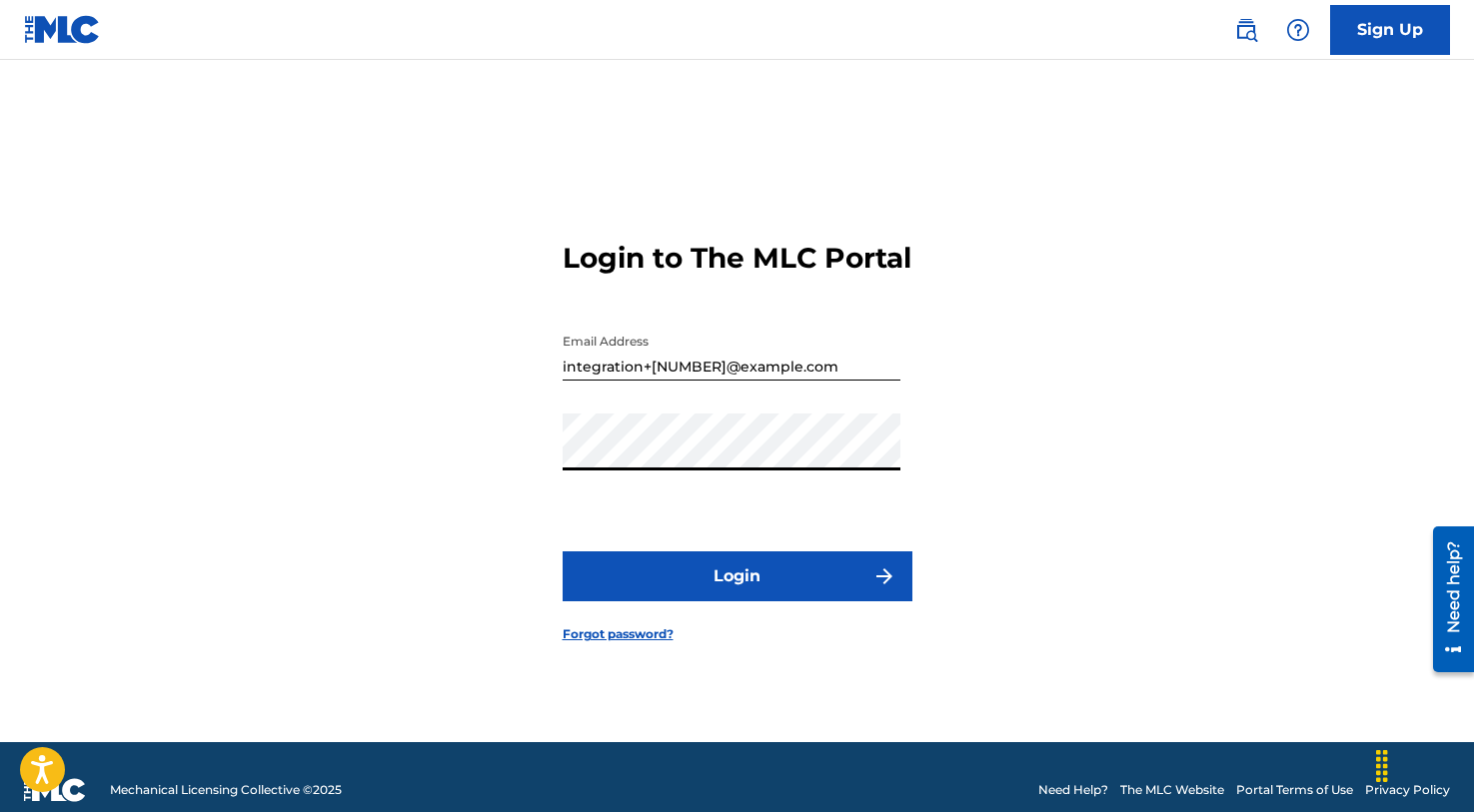 click on "Login" at bounding box center [737, 576] 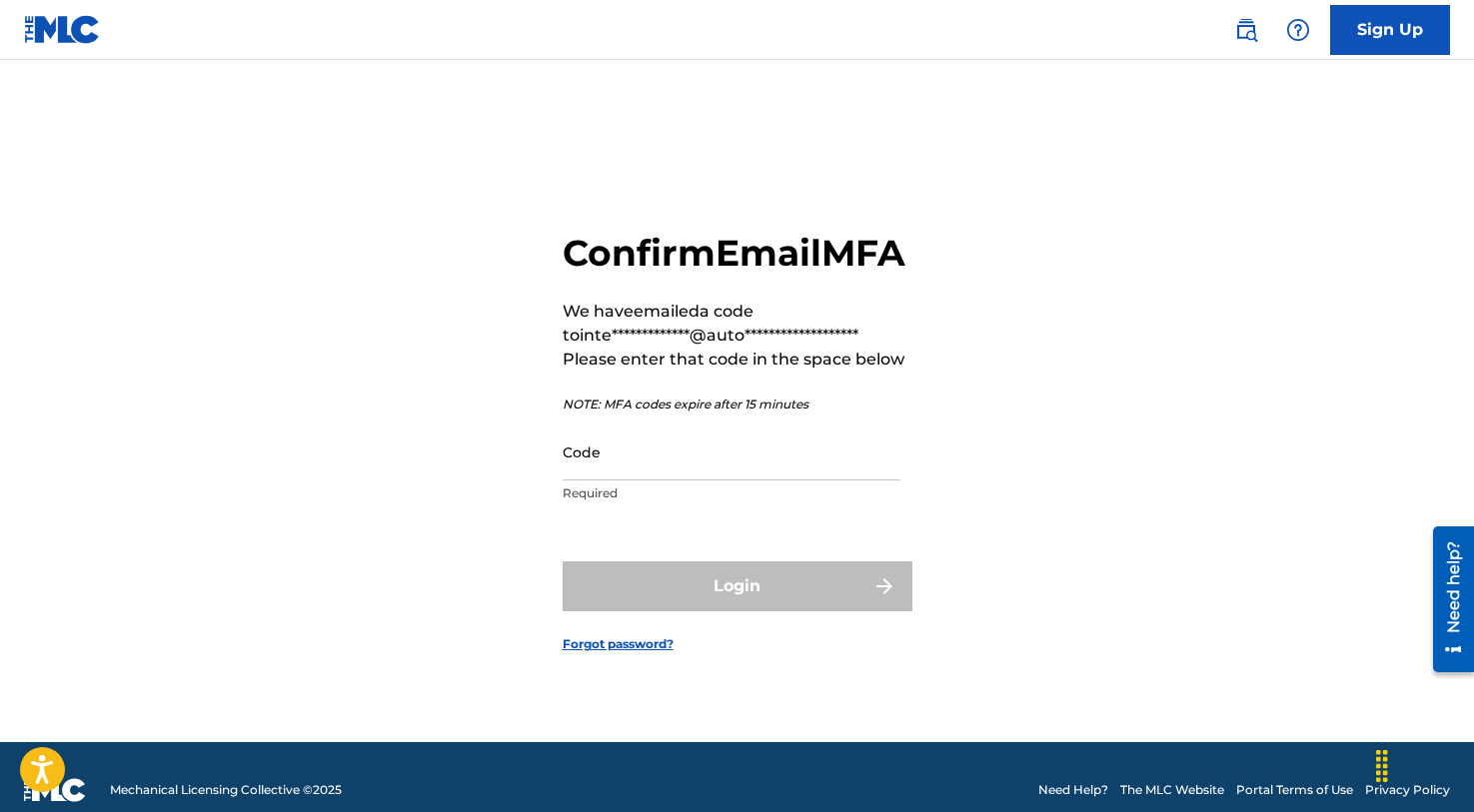 click on "Sign Up" at bounding box center (737, 30) 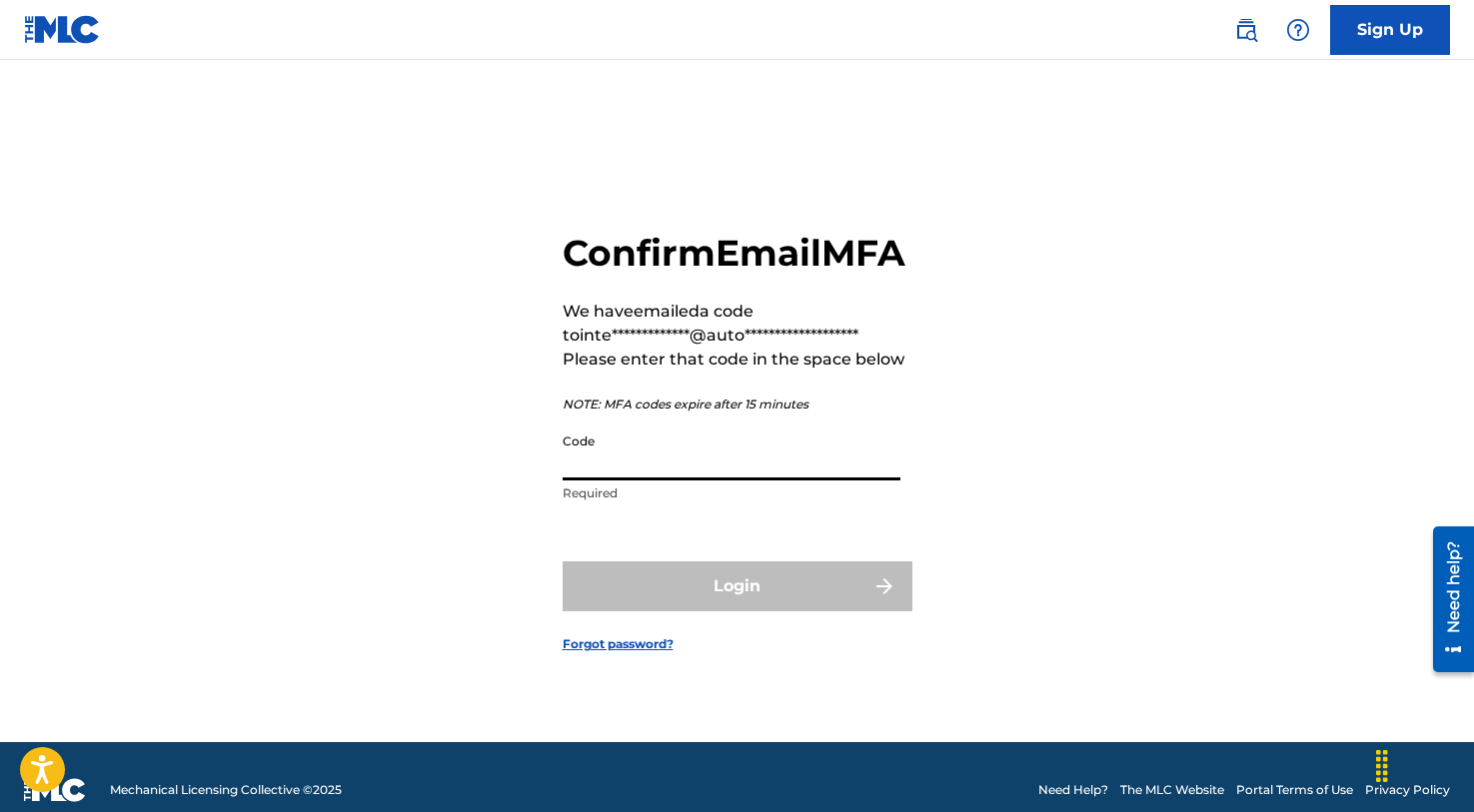 paste on "899363" 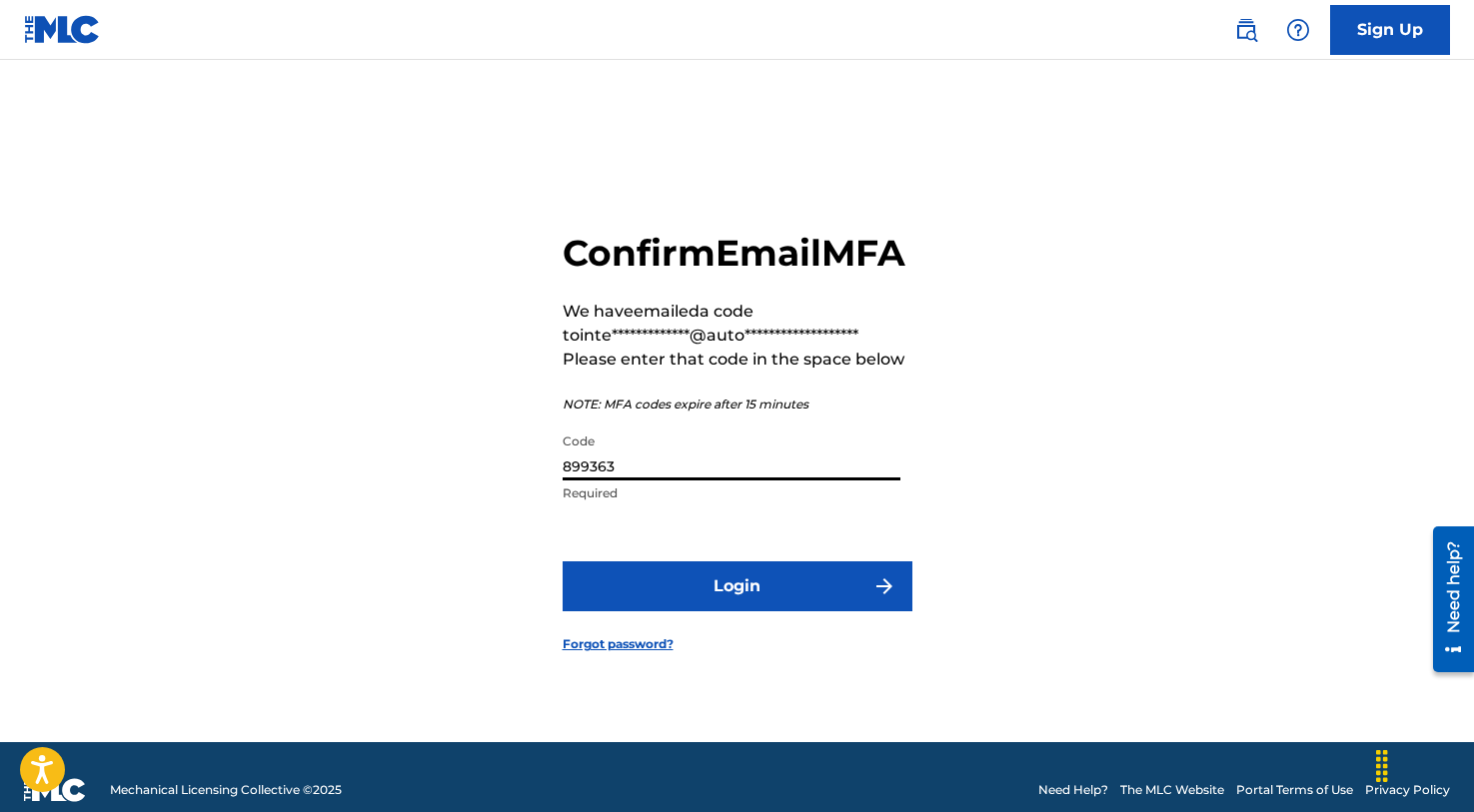 type on "899363" 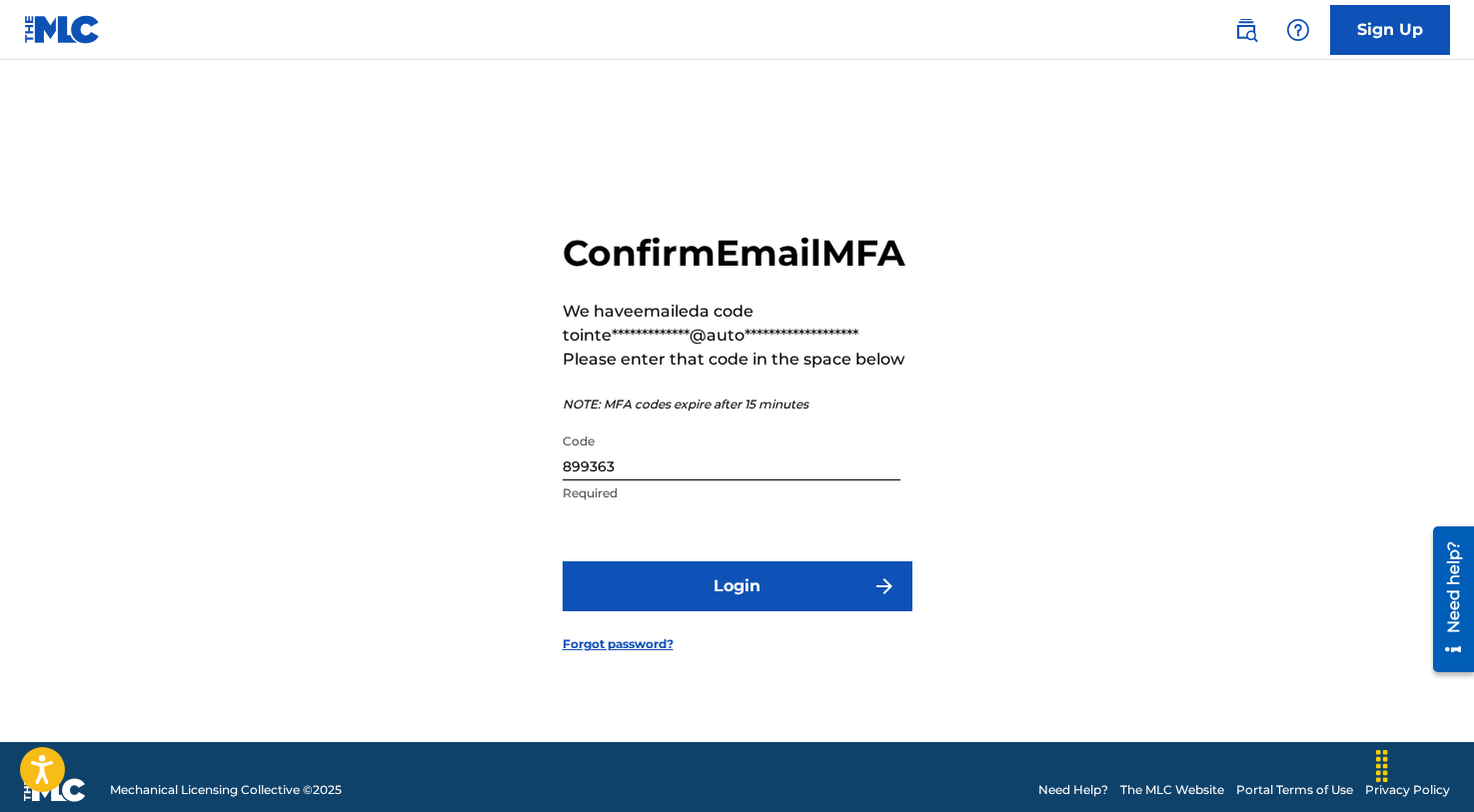 click on "**********" at bounding box center [737, 425] 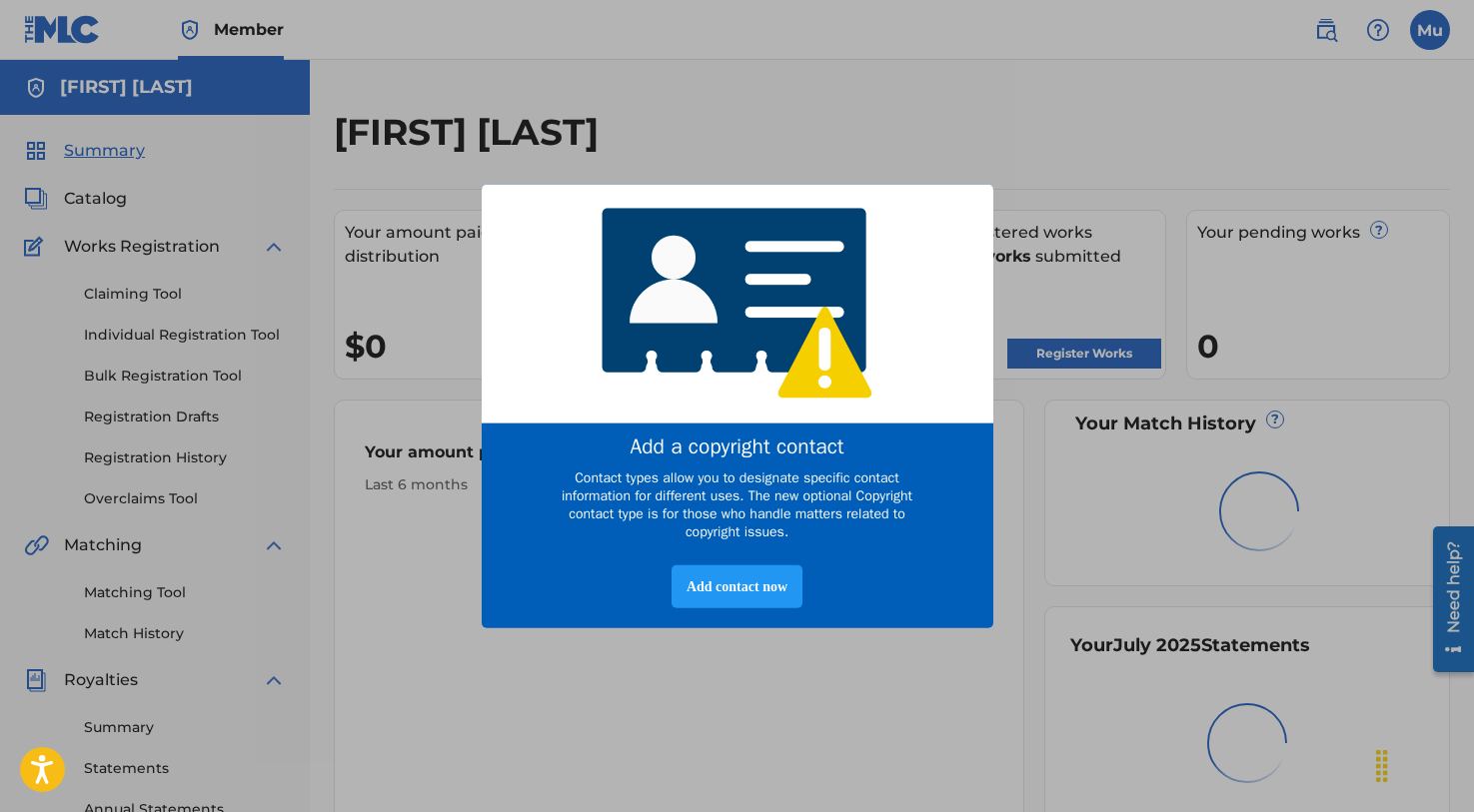 scroll, scrollTop: 0, scrollLeft: 0, axis: both 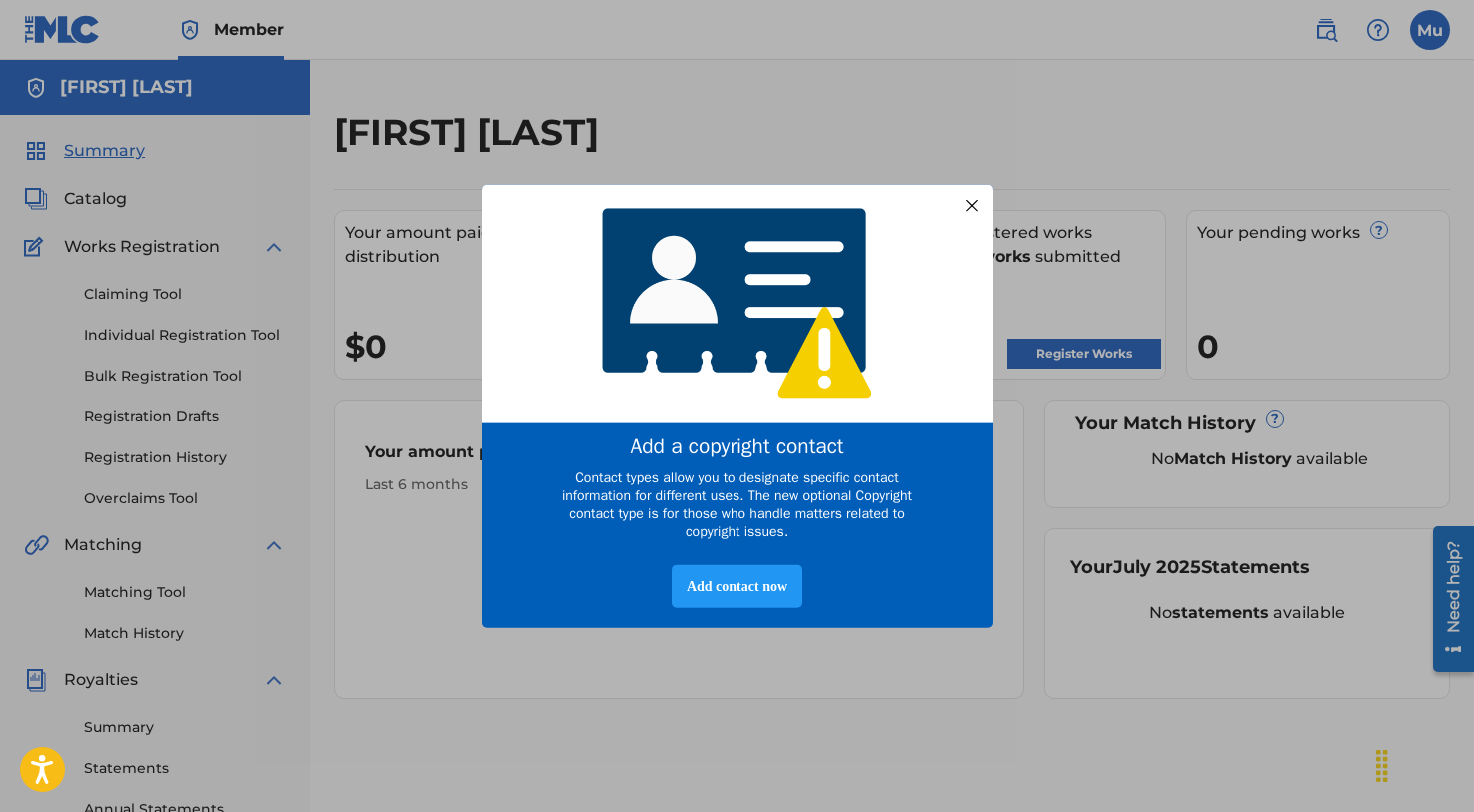 click at bounding box center [971, 205] 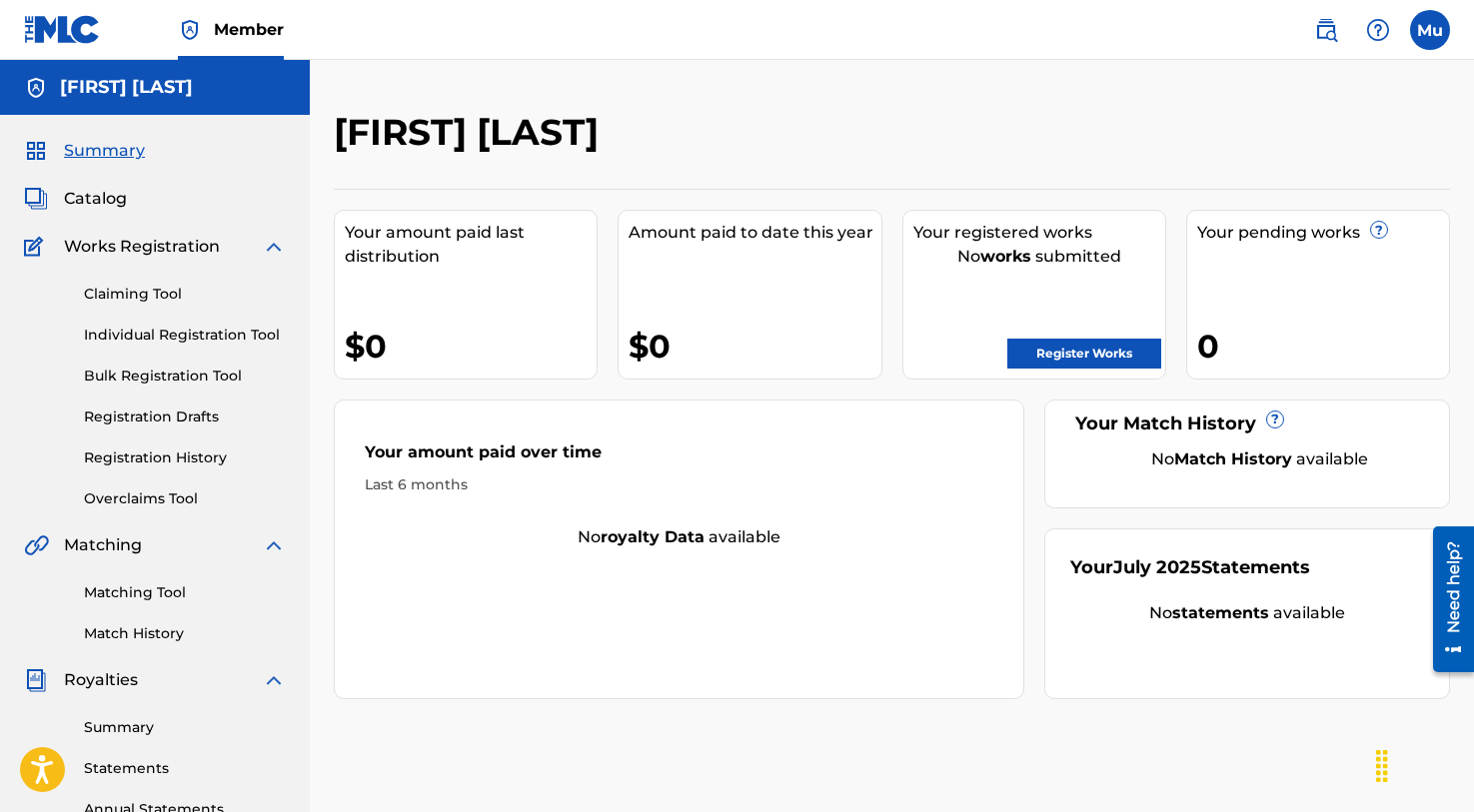 click on "Bulk Registration Tool" at bounding box center (185, 376) 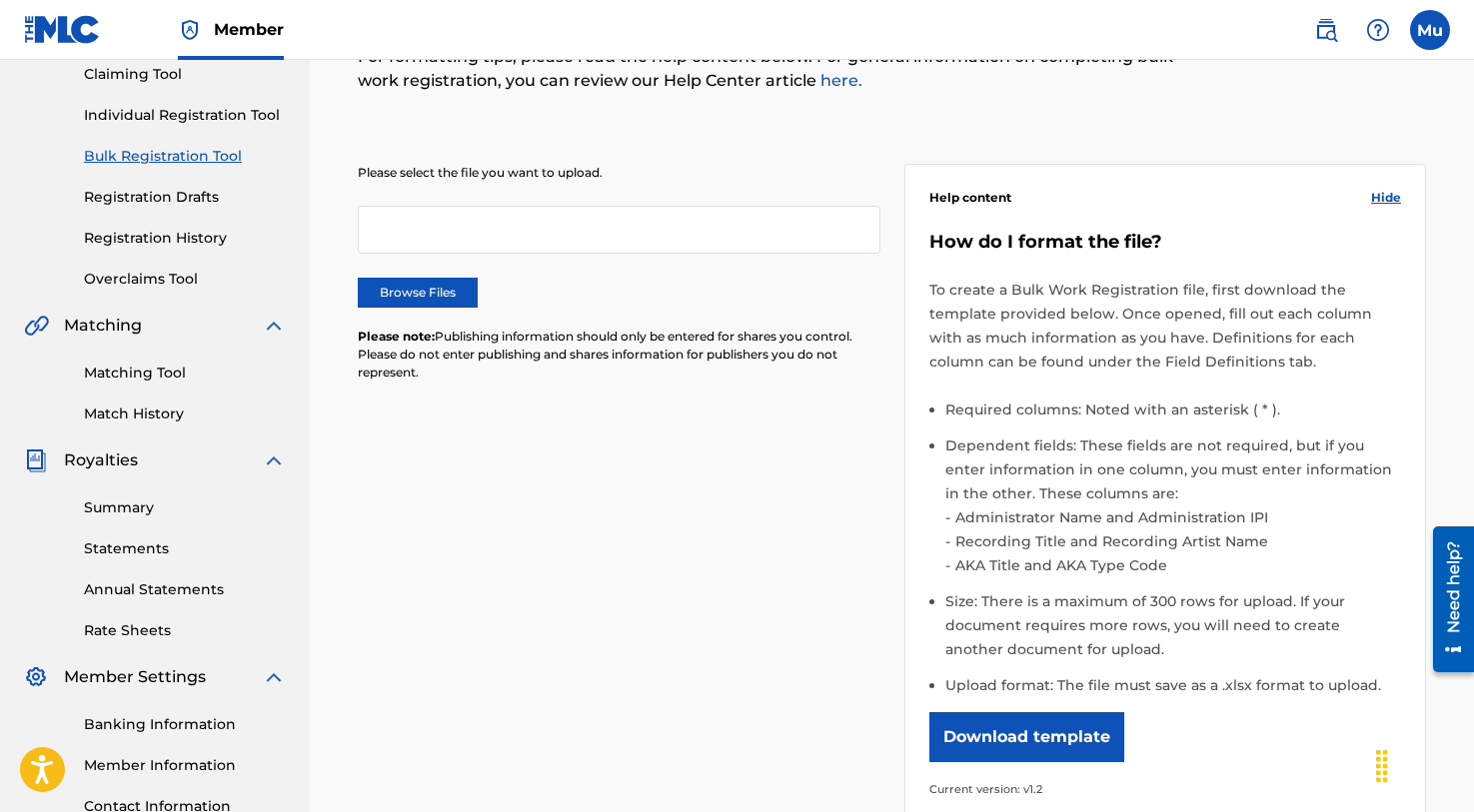 scroll, scrollTop: 279, scrollLeft: 0, axis: vertical 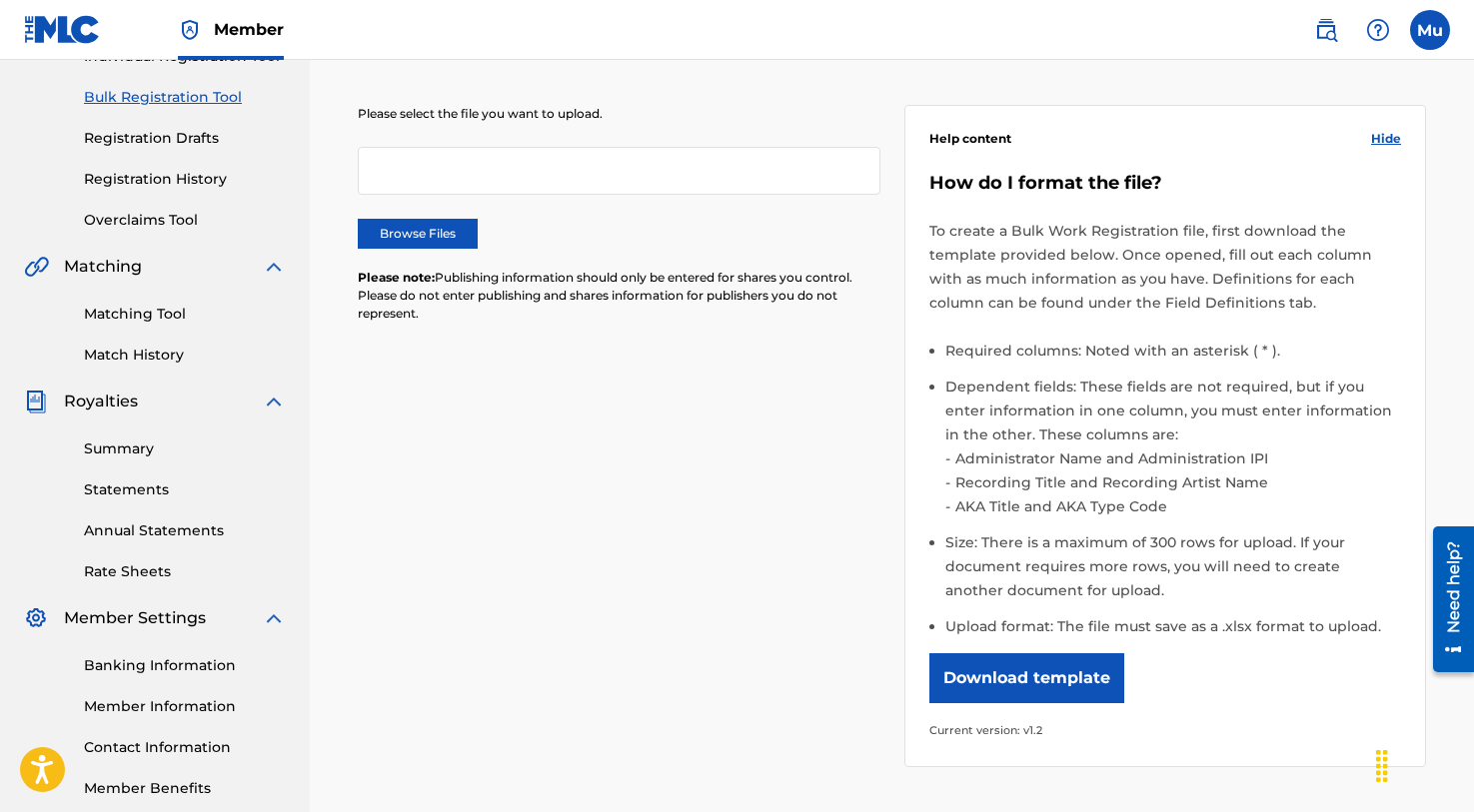 click on "Download template" at bounding box center (1026, 678) 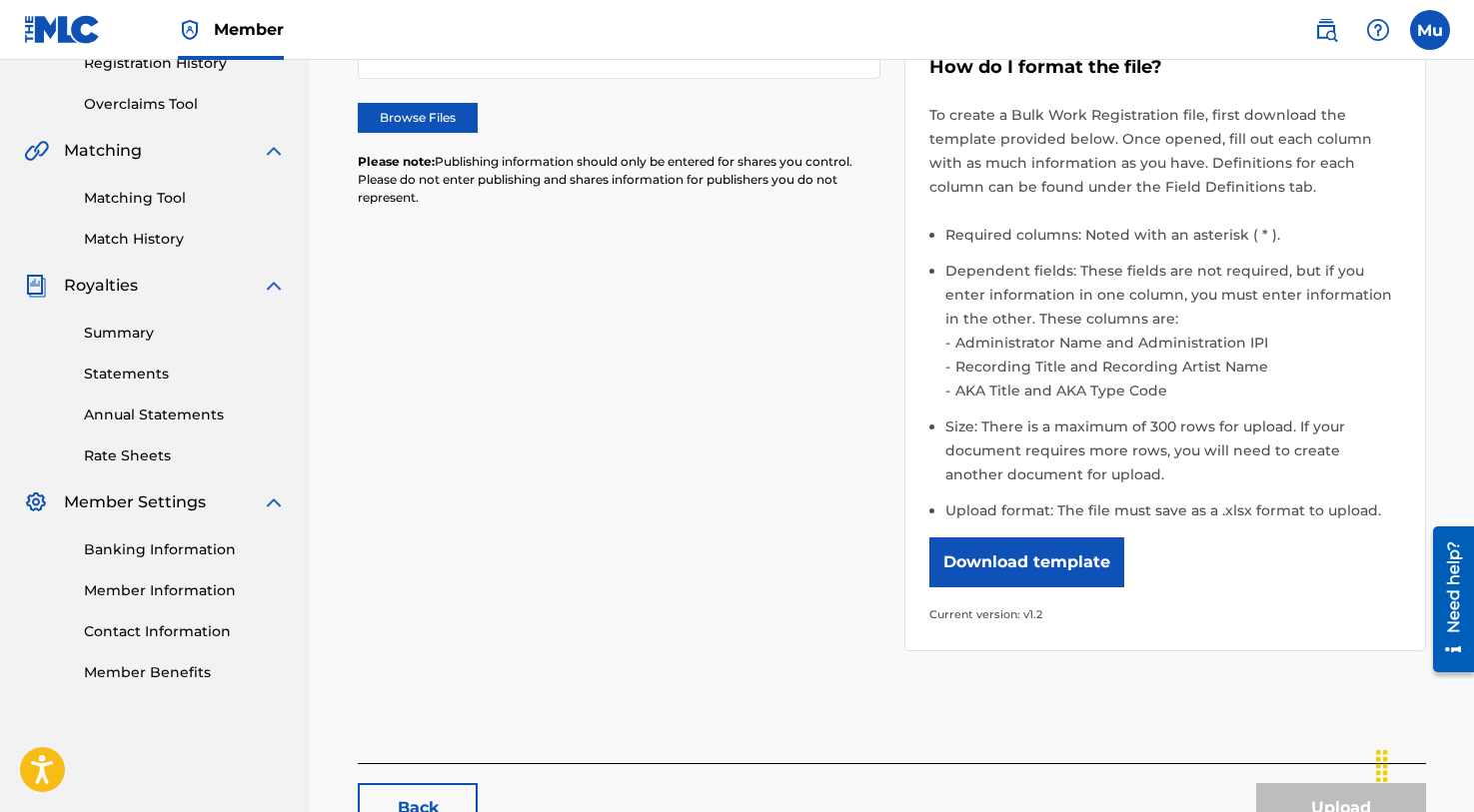 click on "Member Information" at bounding box center [185, 590] 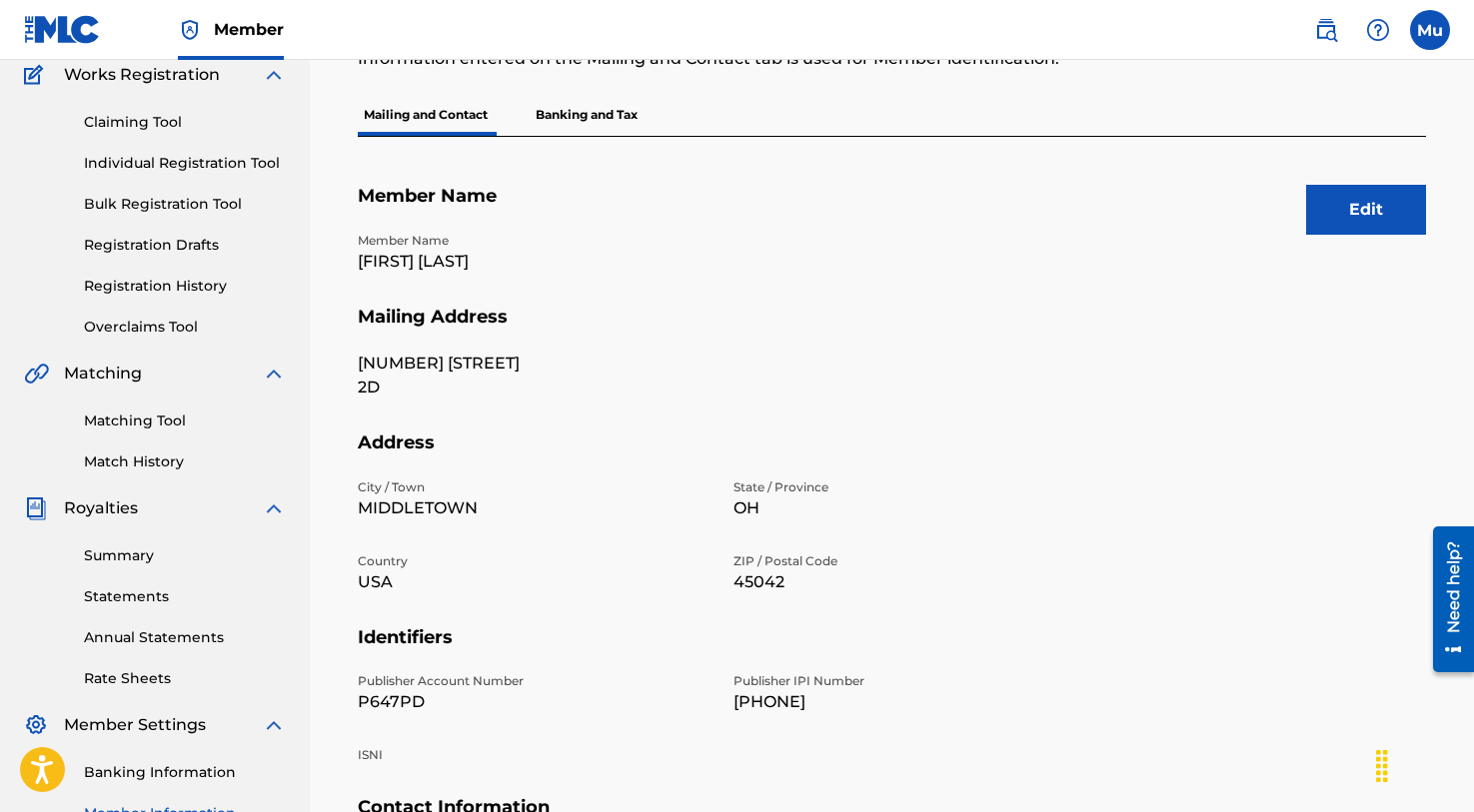 scroll, scrollTop: 224, scrollLeft: 0, axis: vertical 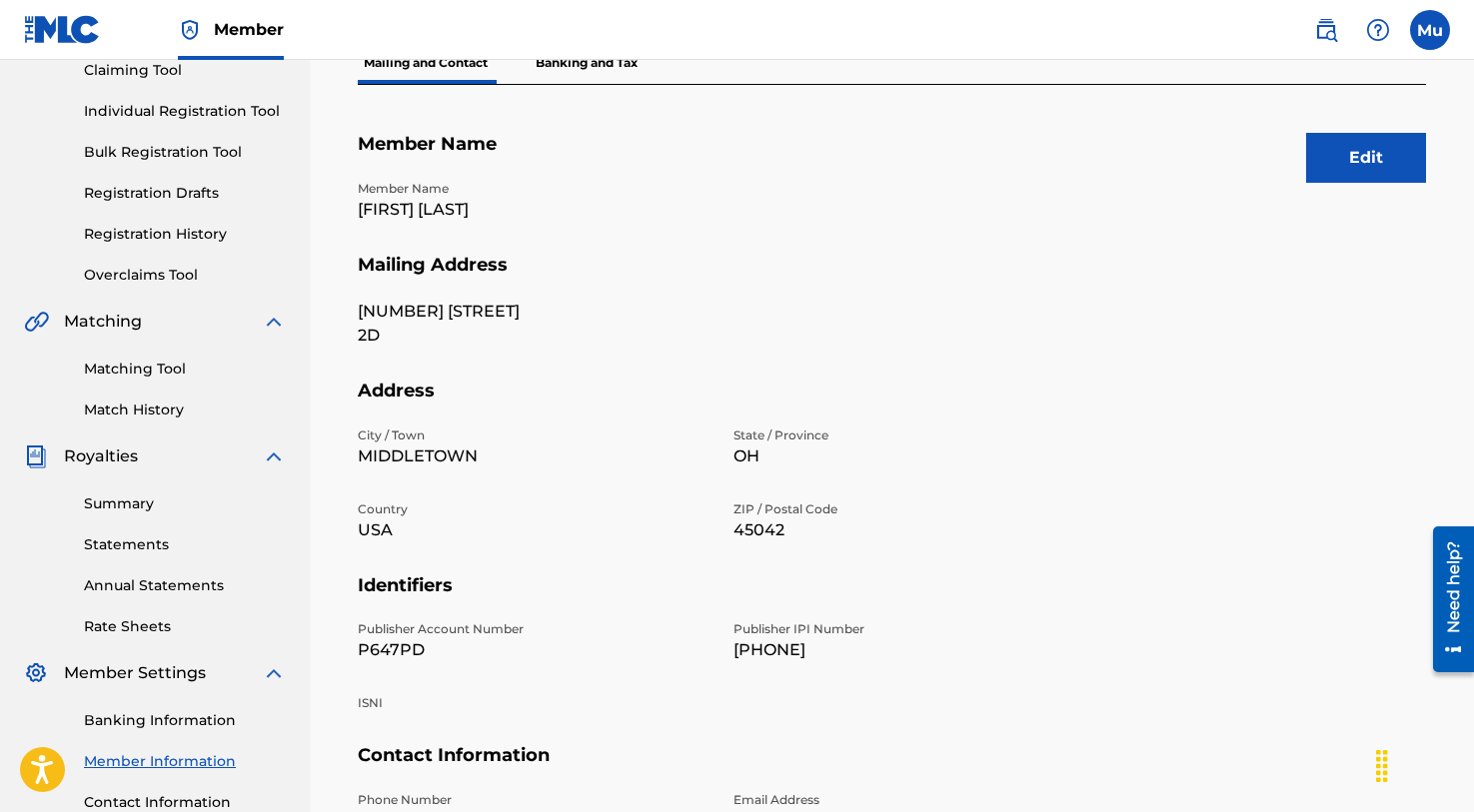 click on "P647PD" at bounding box center [534, 650] 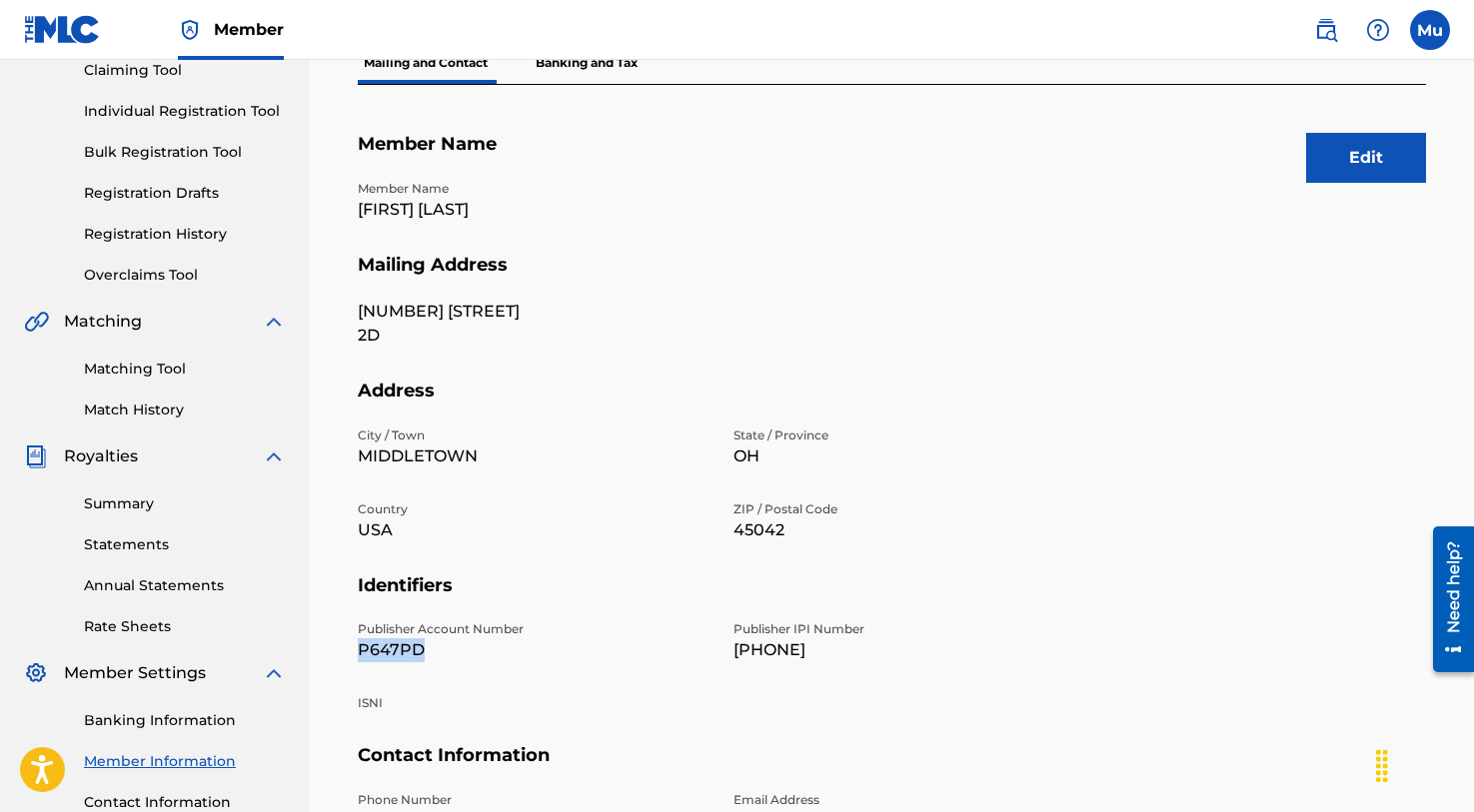 click on "P647PD" at bounding box center (534, 650) 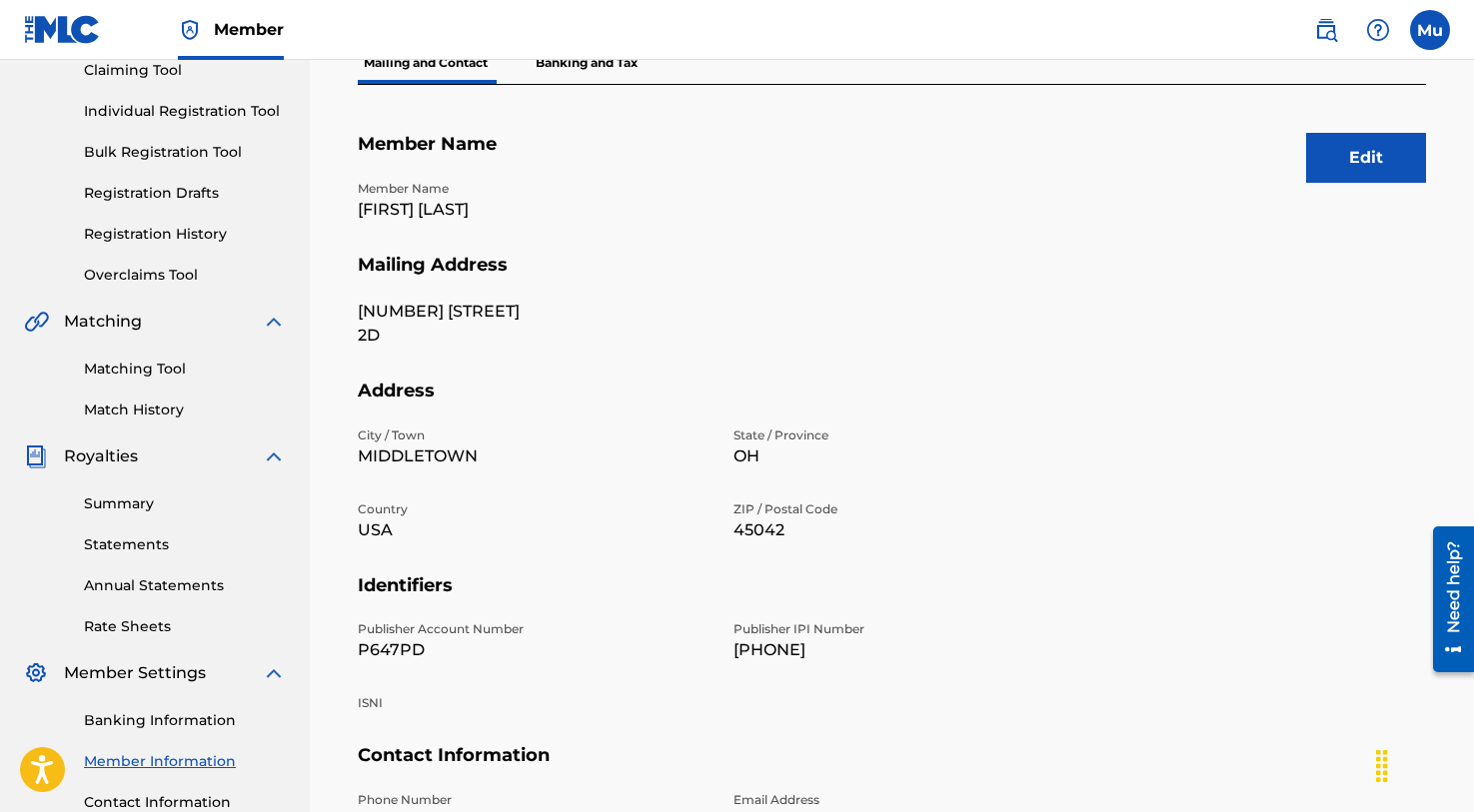 click on "[FIRST] [LAST]" at bounding box center [534, 210] 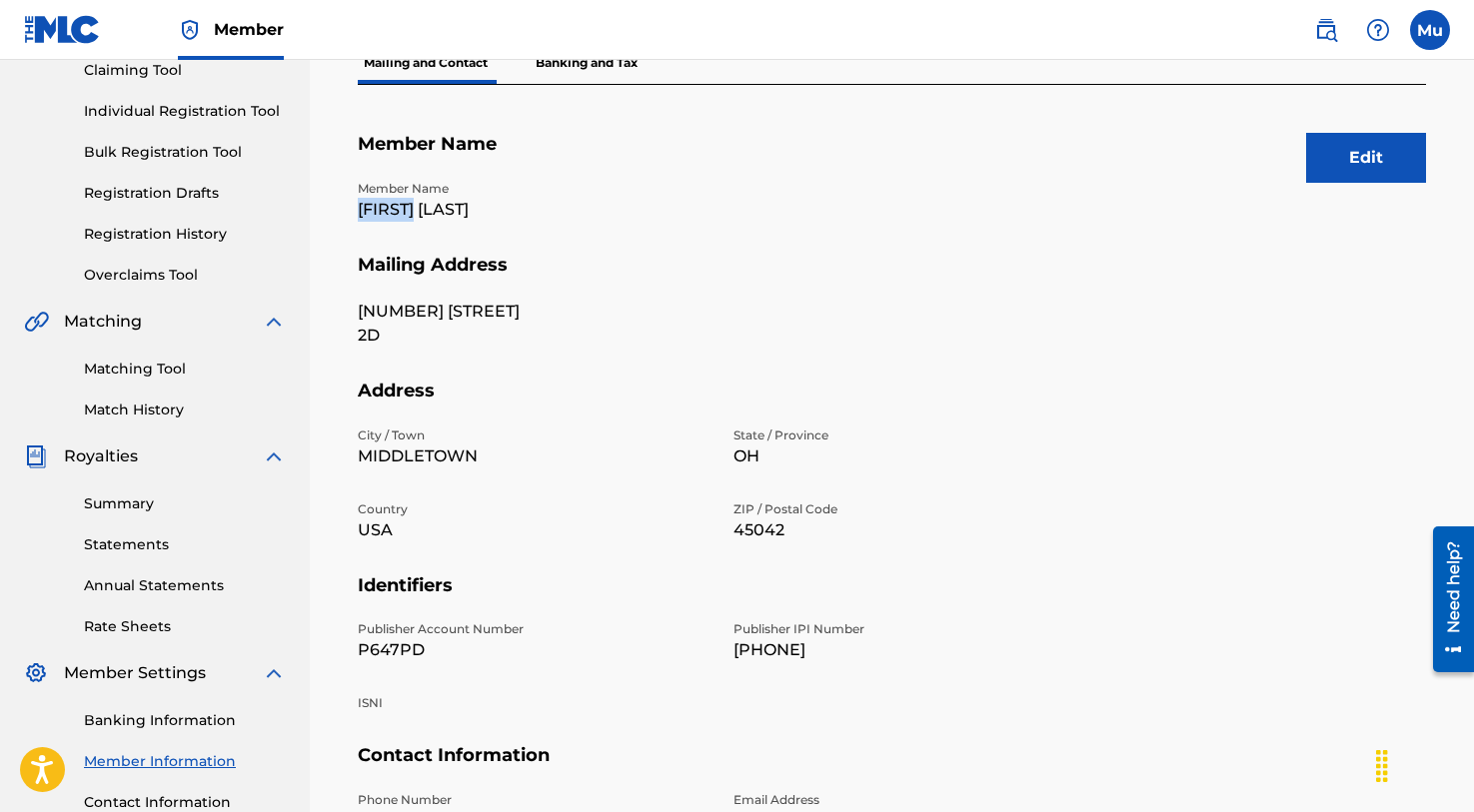 click on "[FIRST] [LAST]" at bounding box center (534, 210) 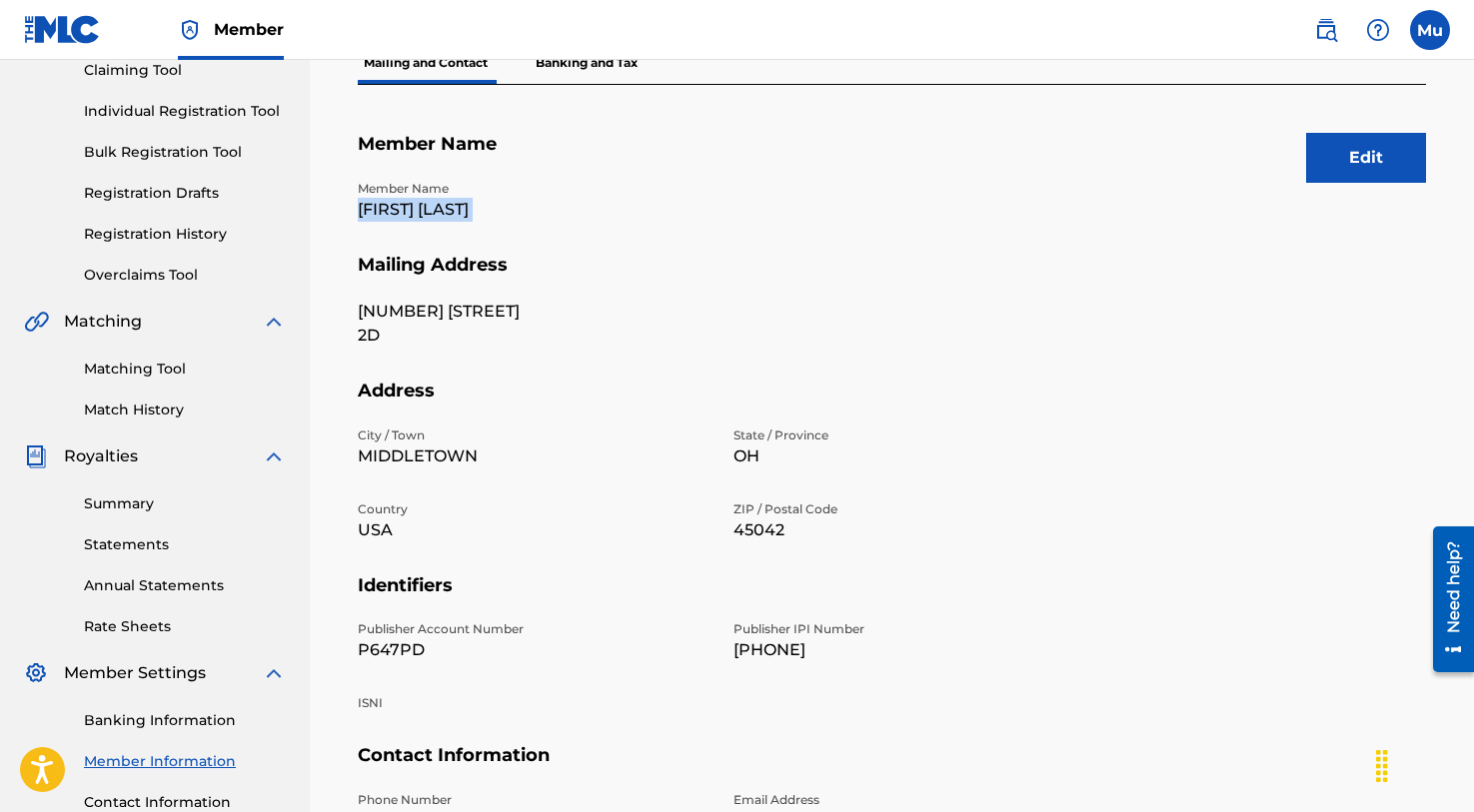 click on "[FIRST] [LAST]" at bounding box center [534, 210] 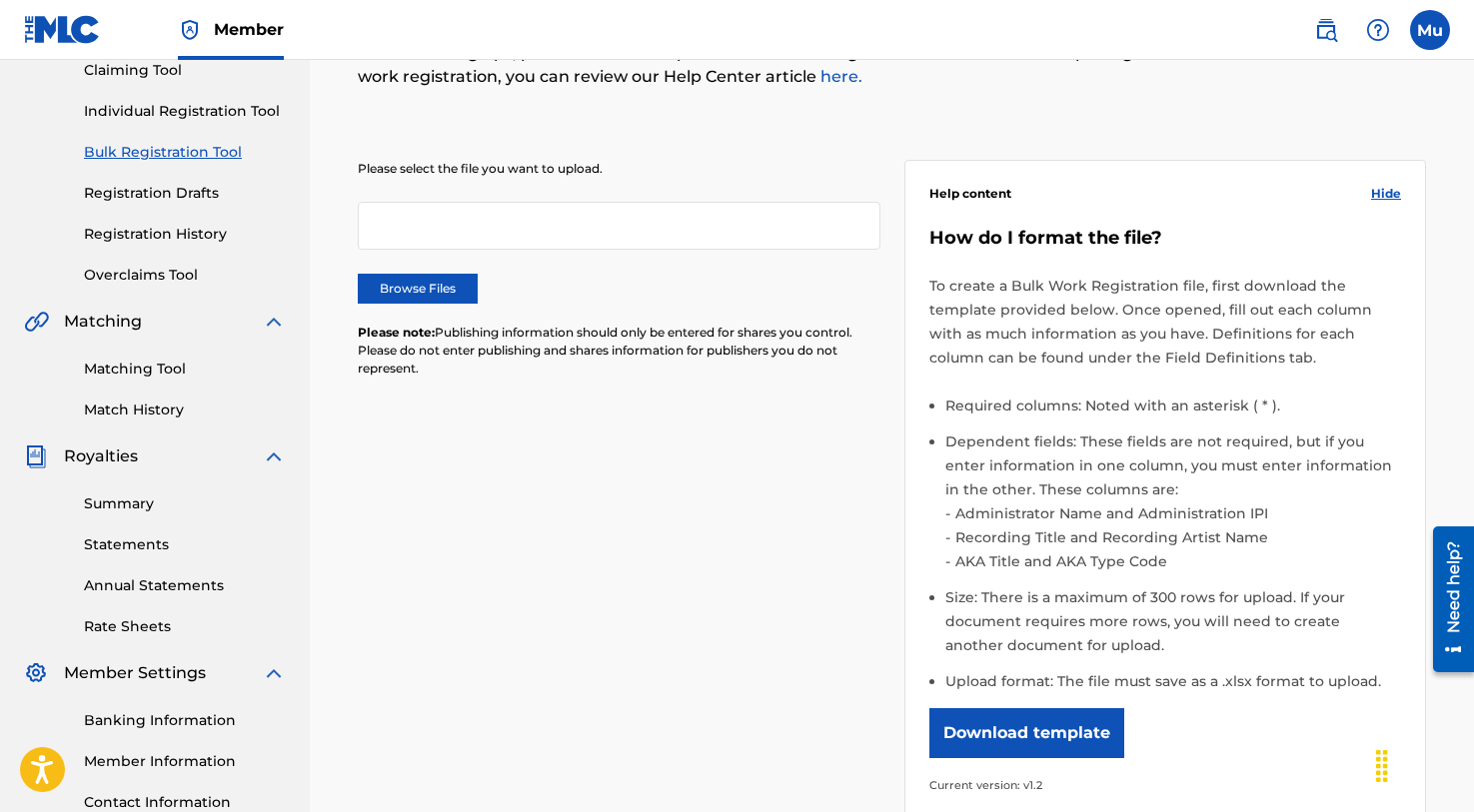 scroll, scrollTop: 0, scrollLeft: 0, axis: both 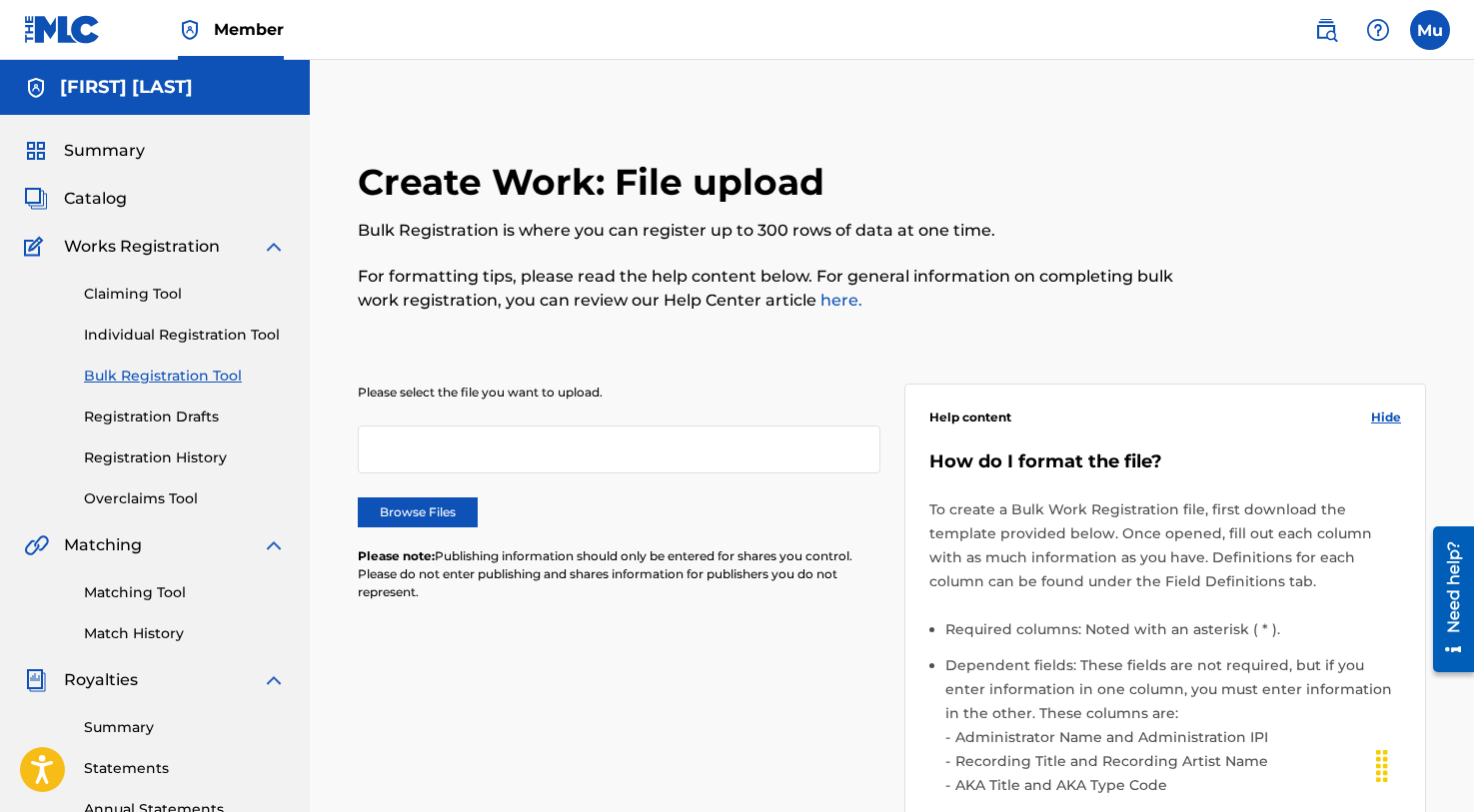 click on "Browse Files" at bounding box center [418, 512] 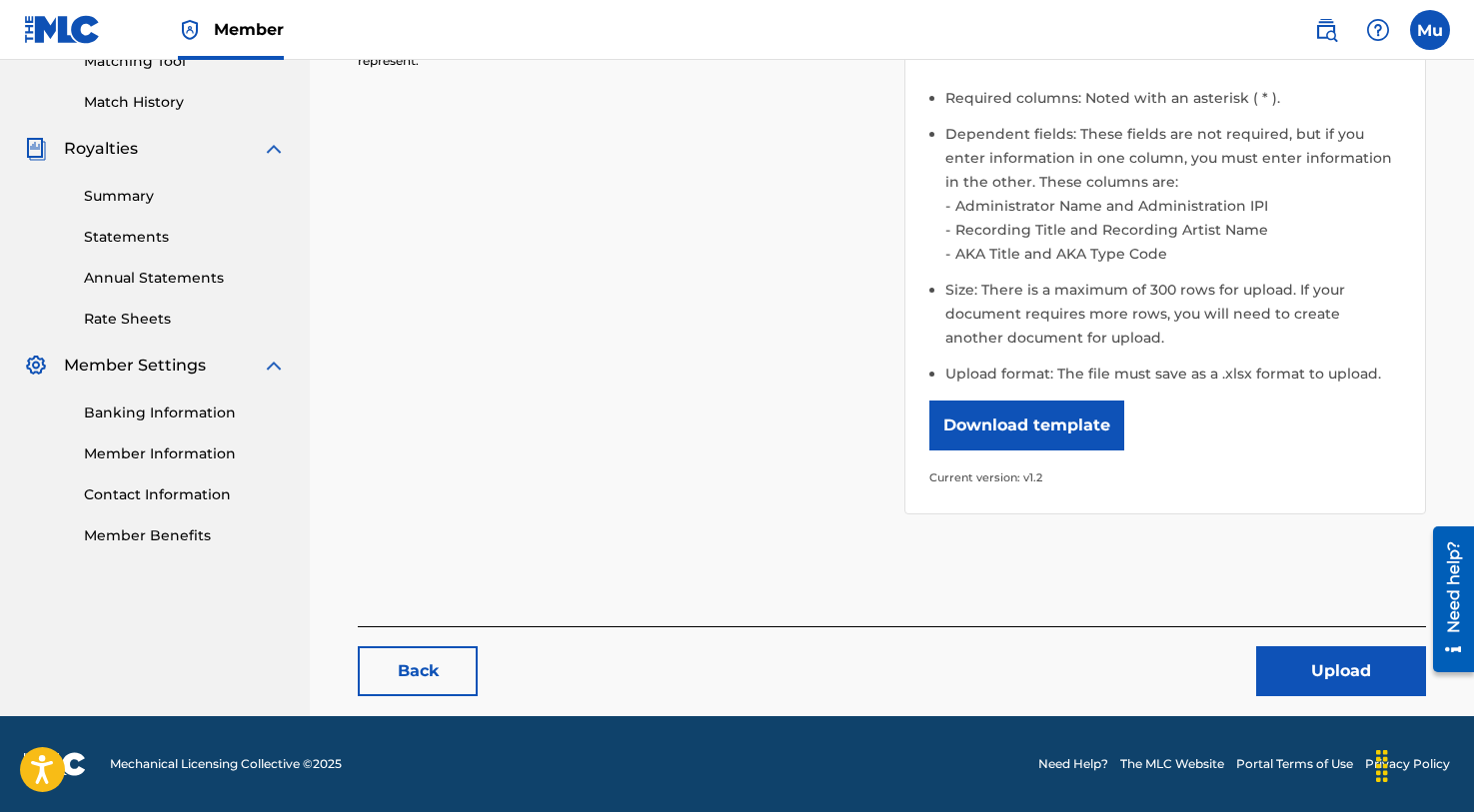 scroll, scrollTop: 530, scrollLeft: 0, axis: vertical 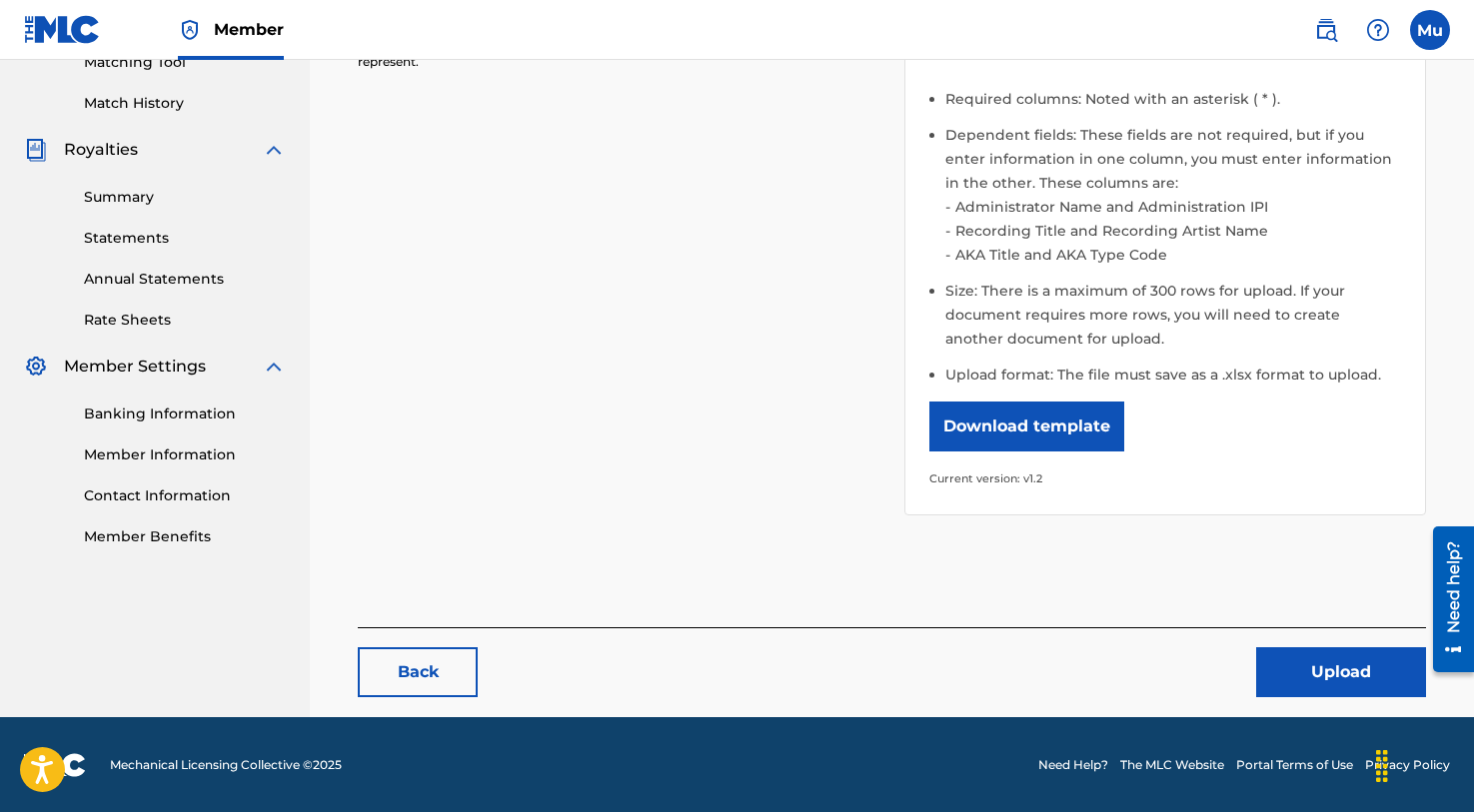 click on "Upload" at bounding box center [1341, 672] 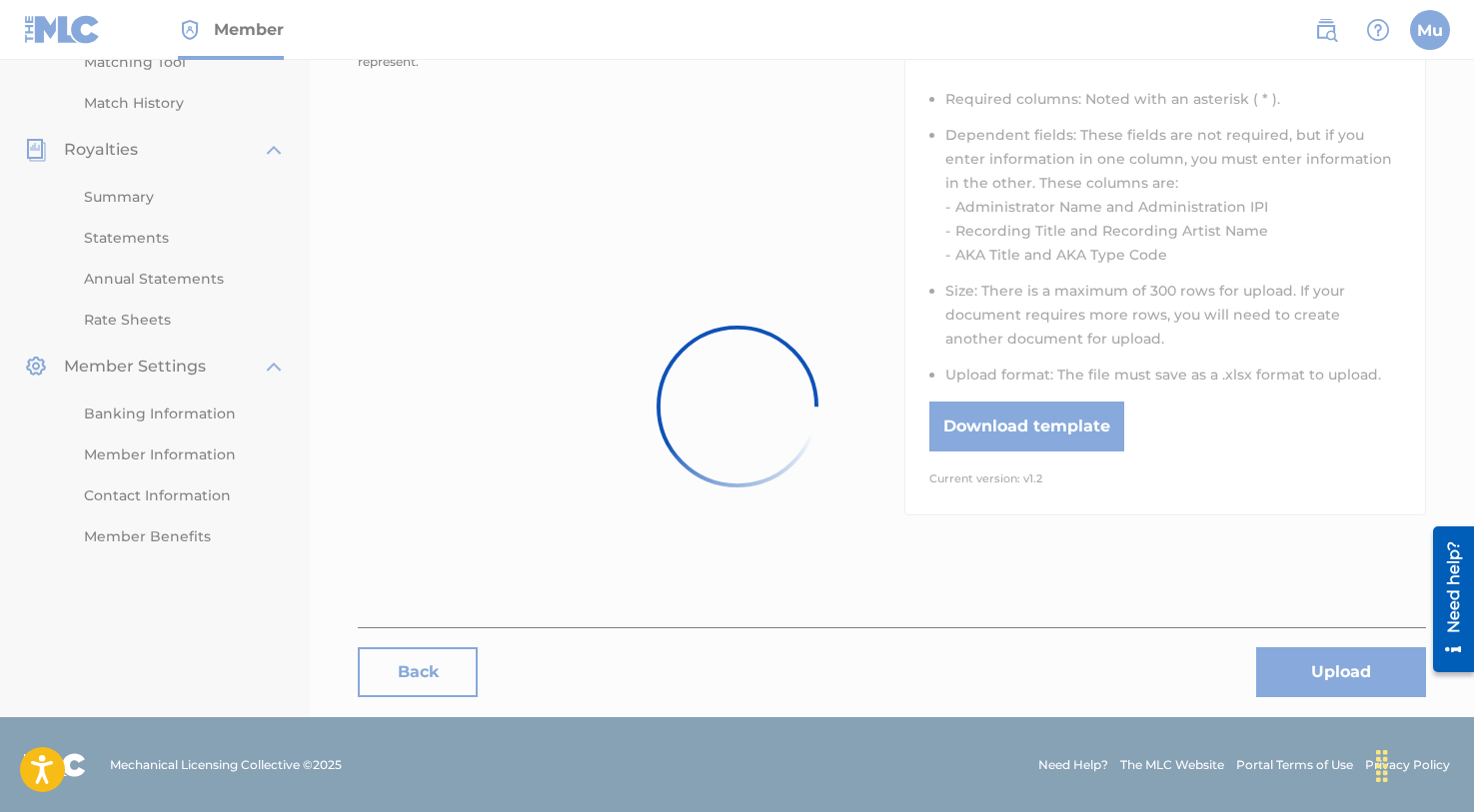 scroll, scrollTop: 0, scrollLeft: 0, axis: both 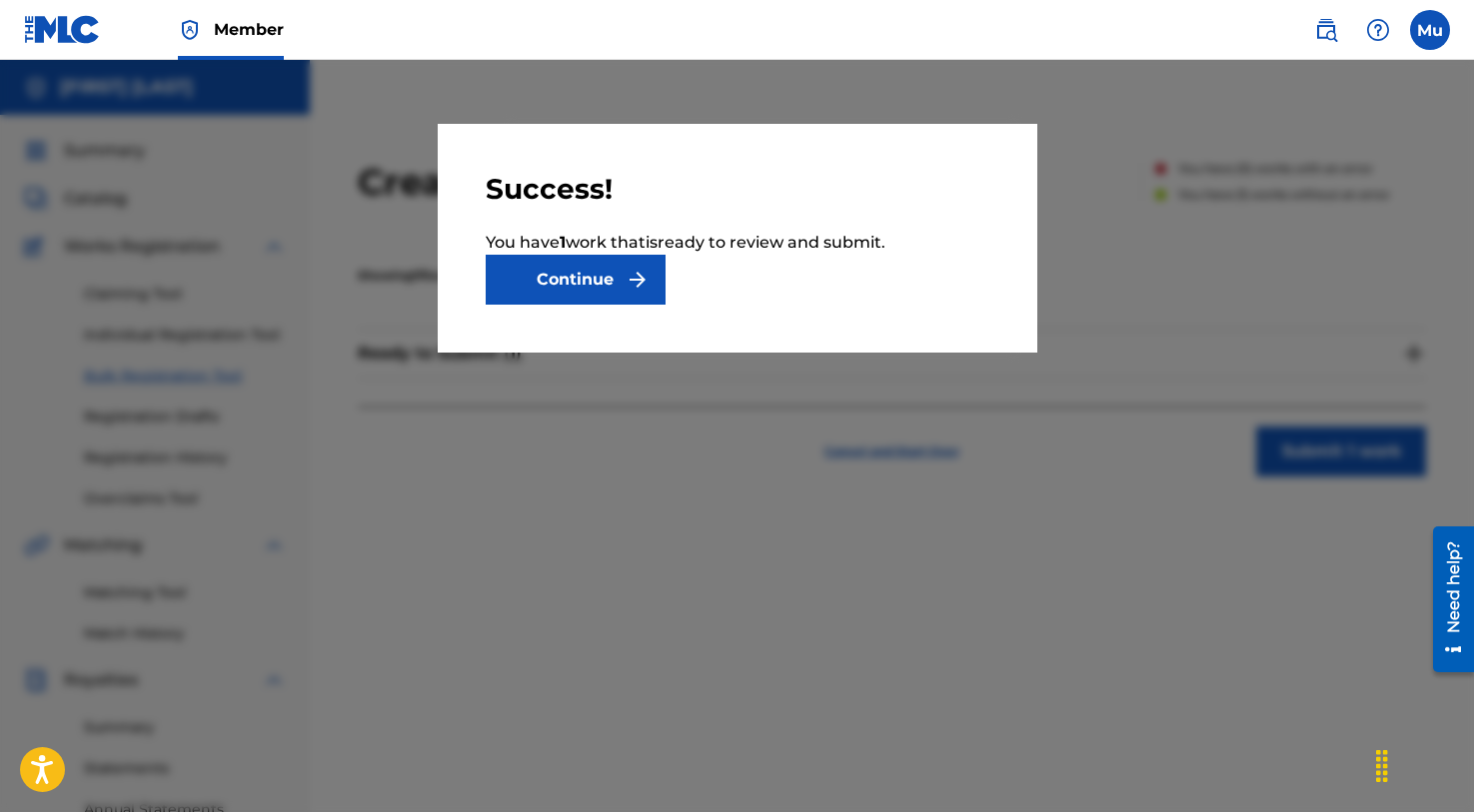 click at bounding box center (638, 280) 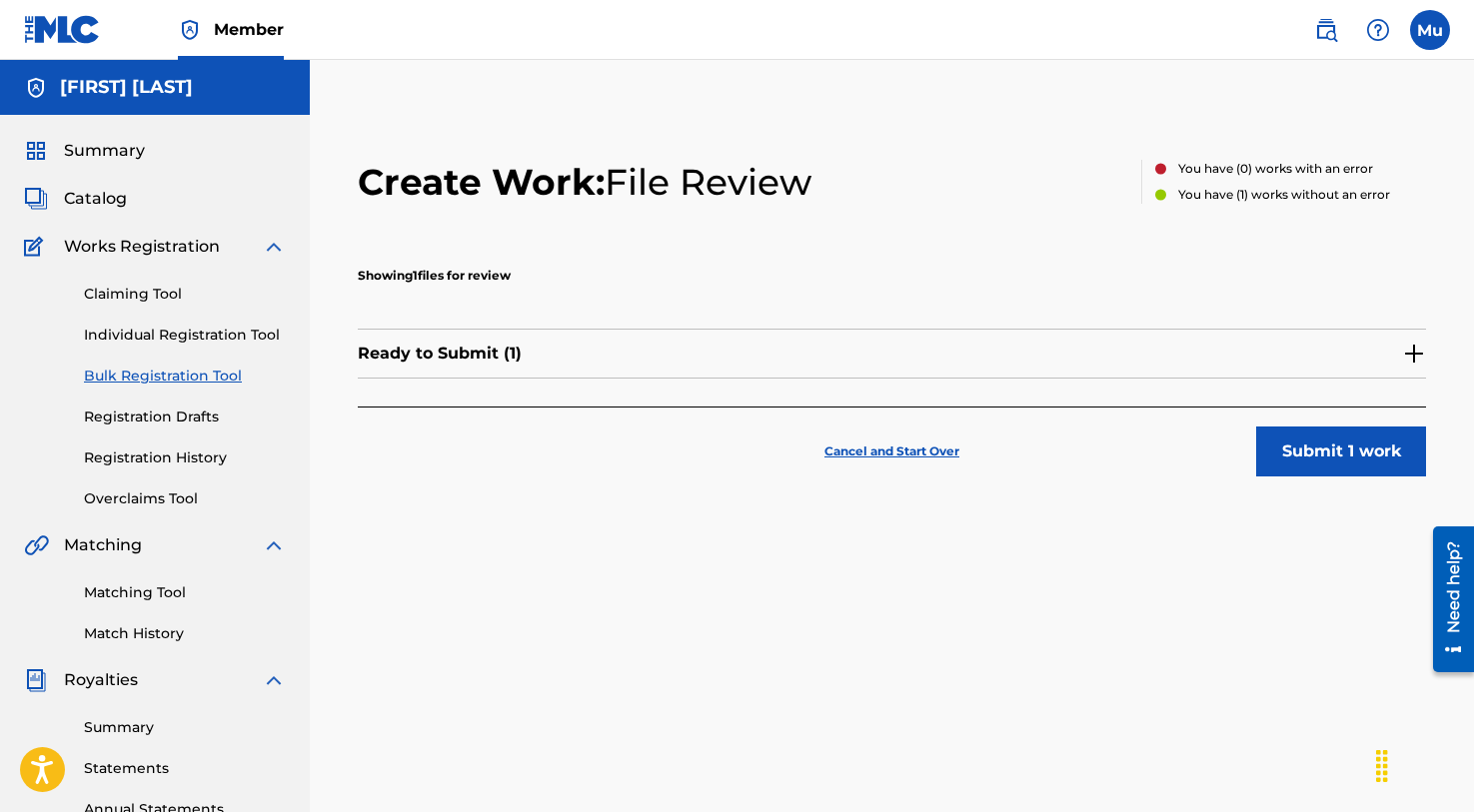 click on "Submit 1 work" at bounding box center (1341, 451) 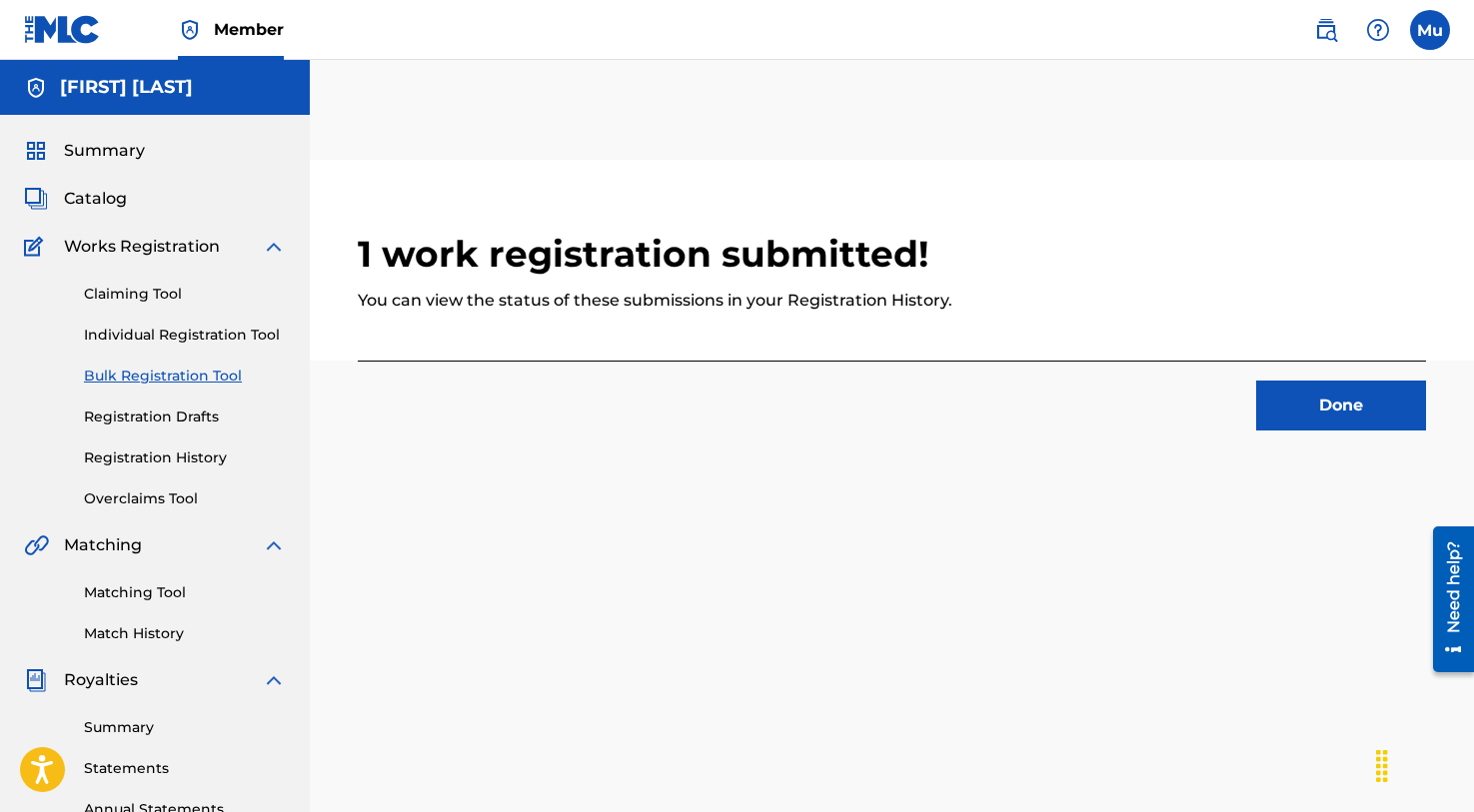 click on "Done" at bounding box center (1341, 406) 